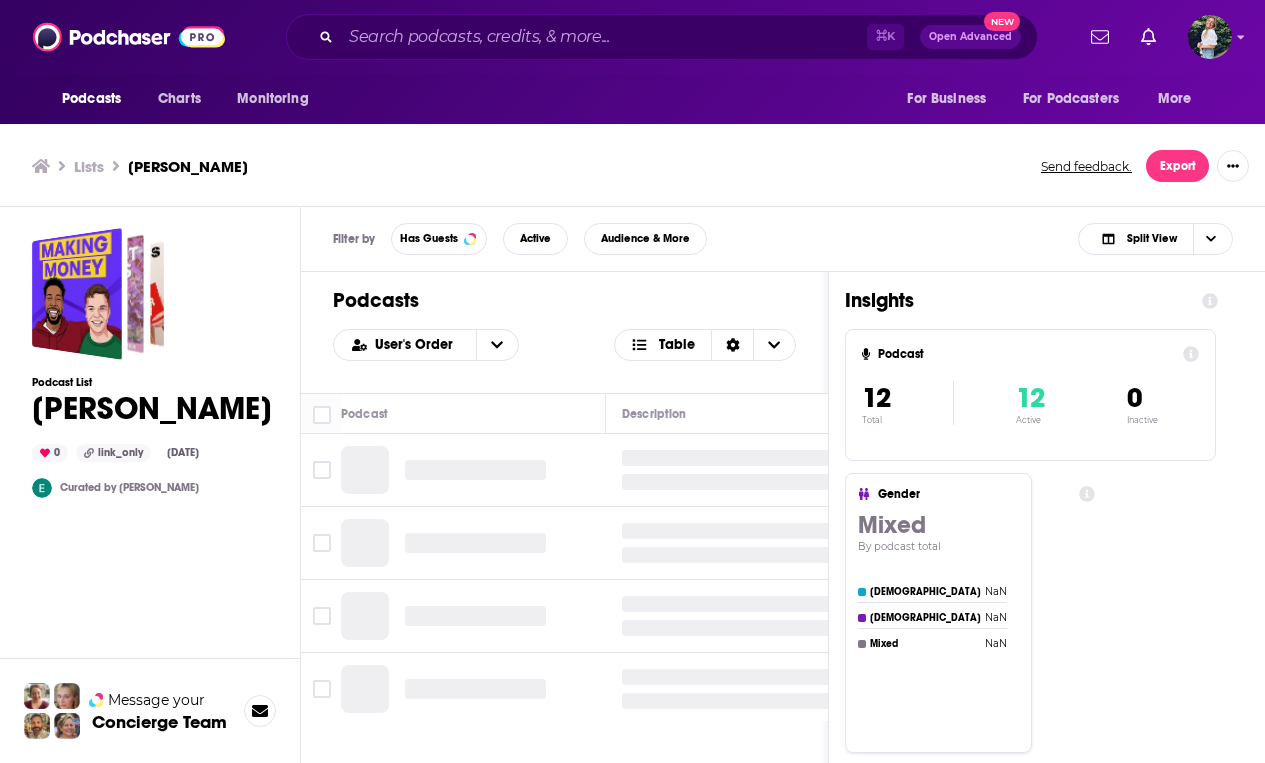 scroll, scrollTop: 0, scrollLeft: 0, axis: both 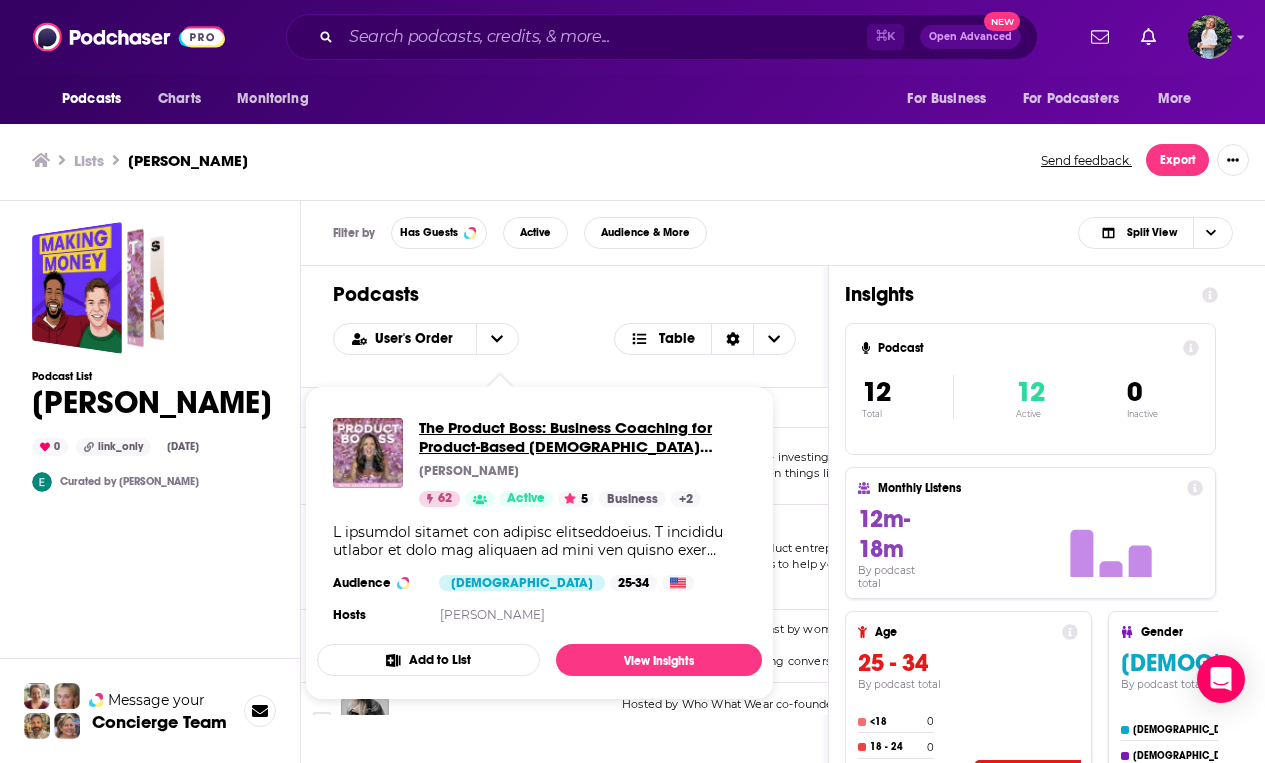 click on "The Product Boss: Business Coaching for Product-Based [DEMOGRAPHIC_DATA] Entrepreneurs" at bounding box center [582, 437] 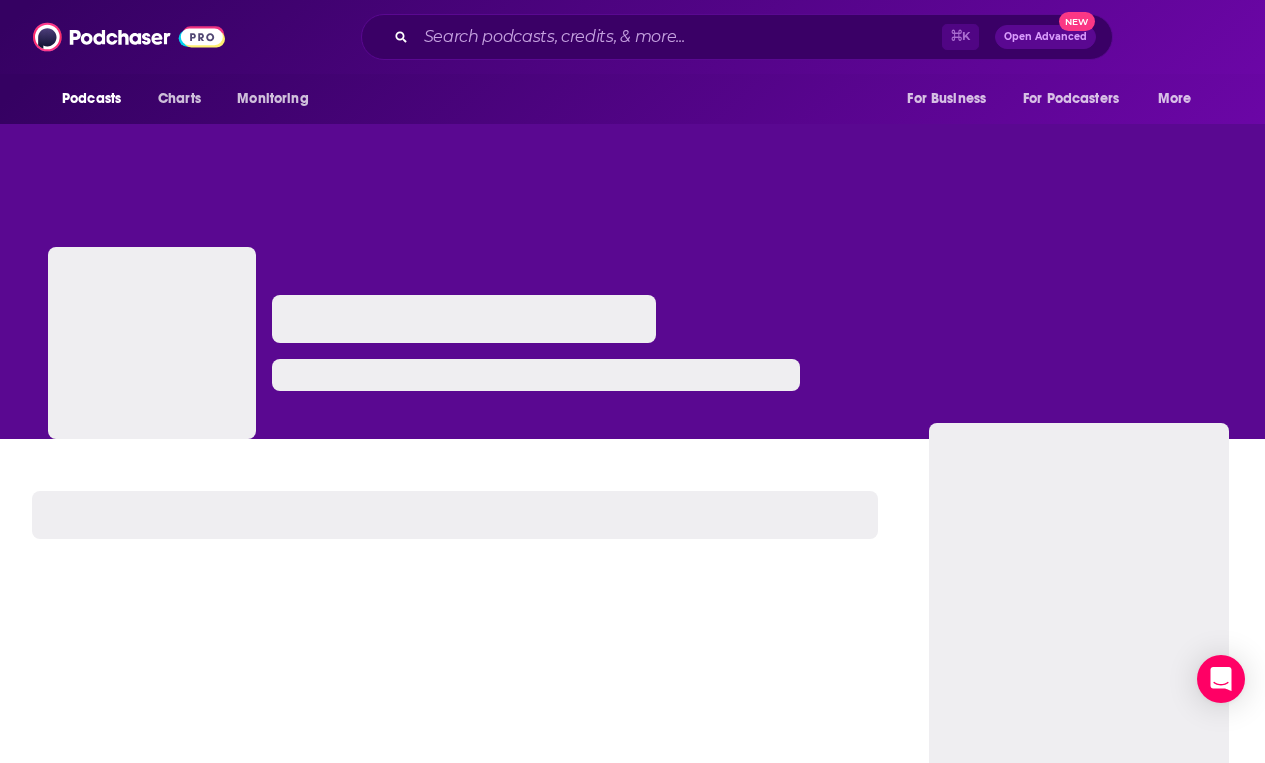 scroll, scrollTop: 0, scrollLeft: 0, axis: both 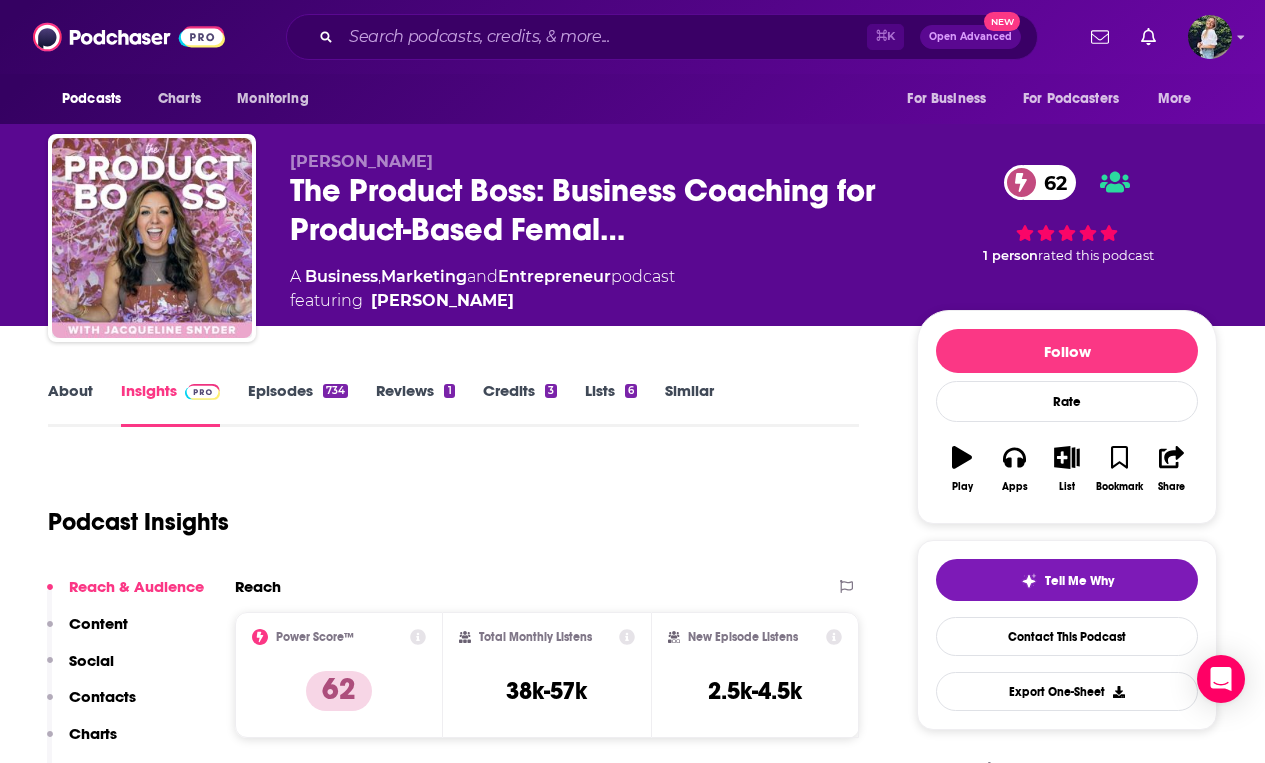 click on "About" at bounding box center [70, 404] 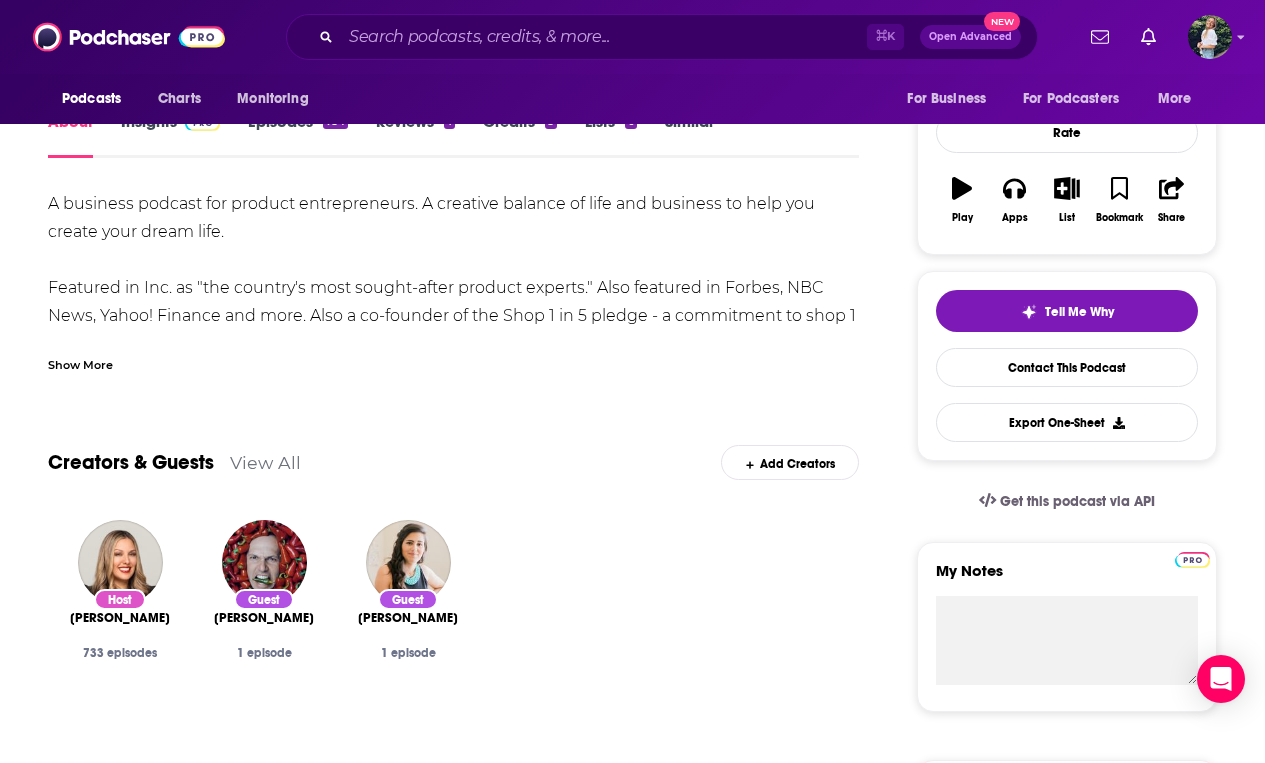 scroll, scrollTop: 0, scrollLeft: 0, axis: both 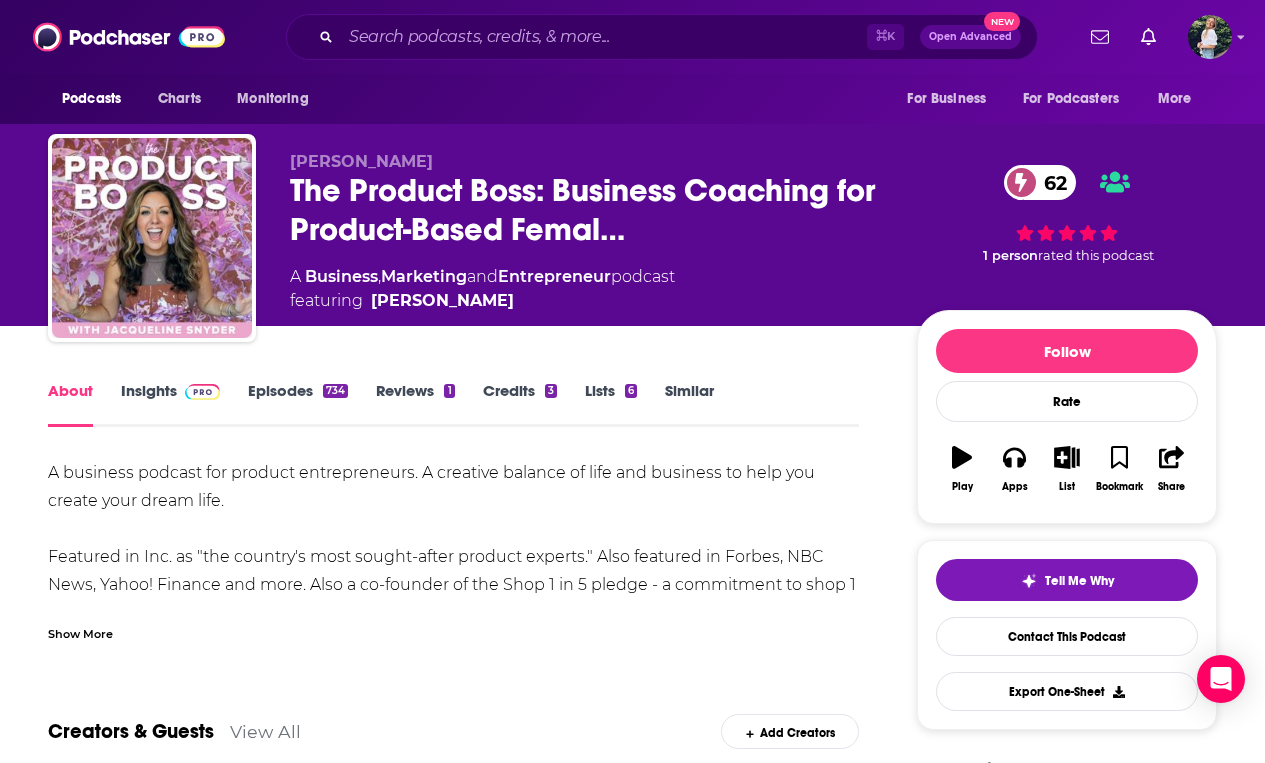 click on "Similar" at bounding box center (689, 404) 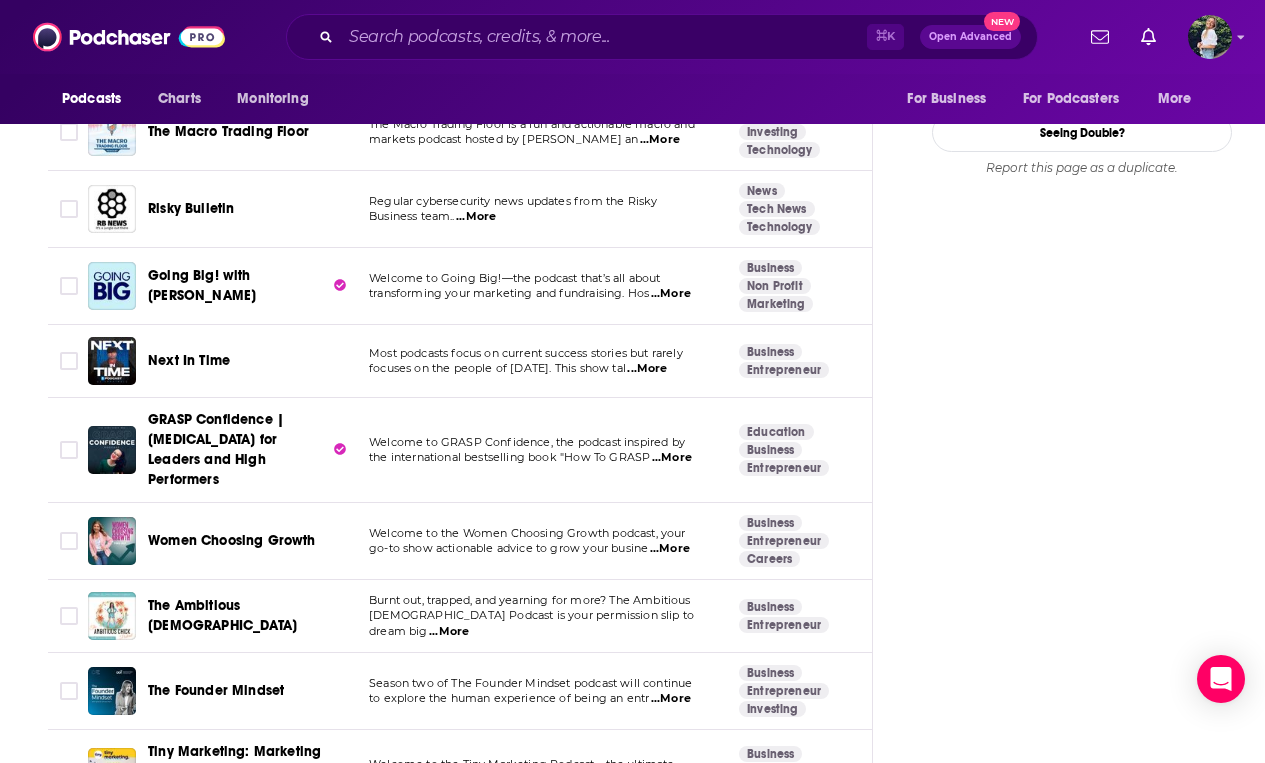 scroll, scrollTop: 2582, scrollLeft: 0, axis: vertical 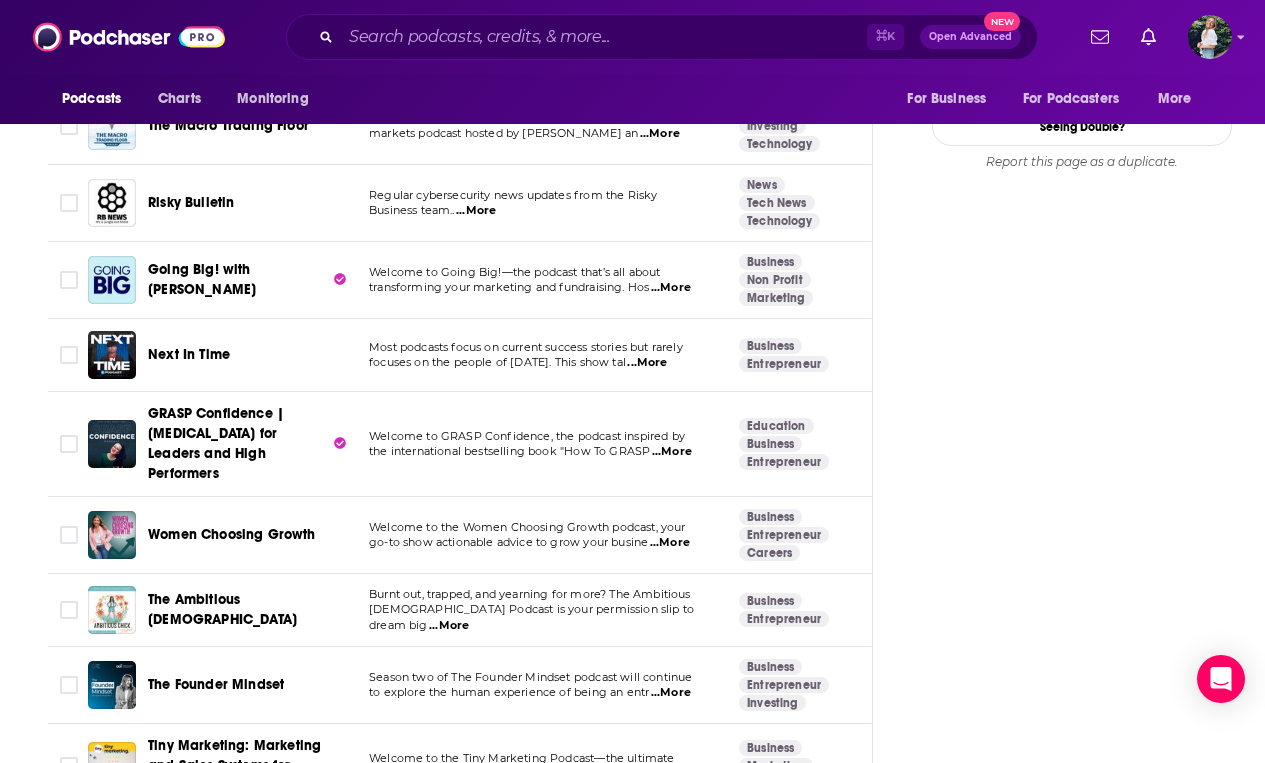 click on "...More" at bounding box center [670, 543] 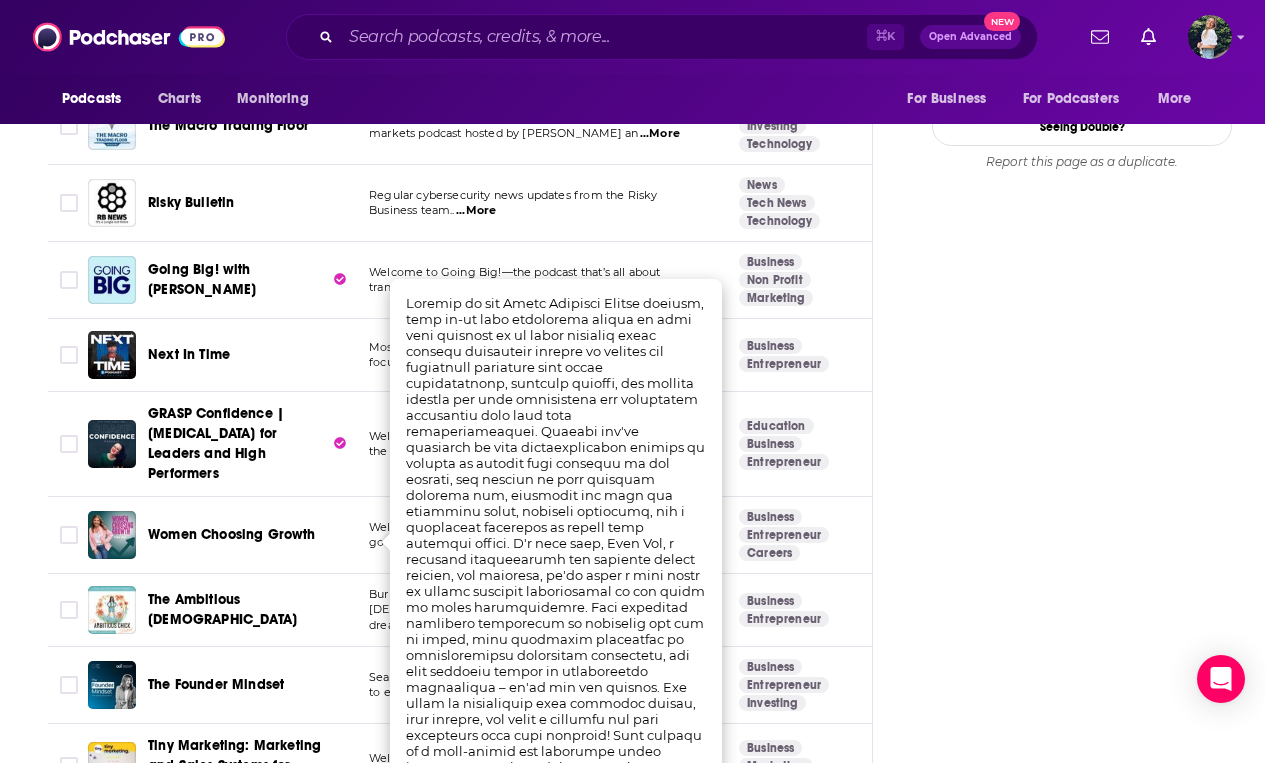 click on "Follow Rate Play Apps List Bookmark Share Tell Me Why Contact This Podcast Export One-Sheet Get this podcast via API My Notes Your concierge team Ask a question or make a request. Send a message Share This Podcast Recommendation sent [URL][DOMAIN_NAME] Copy Link Followers 7 +3 Hosted by Redeem your 7 day free trial! Official Website [DOMAIN_NAME] RSS Feed [DOMAIN_NAME] YouTube [URL][DOMAIN_NAME] Podcast Details Created by [PERSON_NAME] Podcast Status Active Started [DATE] Latest Episode [DATE] Release Period 2 per week Episodes 734 Avg. Episode Length 37 minutes Explicit No Order Episodic Language English Claim This Podcast Do you host or manage this podcast? Claim and edit this page to your liking. Refresh Feed Are we missing an episode or update? Use this to check the RSS feed immediately. [MEDICAL_DATA]? Report this page as a duplicate." at bounding box center (1082, 1765) 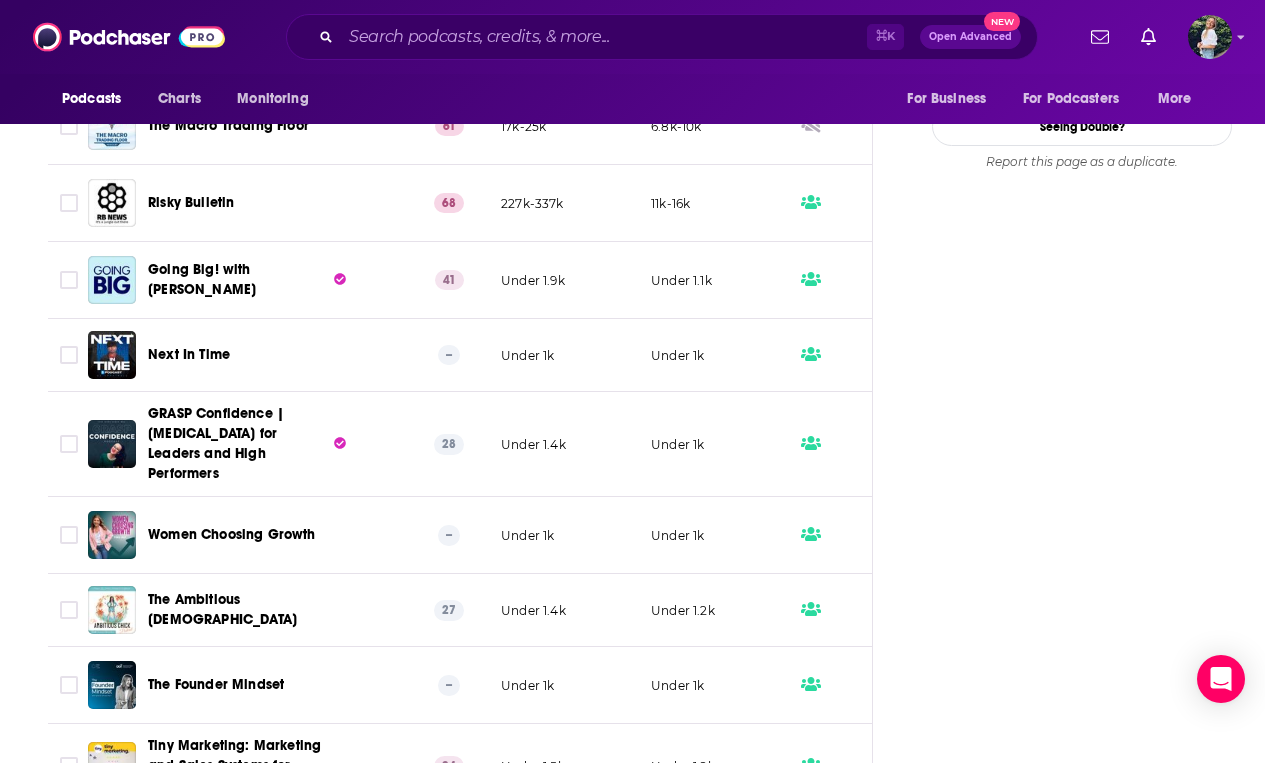 scroll, scrollTop: 0, scrollLeft: 458, axis: horizontal 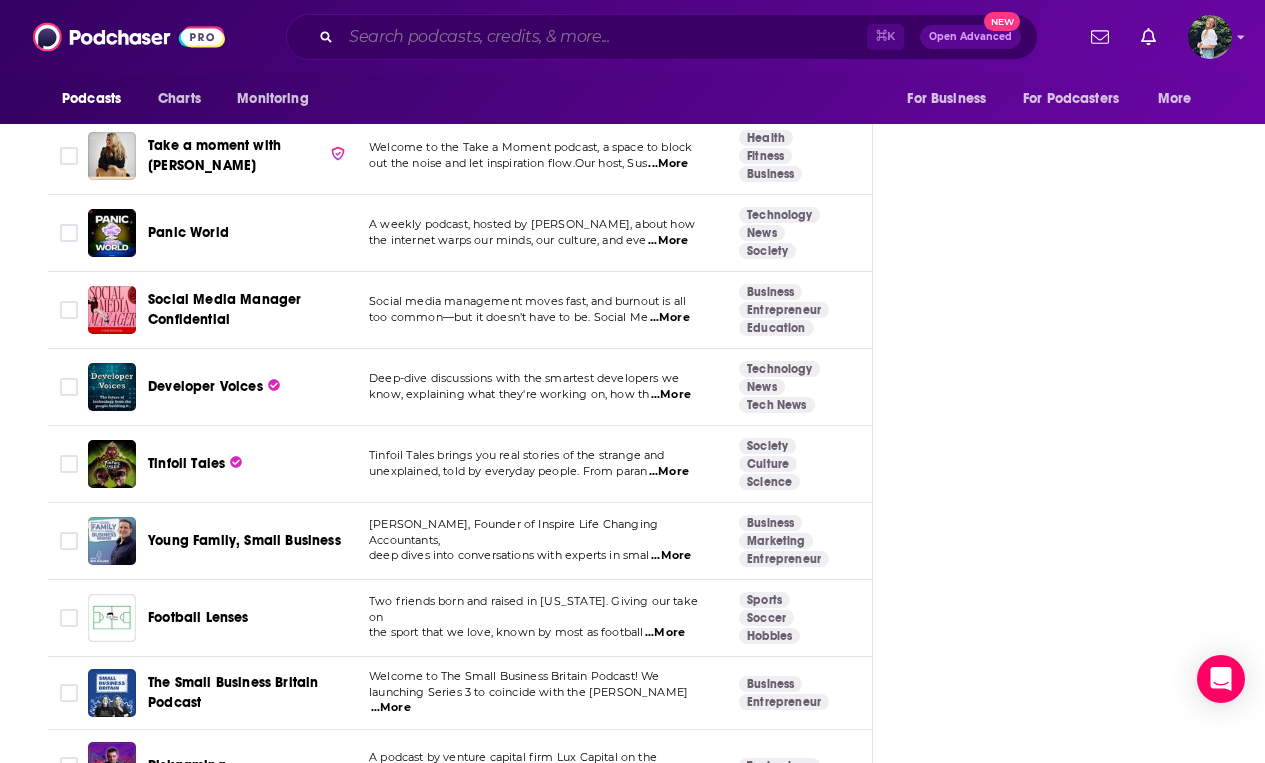 click at bounding box center [604, 37] 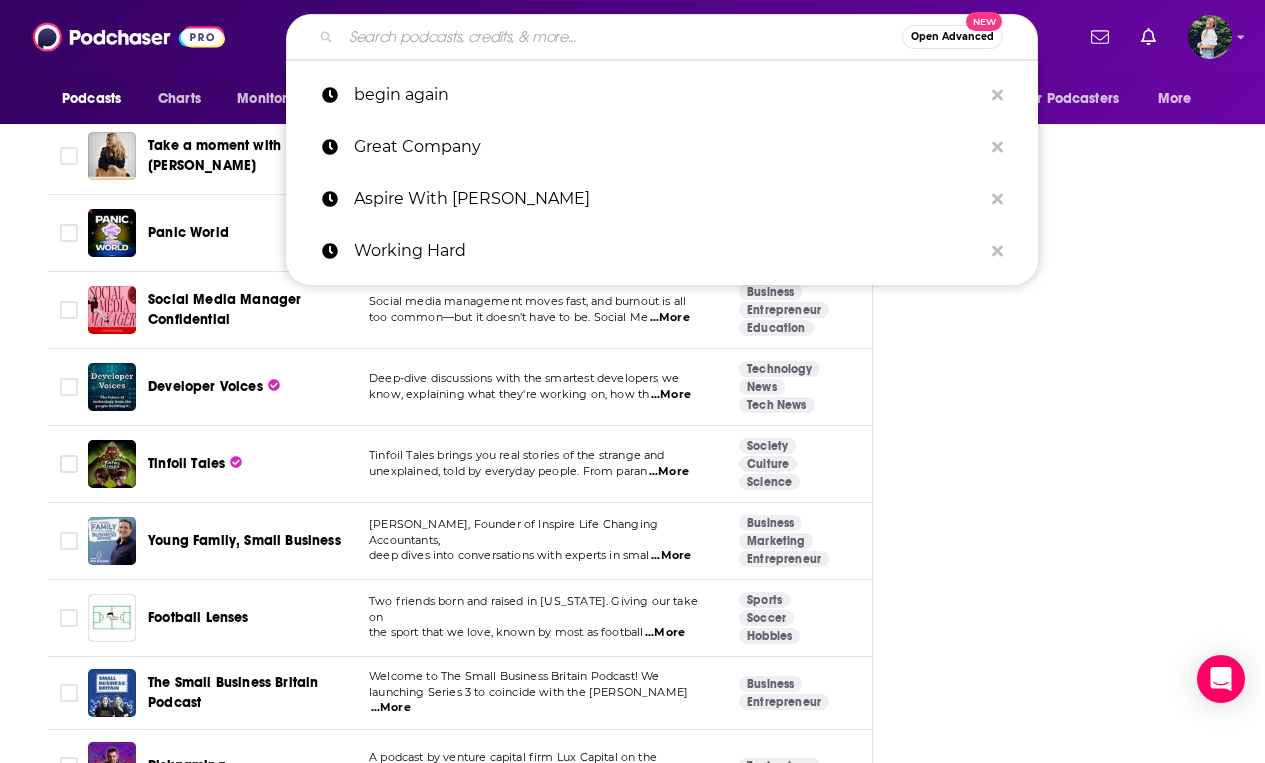 paste on "Disruptors for Good:" 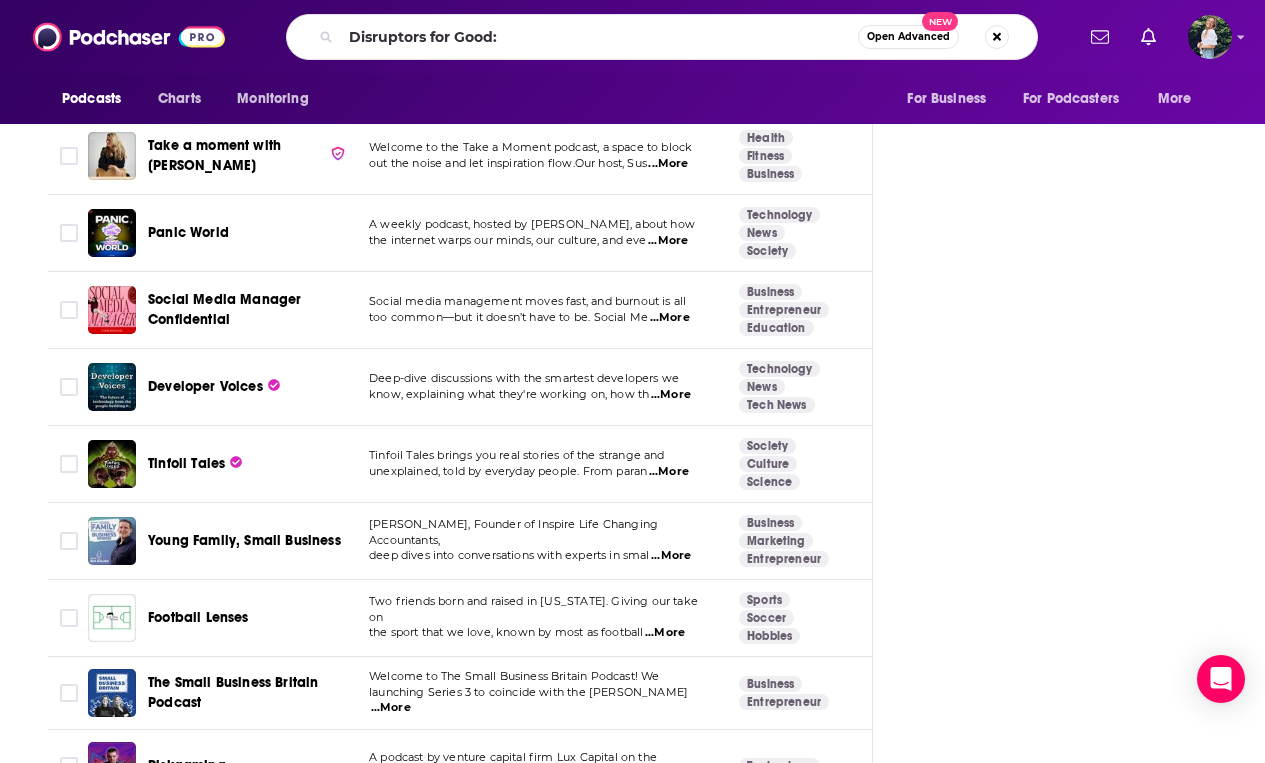 scroll, scrollTop: 0, scrollLeft: 0, axis: both 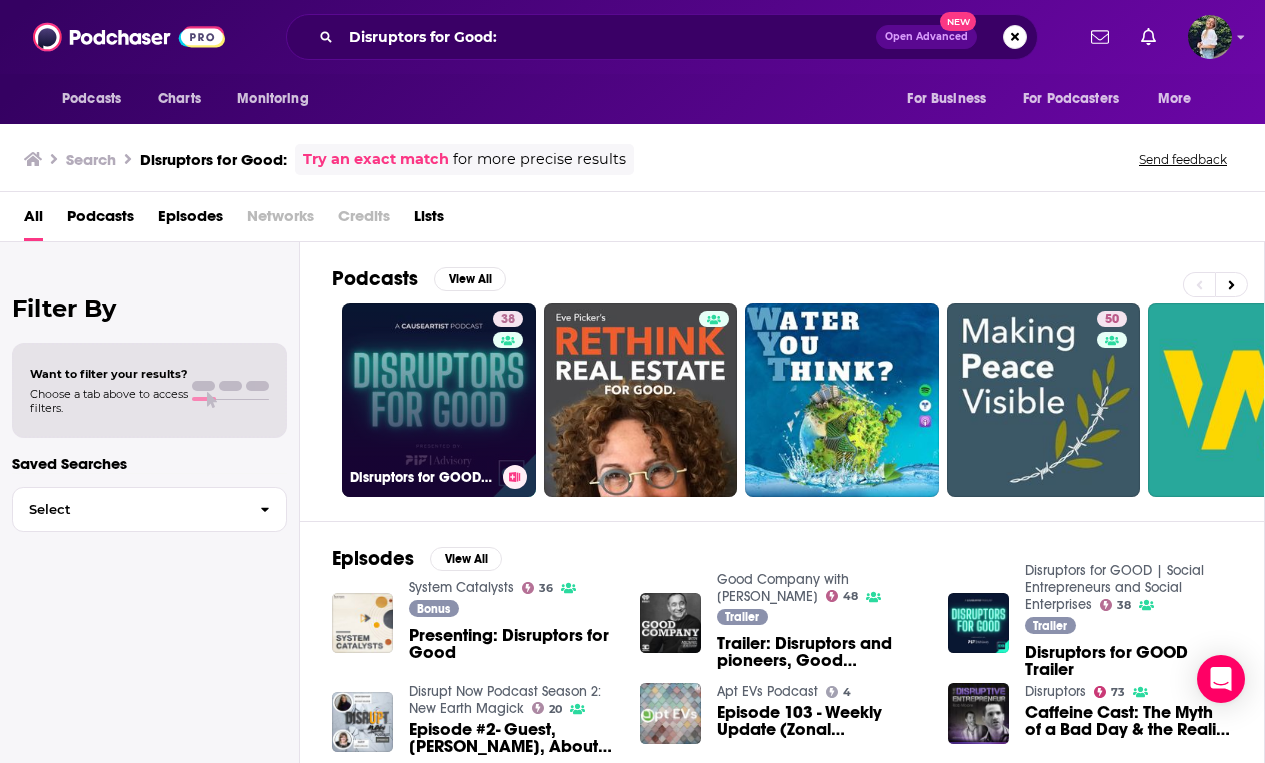 click on "38 Disruptors for GOOD | Social Entrepreneurs and Social Enterprises" at bounding box center (439, 400) 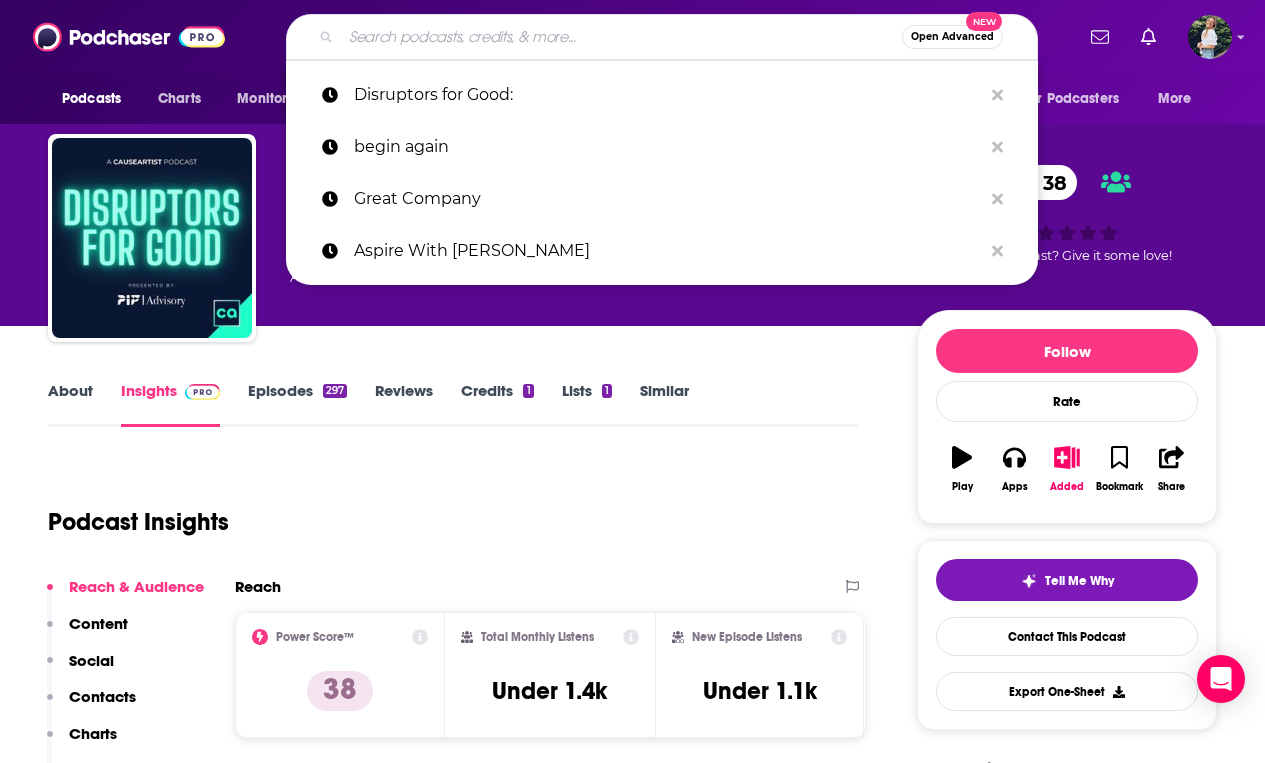 click at bounding box center [621, 37] 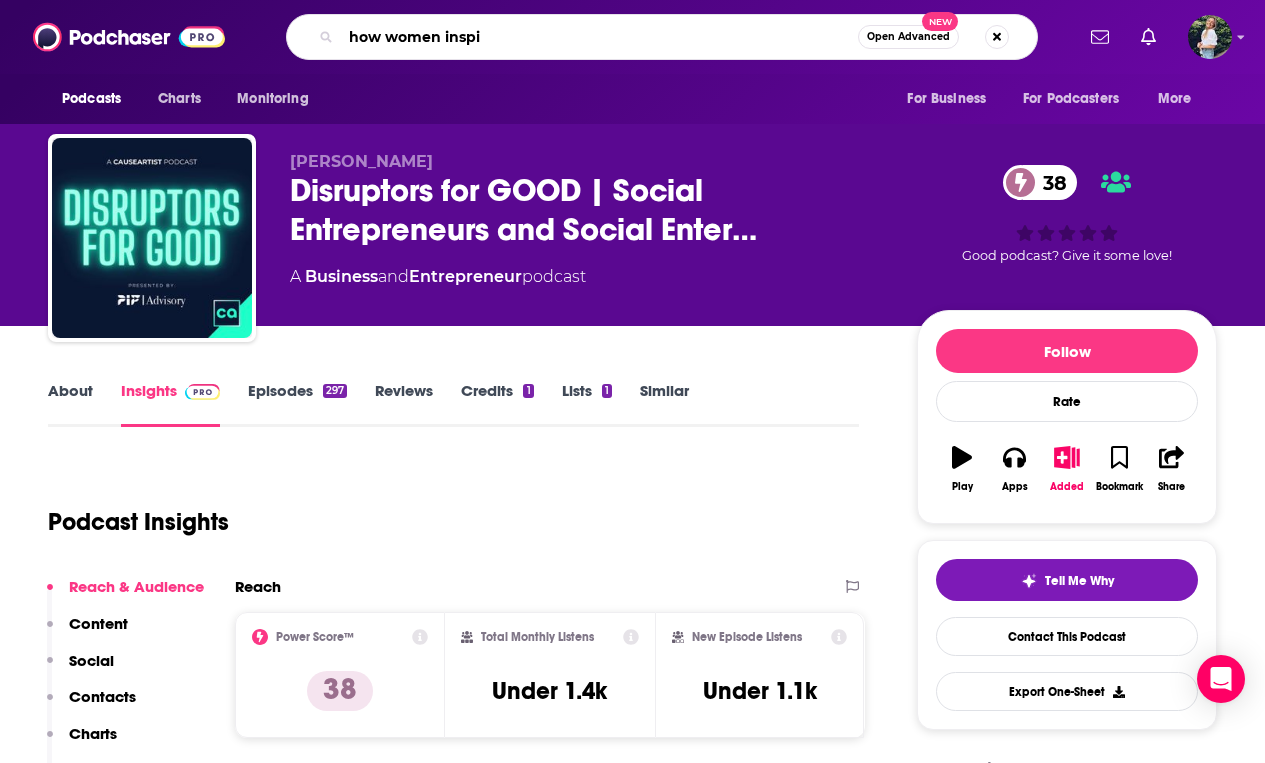 type on "how women inspir" 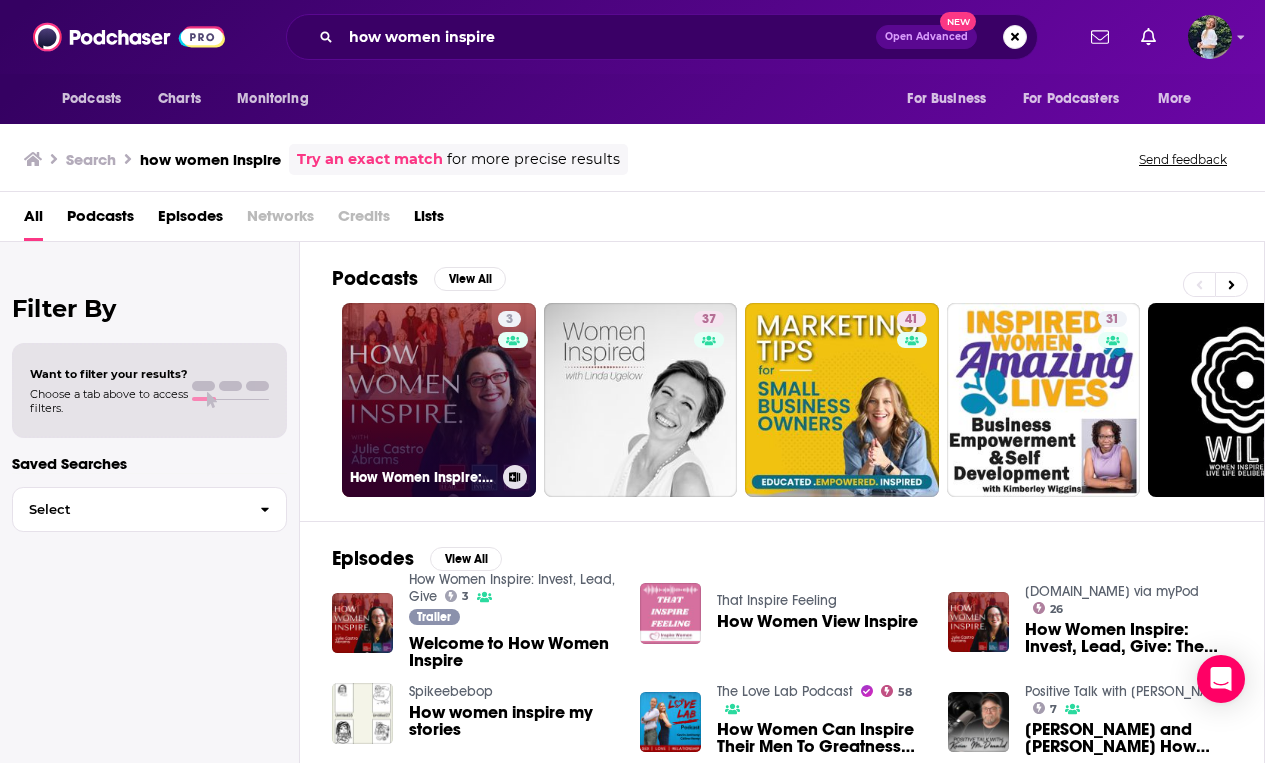 click on "3 How Women Inspire: Invest, Lead, Give" at bounding box center [439, 400] 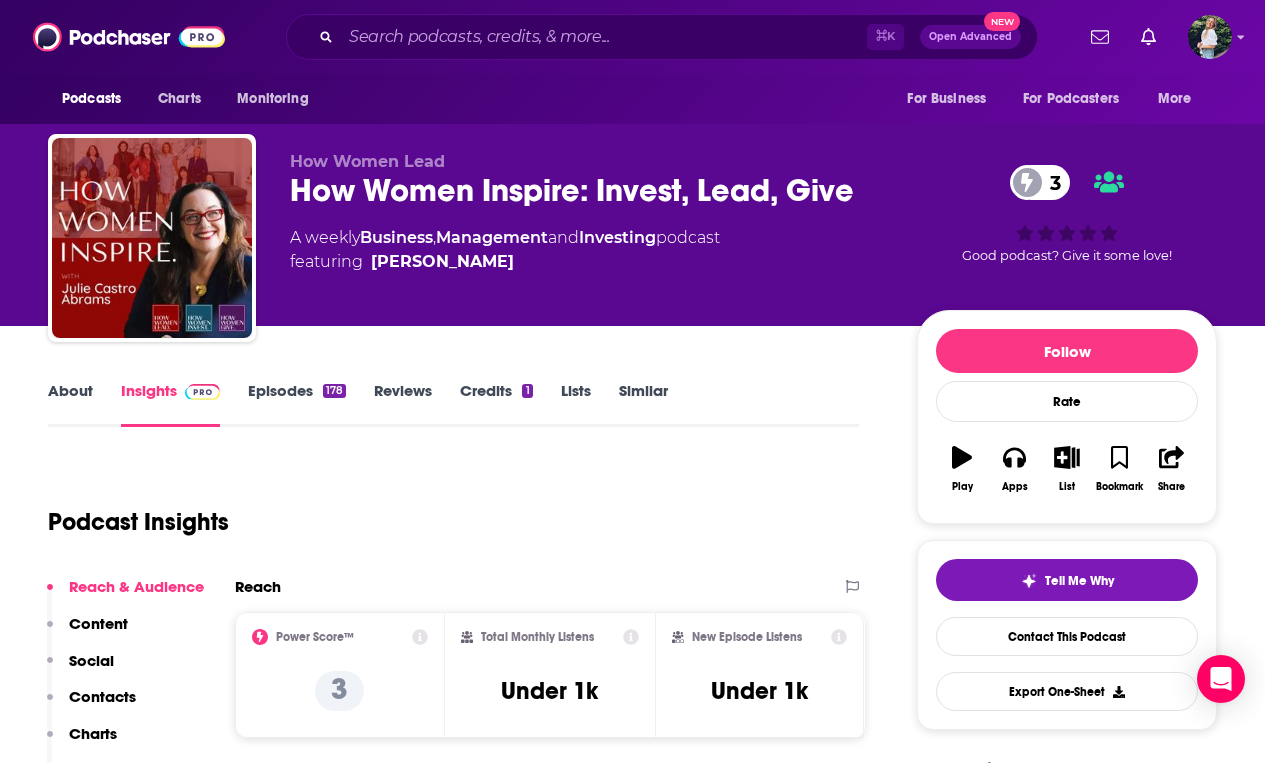 click on "About" at bounding box center (70, 404) 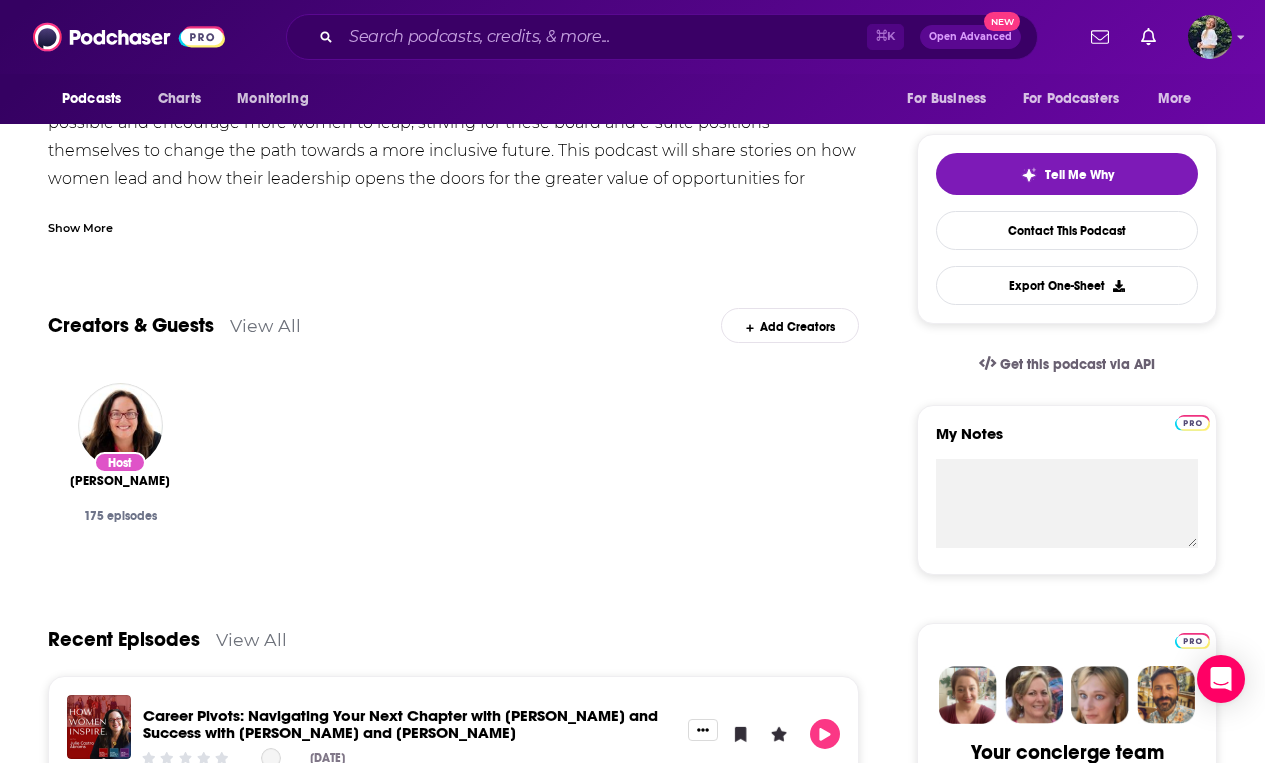 scroll, scrollTop: 0, scrollLeft: 0, axis: both 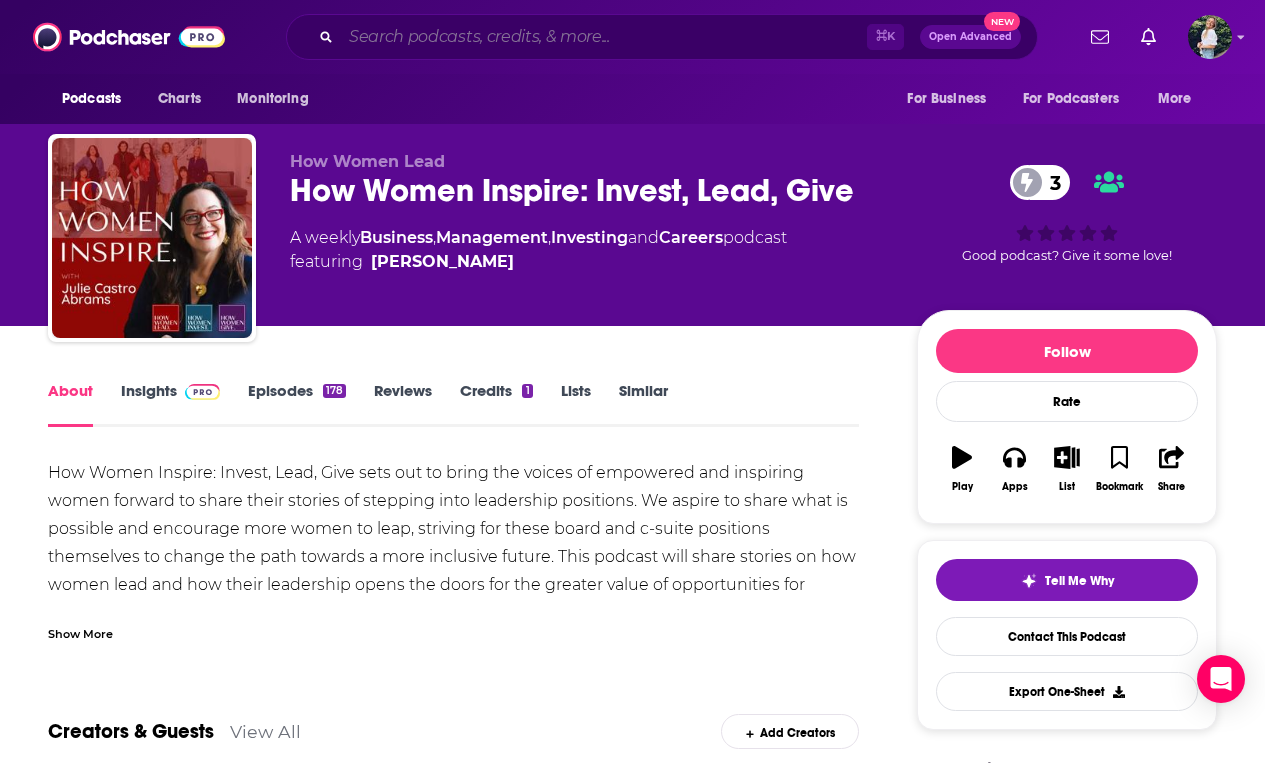 click at bounding box center (604, 37) 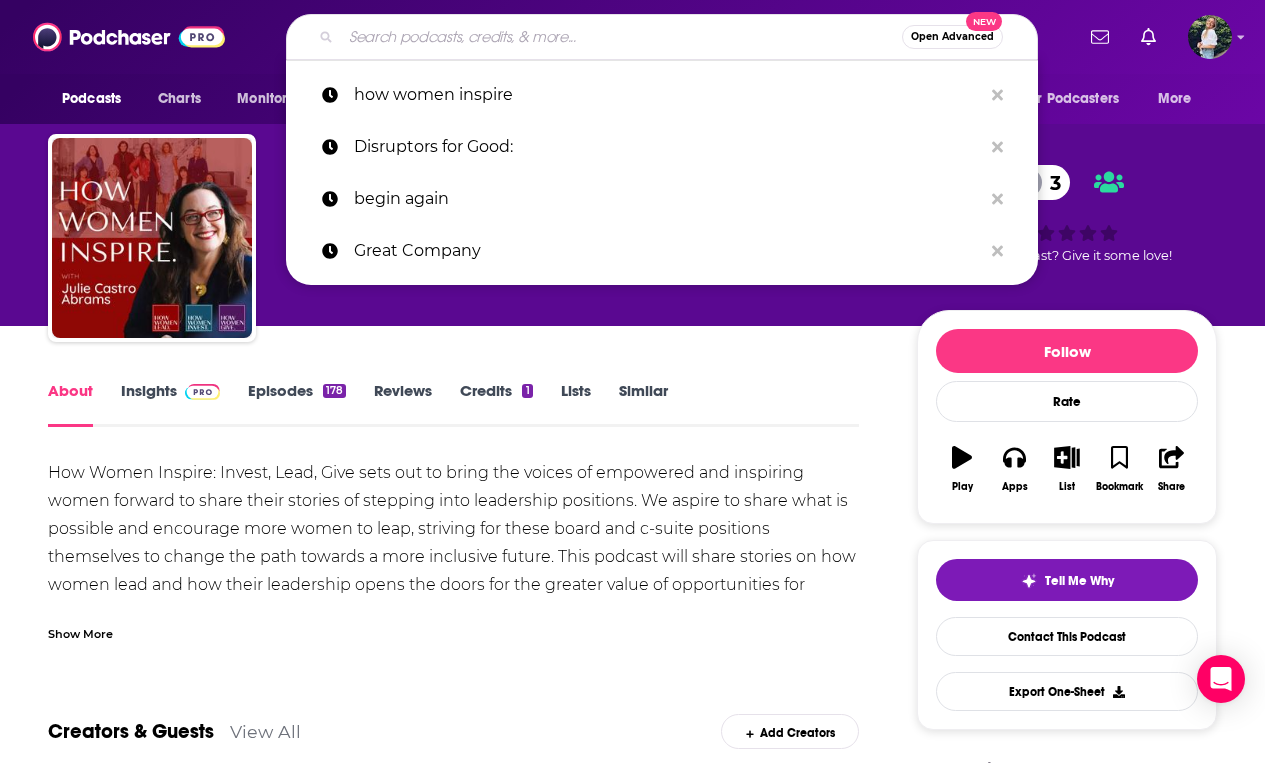 paste on "Woman's Hour" 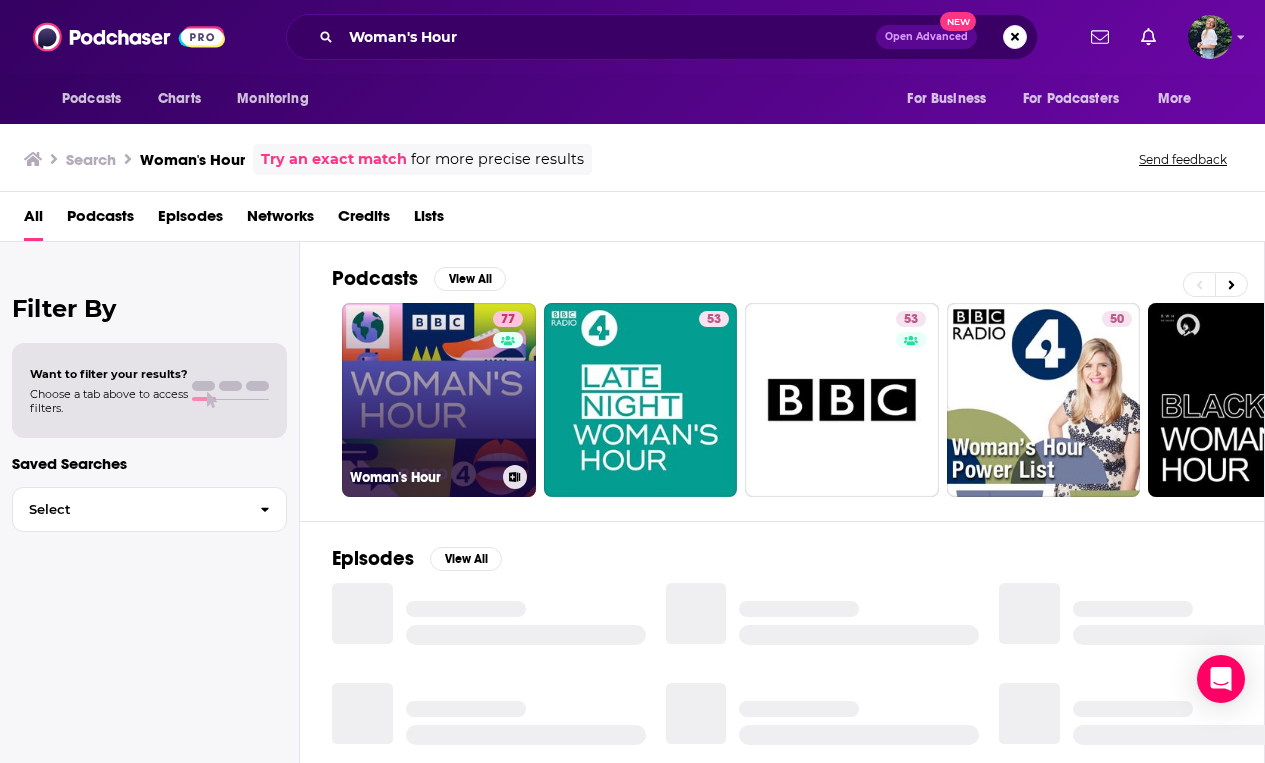 click on "77 Woman's Hour" at bounding box center [439, 400] 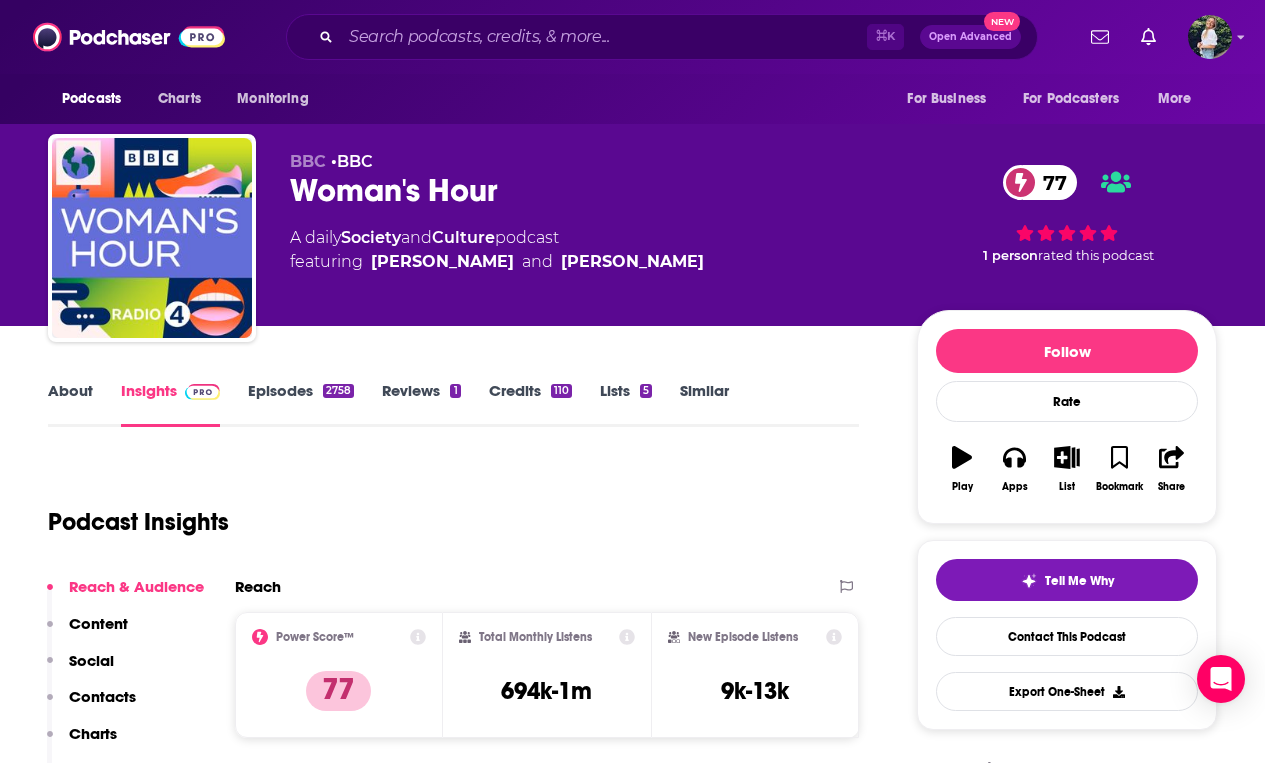 click on "About" at bounding box center [70, 404] 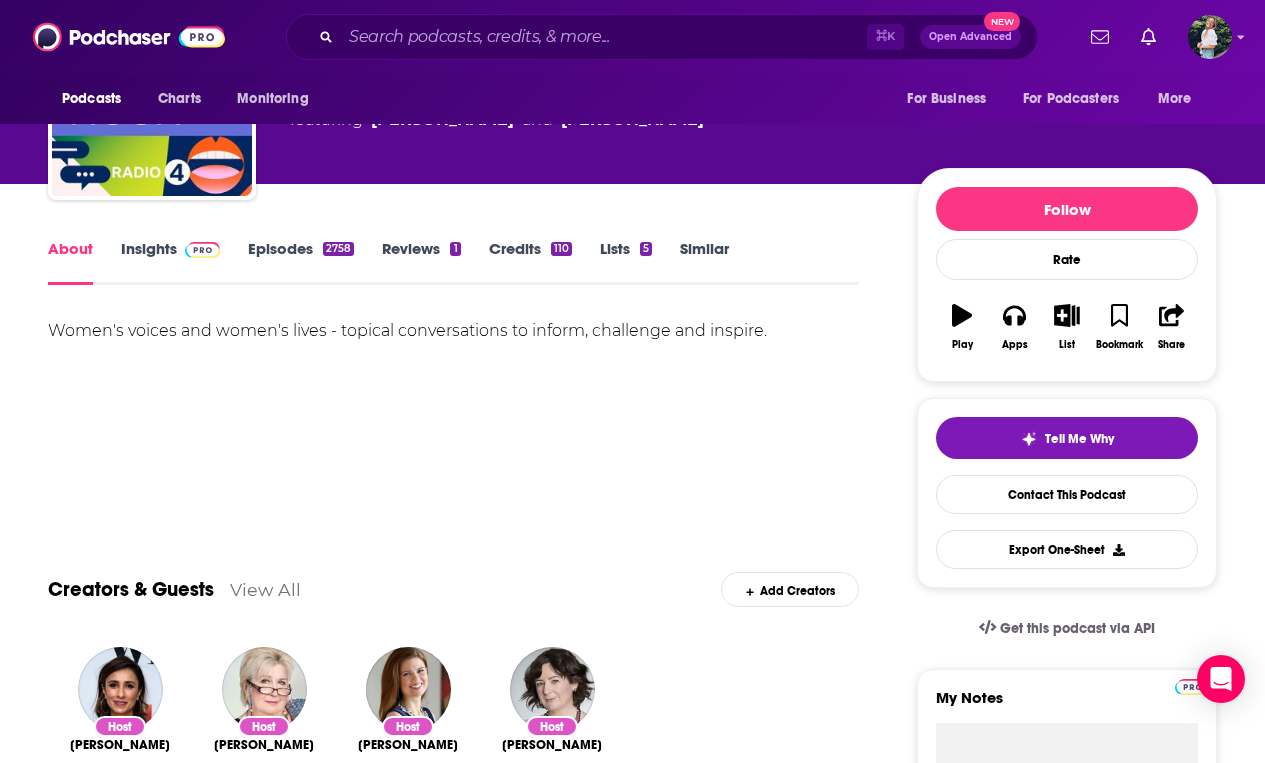 scroll, scrollTop: 9, scrollLeft: 0, axis: vertical 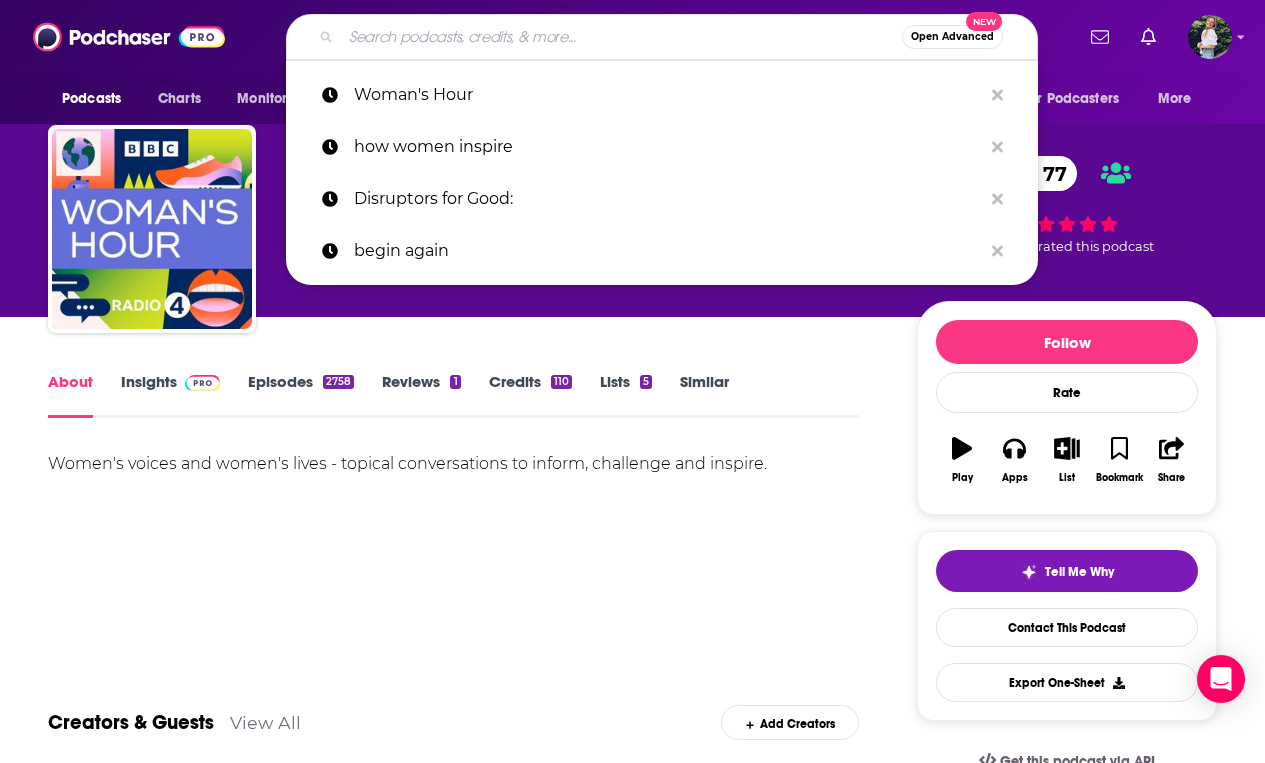 click at bounding box center (621, 37) 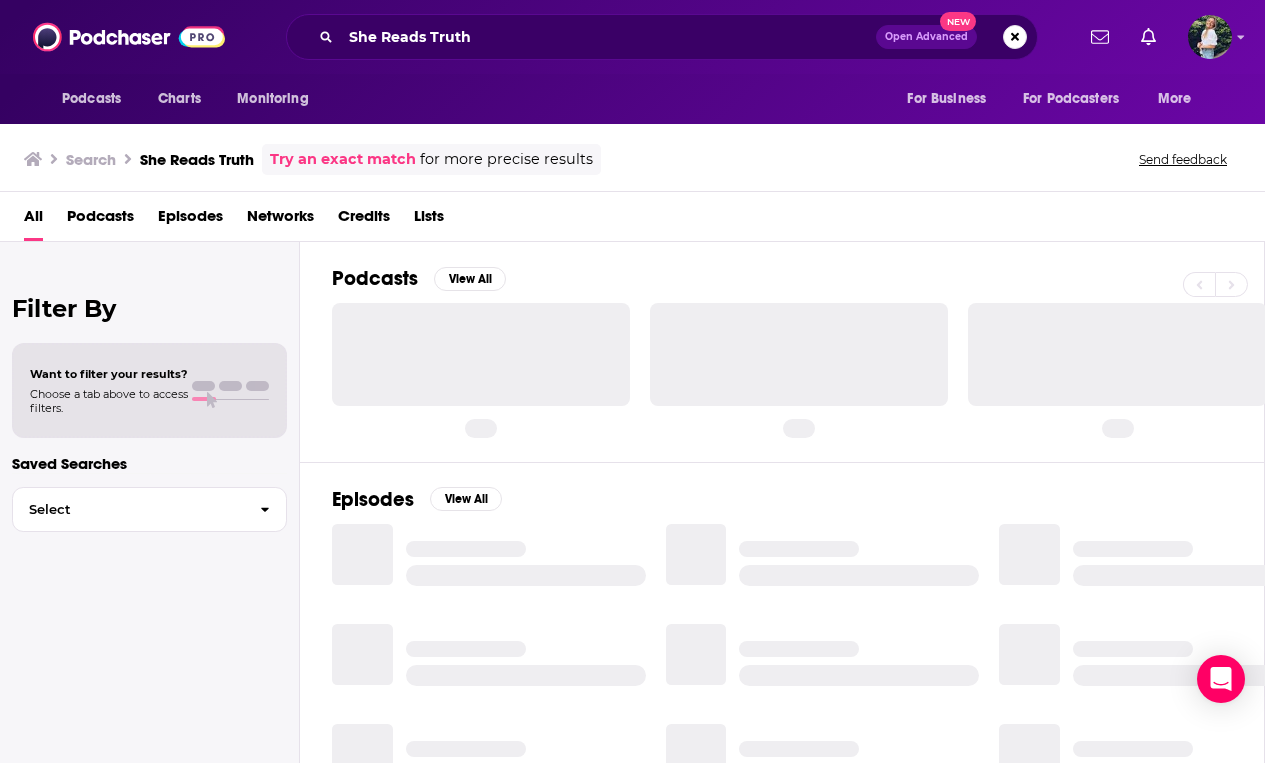 scroll, scrollTop: 0, scrollLeft: 0, axis: both 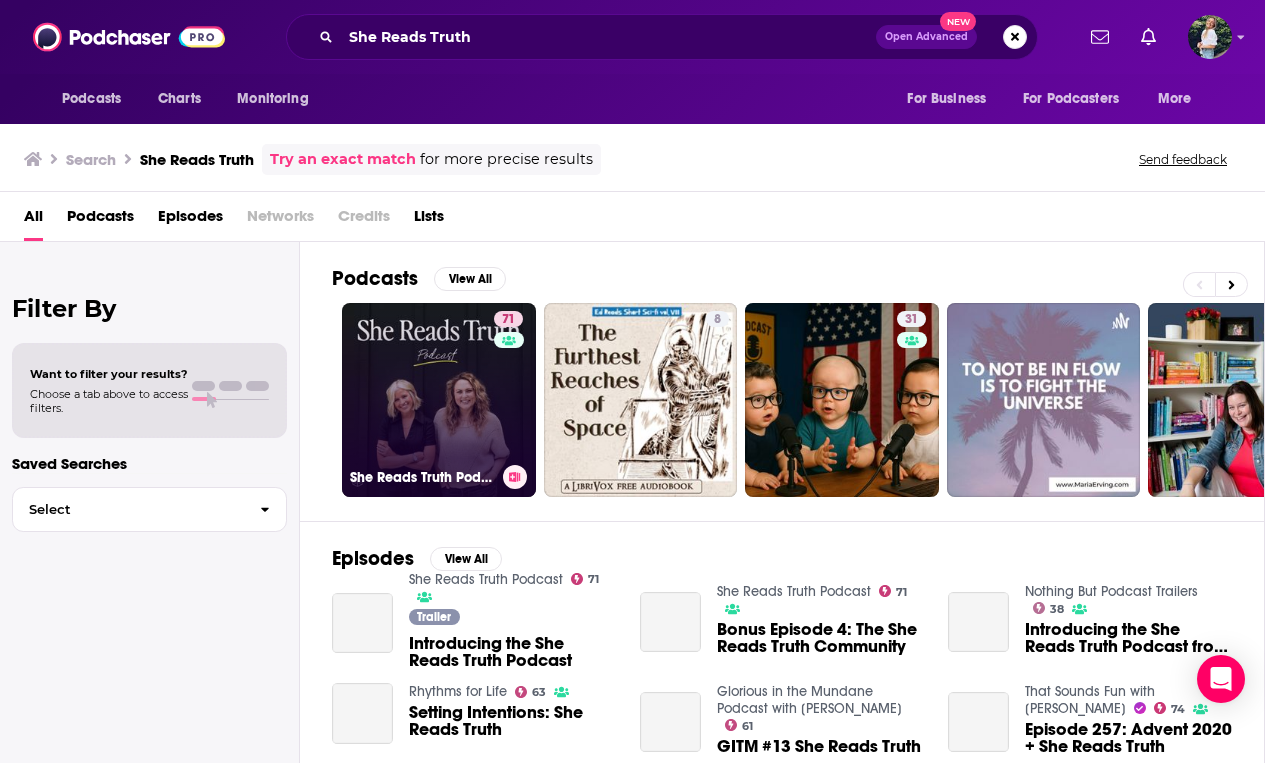 click on "71 She Reads Truth Podcast" at bounding box center [439, 400] 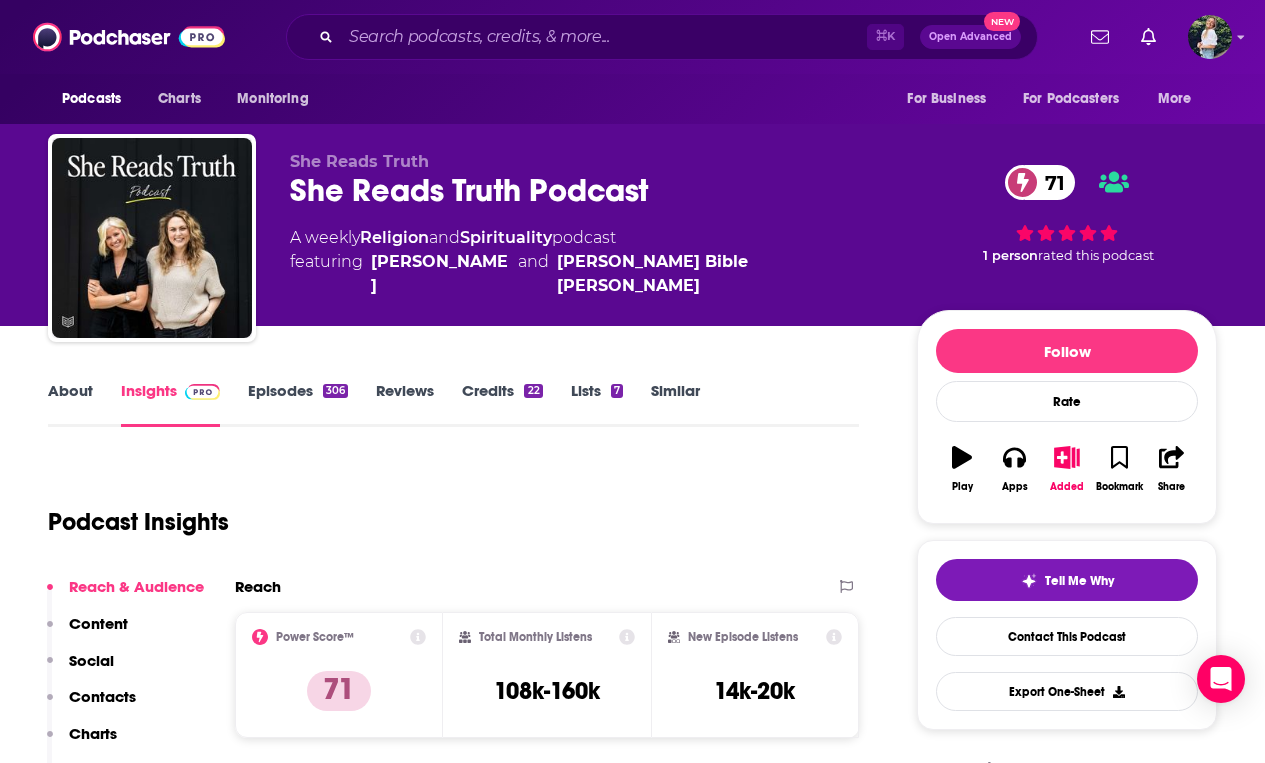click on "About" at bounding box center (70, 404) 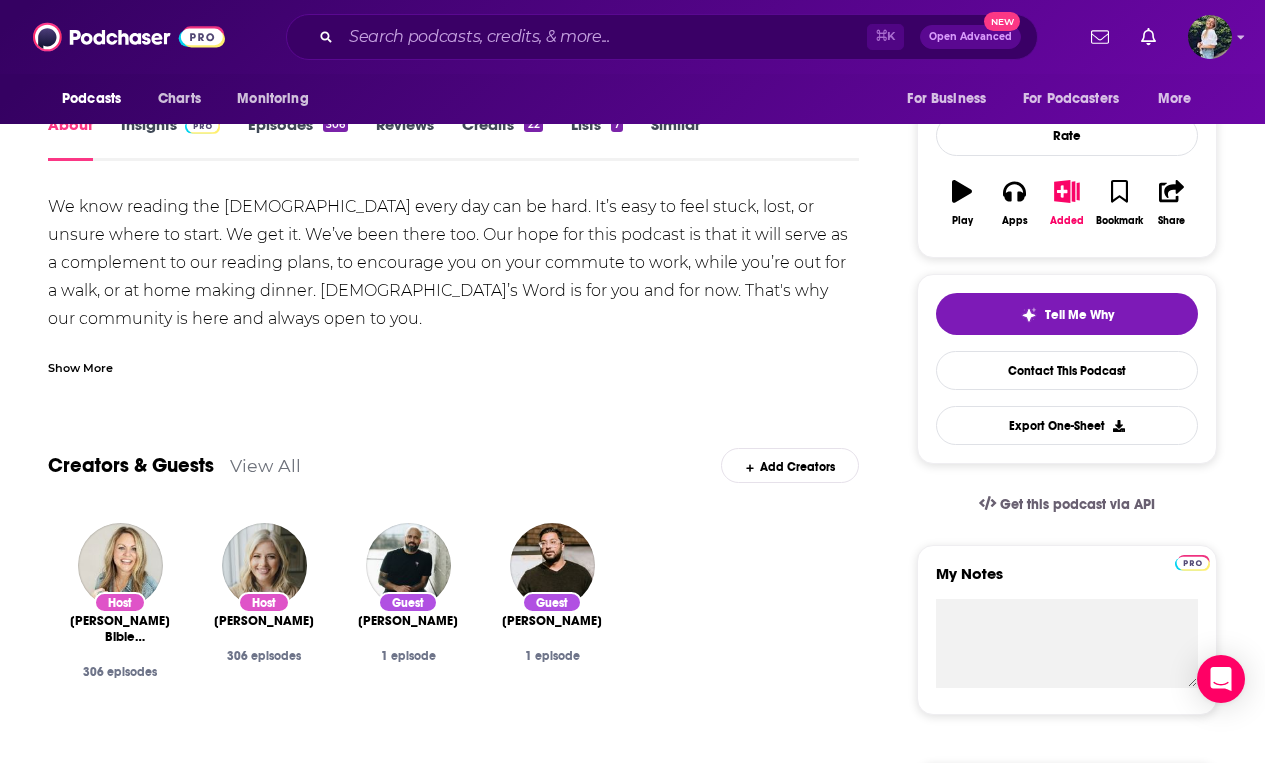 scroll, scrollTop: 267, scrollLeft: 0, axis: vertical 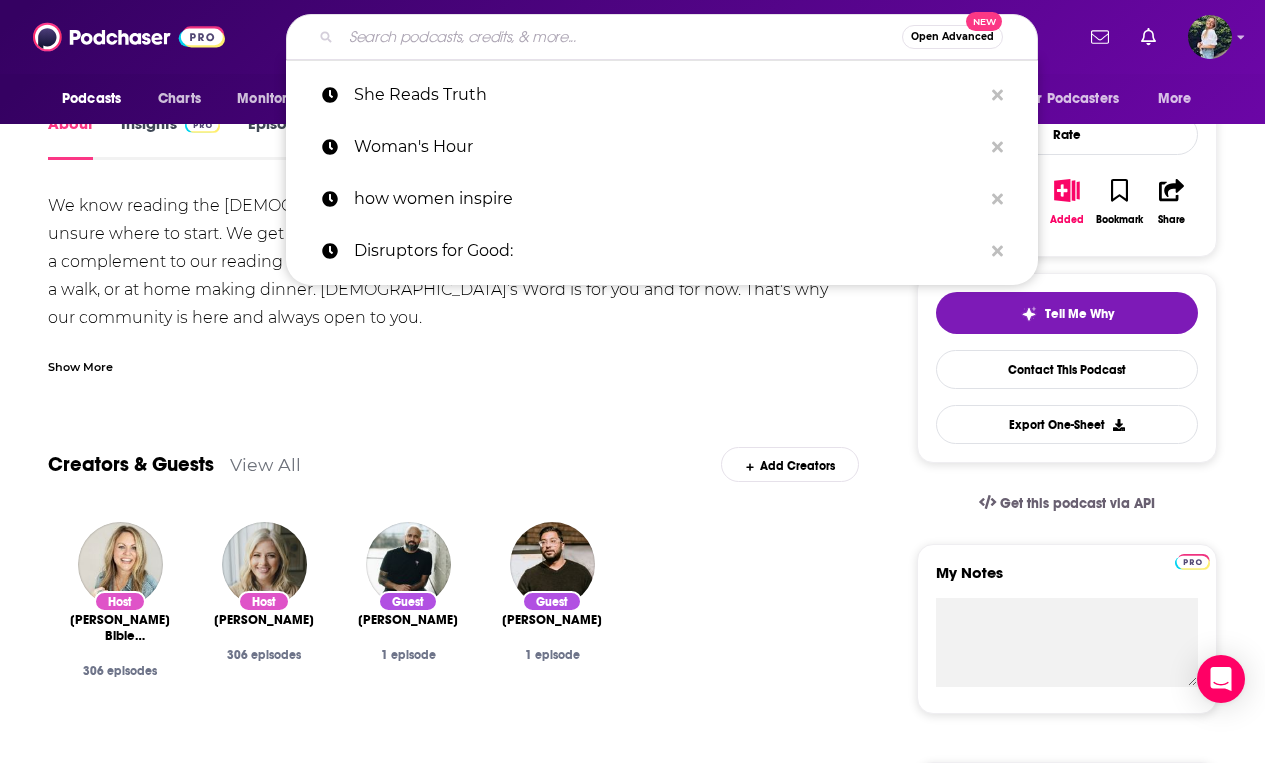 click at bounding box center (621, 37) 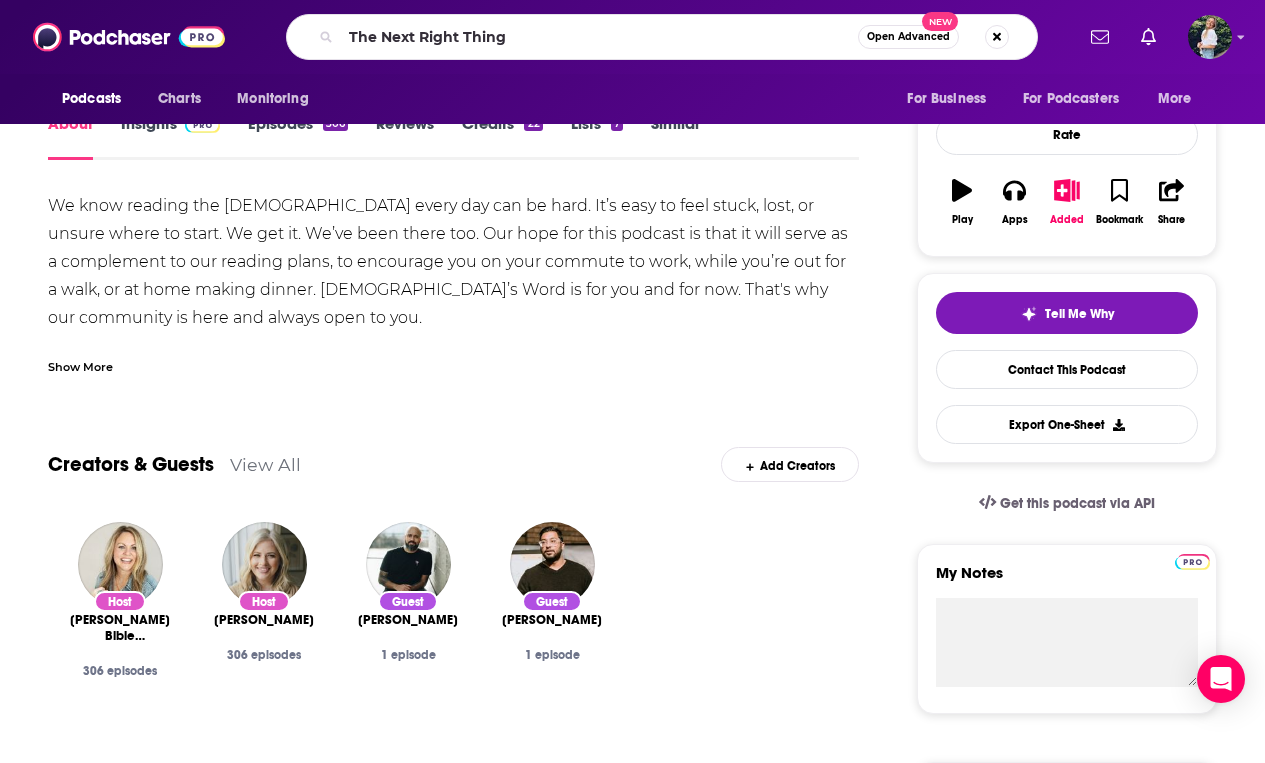 scroll, scrollTop: 0, scrollLeft: 0, axis: both 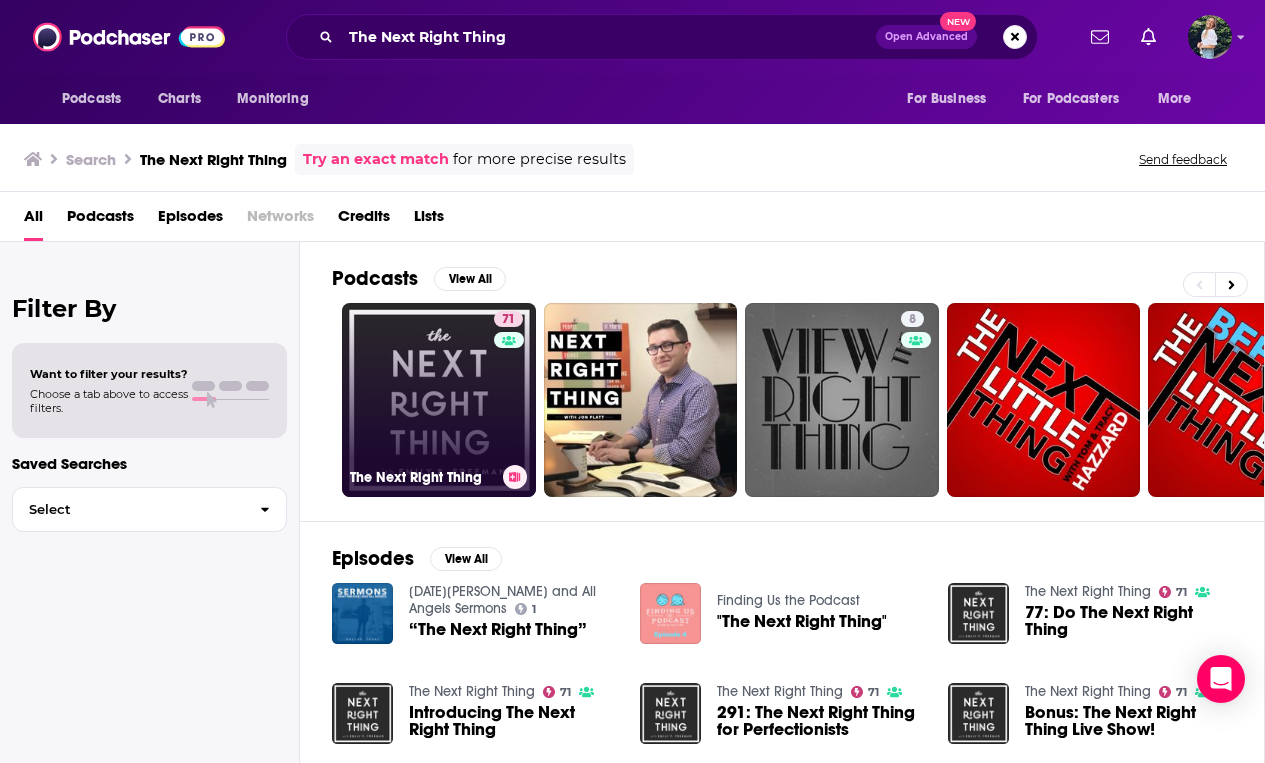 click on "71 The Next Right Thing" at bounding box center [439, 400] 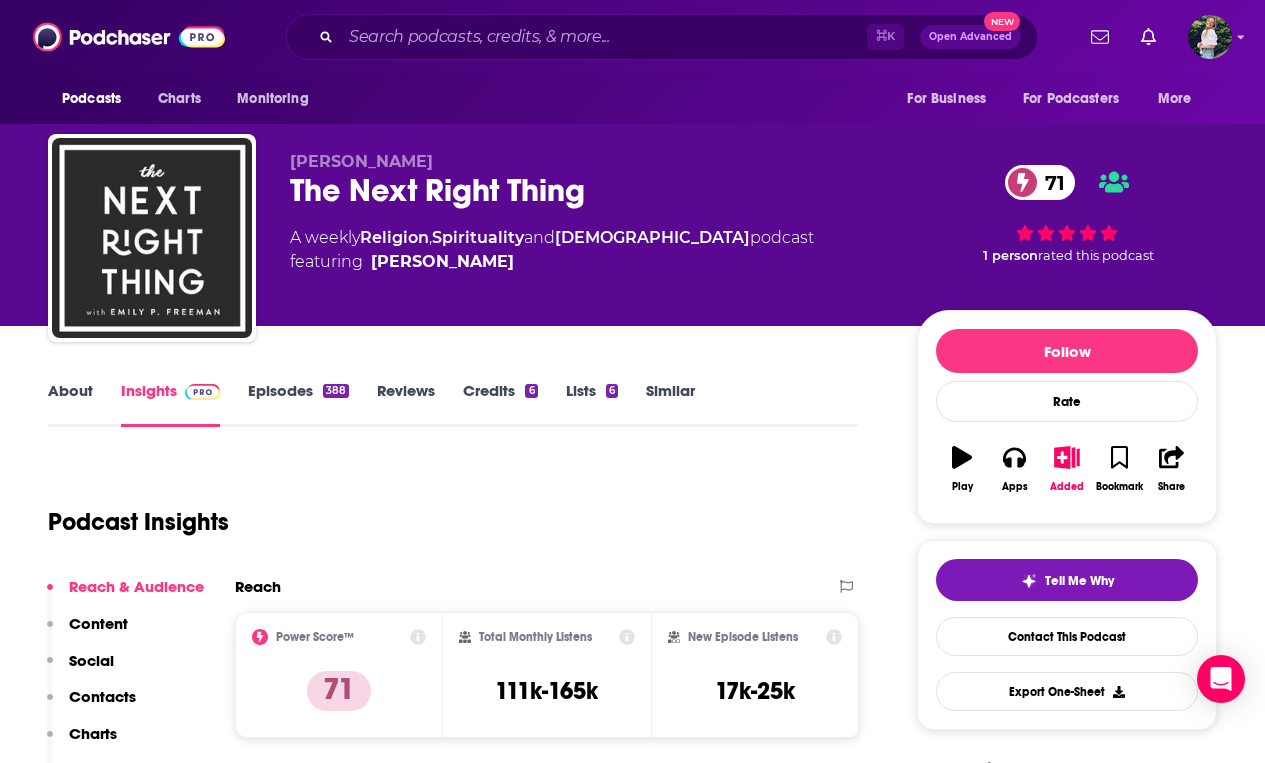 click on "About" at bounding box center (70, 404) 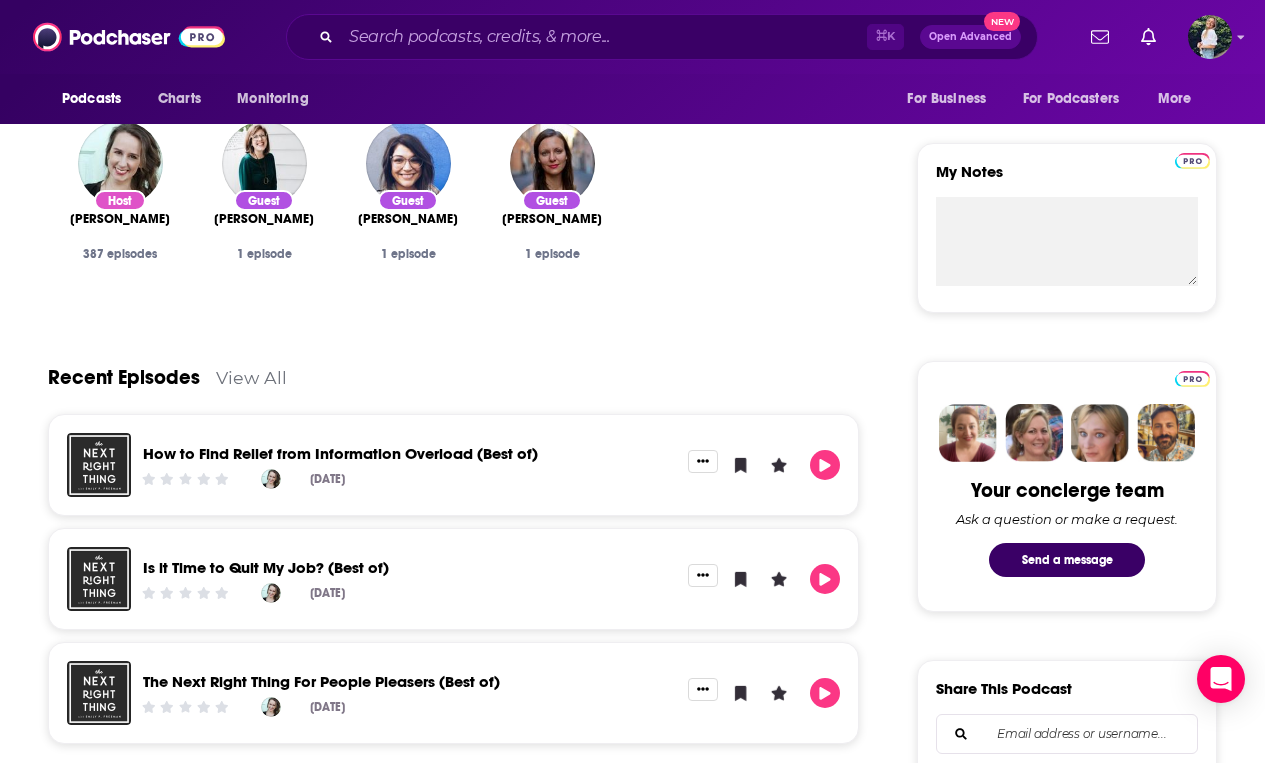 scroll, scrollTop: 680, scrollLeft: 0, axis: vertical 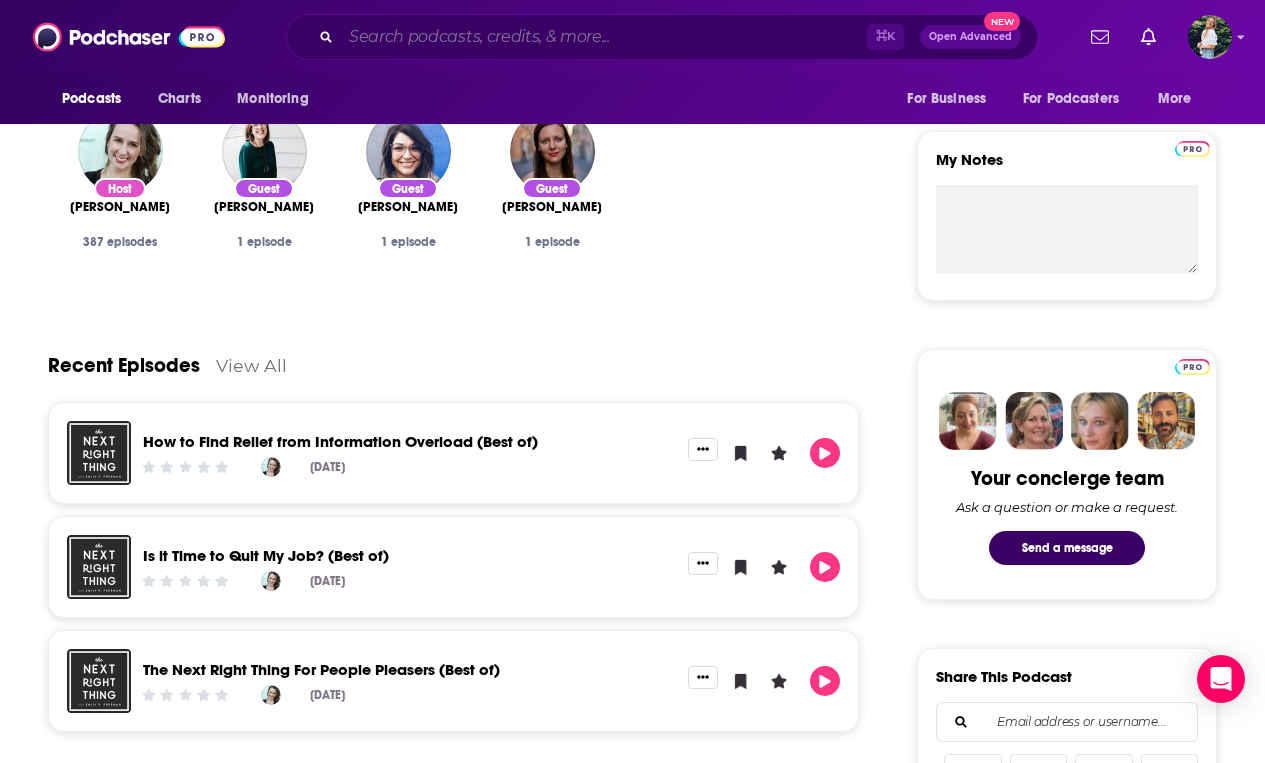 click at bounding box center [604, 37] 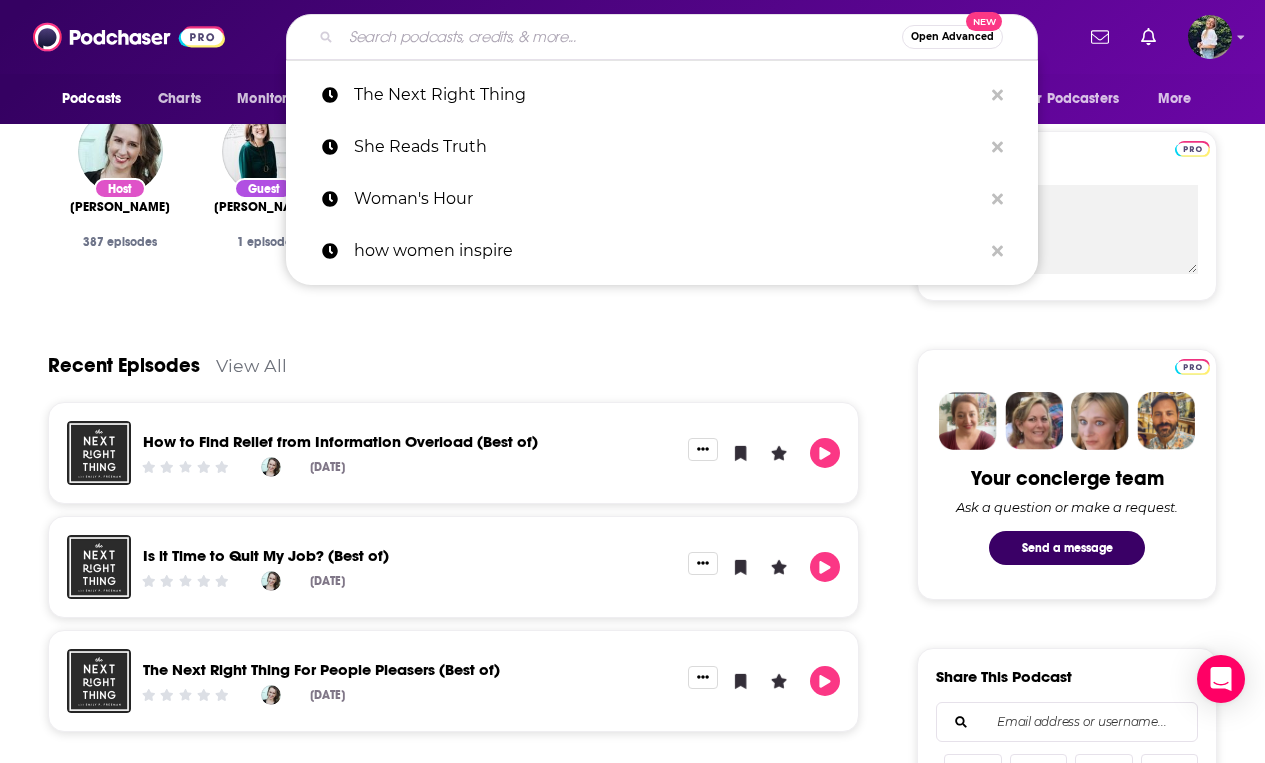 paste on "Skimm'd from The Couch" 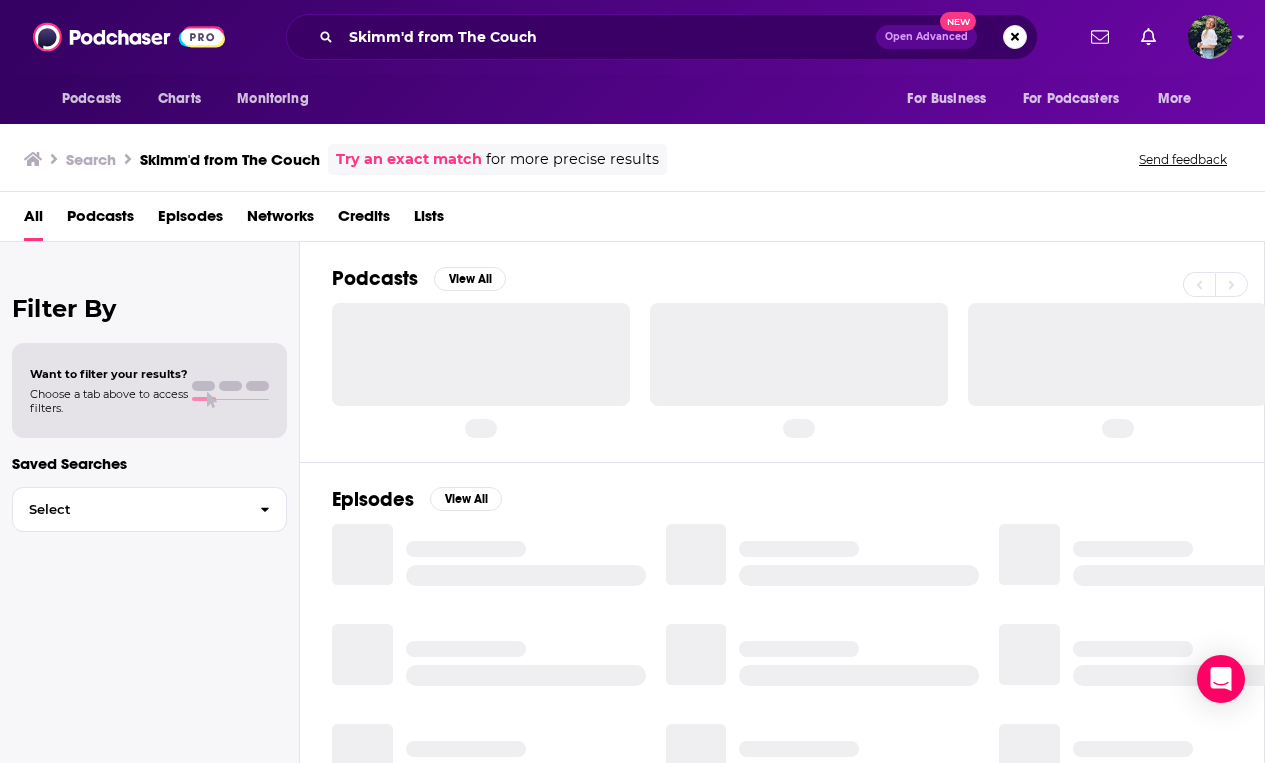 scroll, scrollTop: 0, scrollLeft: 0, axis: both 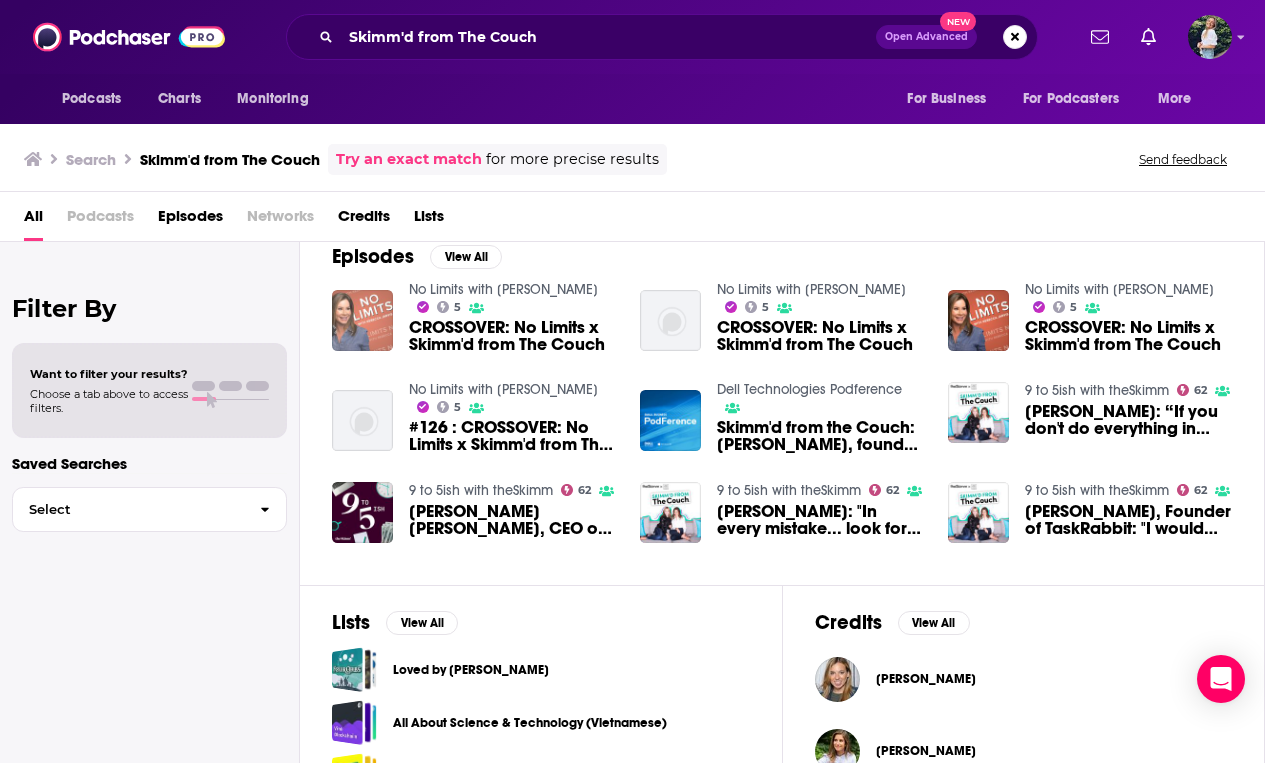 click at bounding box center (362, 320) 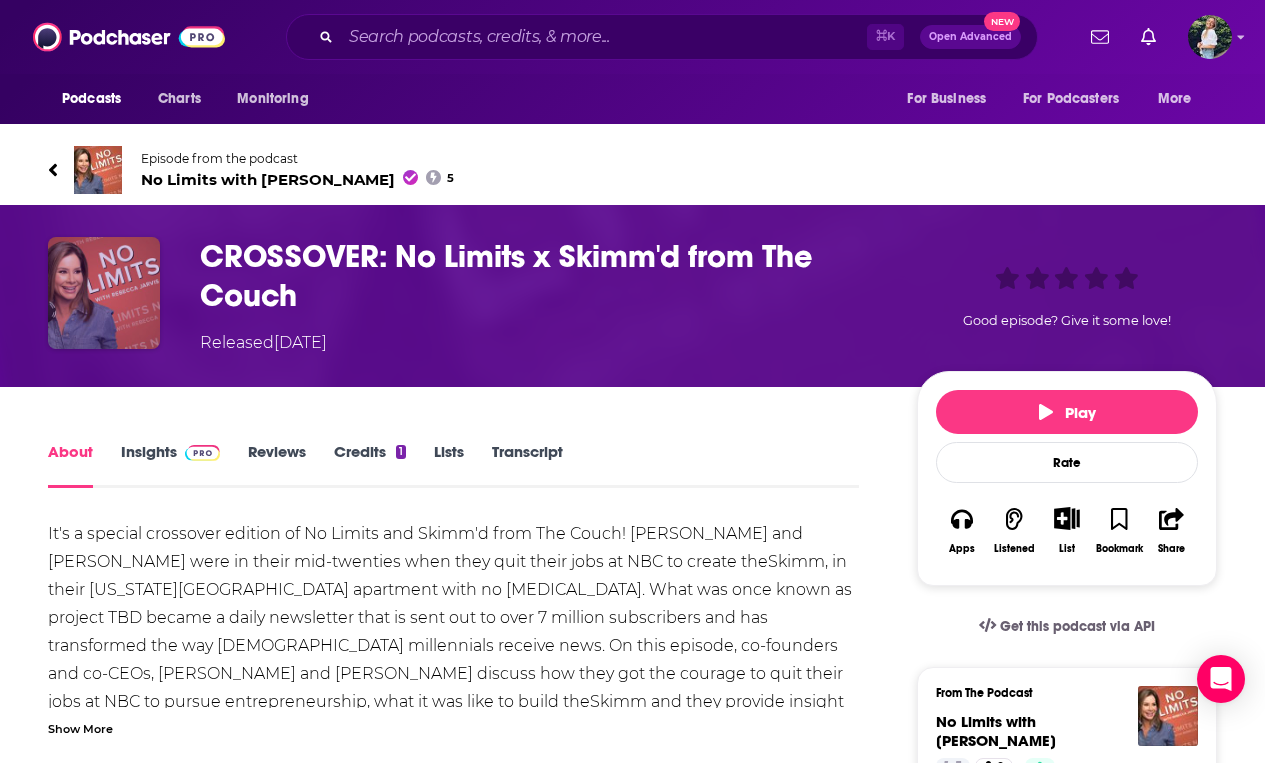 click at bounding box center (104, 293) 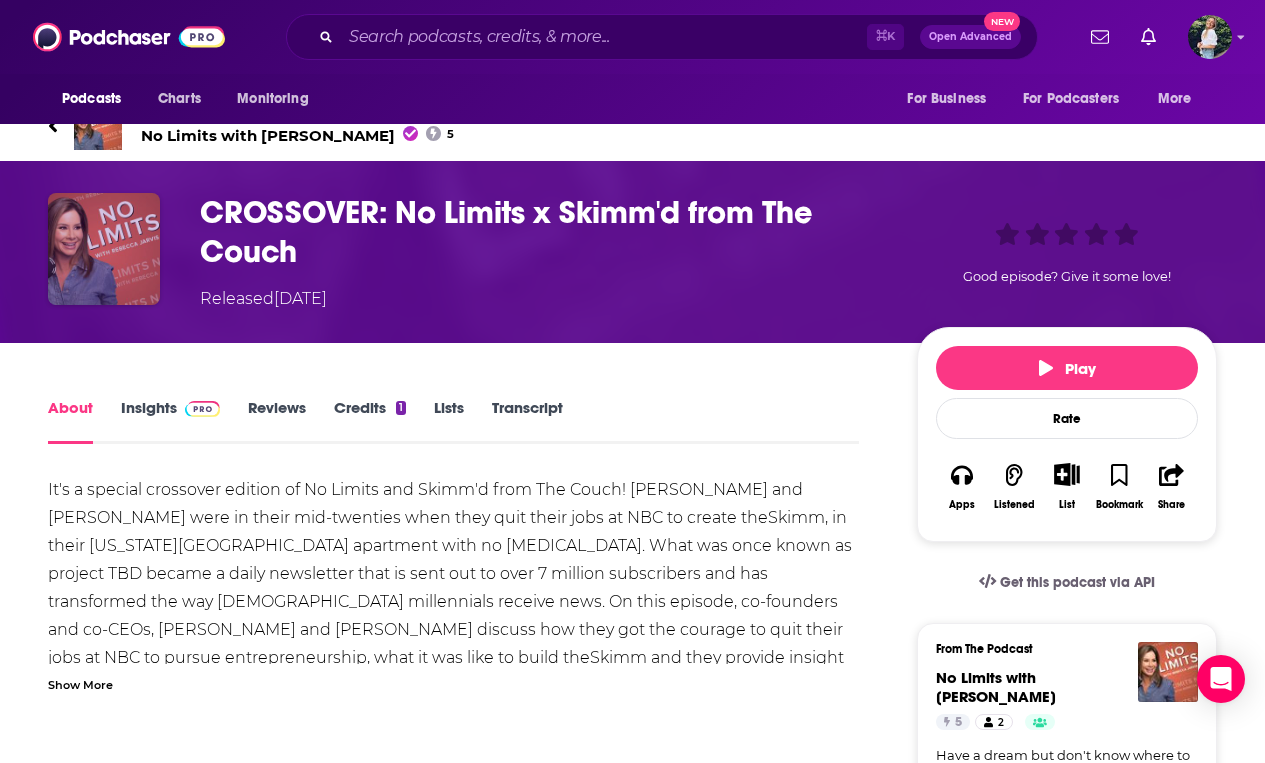 scroll, scrollTop: 0, scrollLeft: 0, axis: both 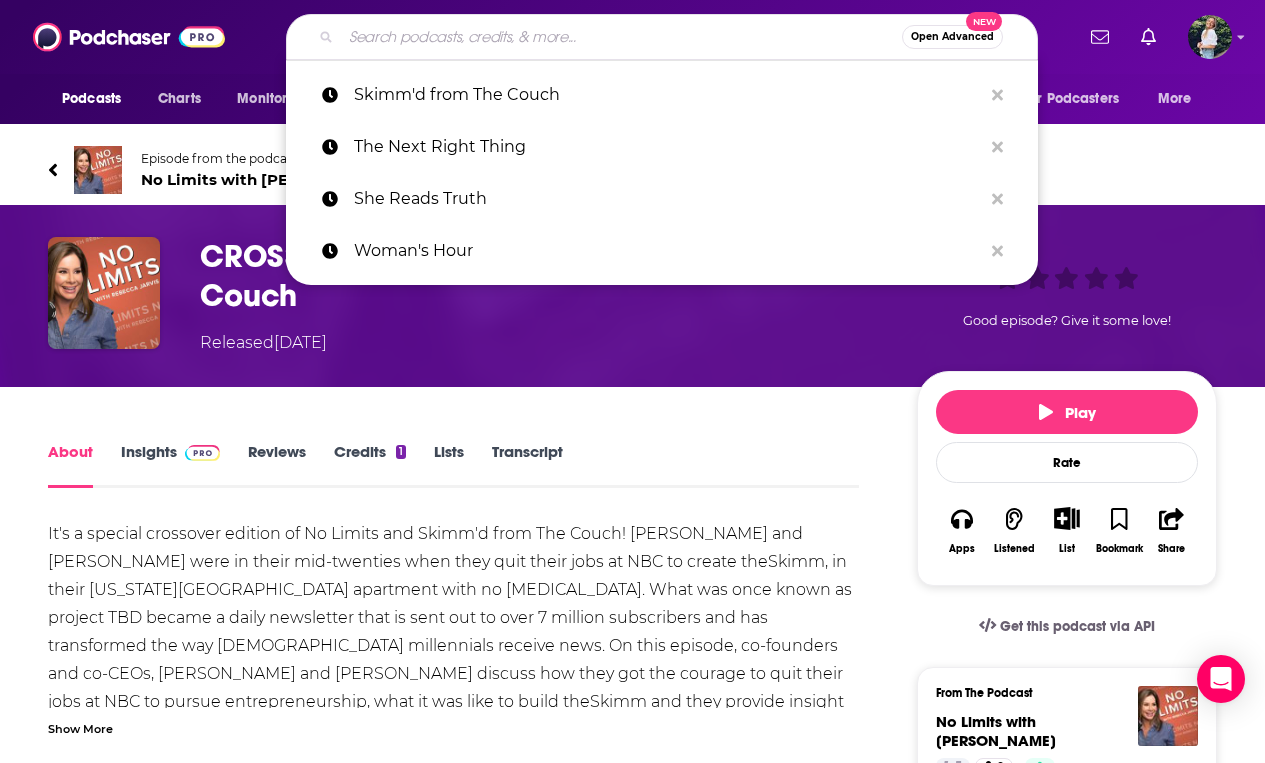 click at bounding box center [621, 37] 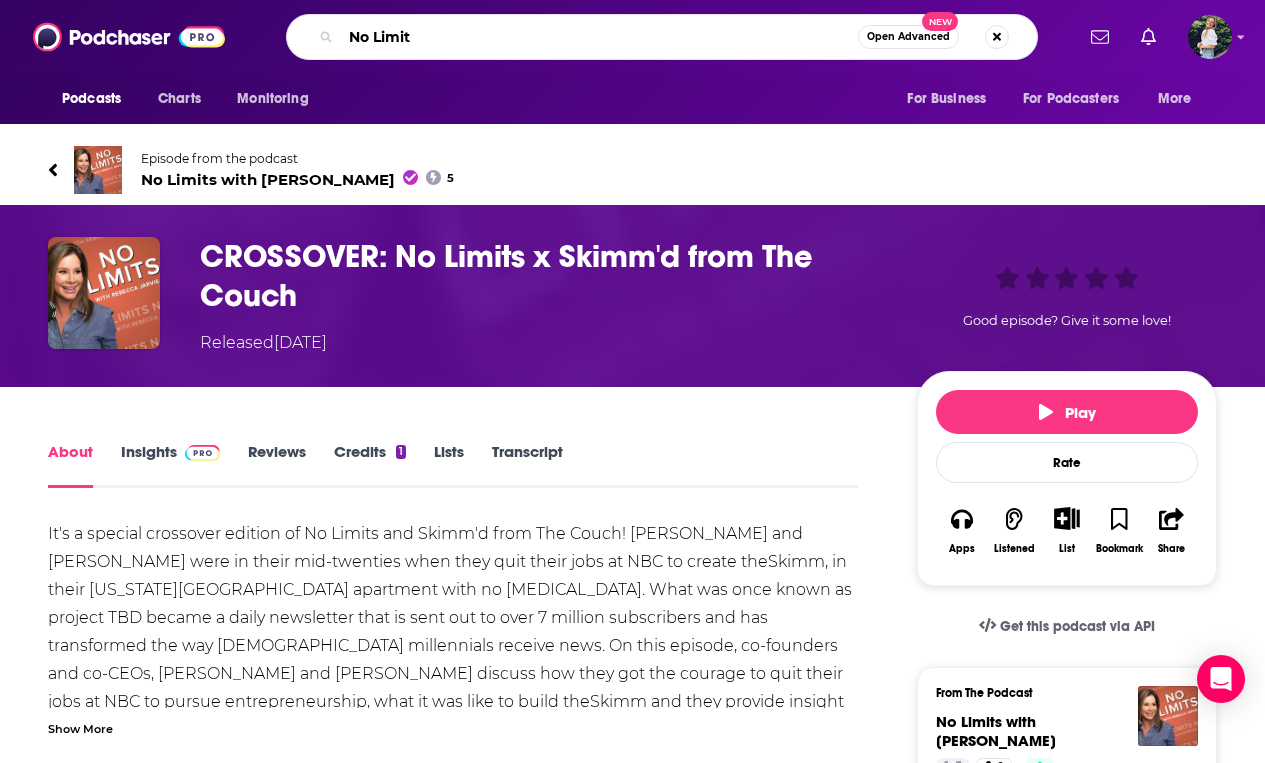 type on "No Limits" 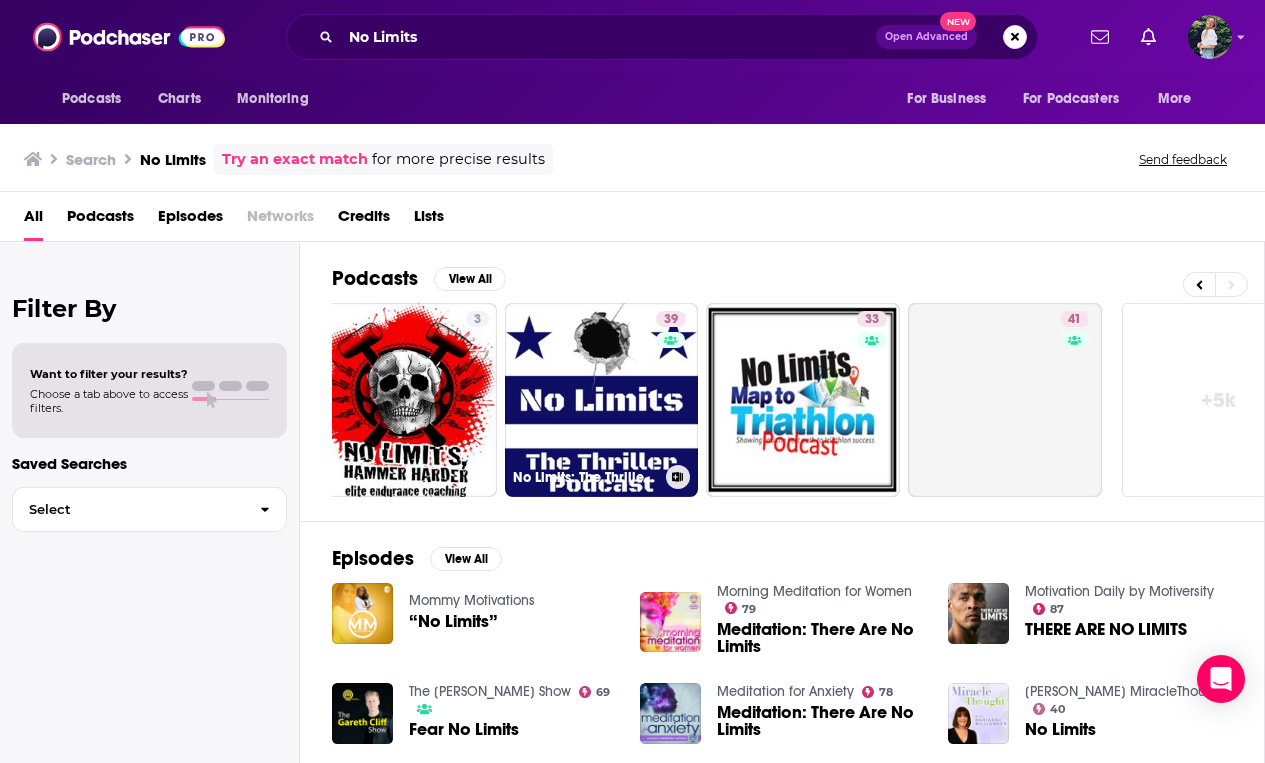scroll, scrollTop: 0, scrollLeft: 904, axis: horizontal 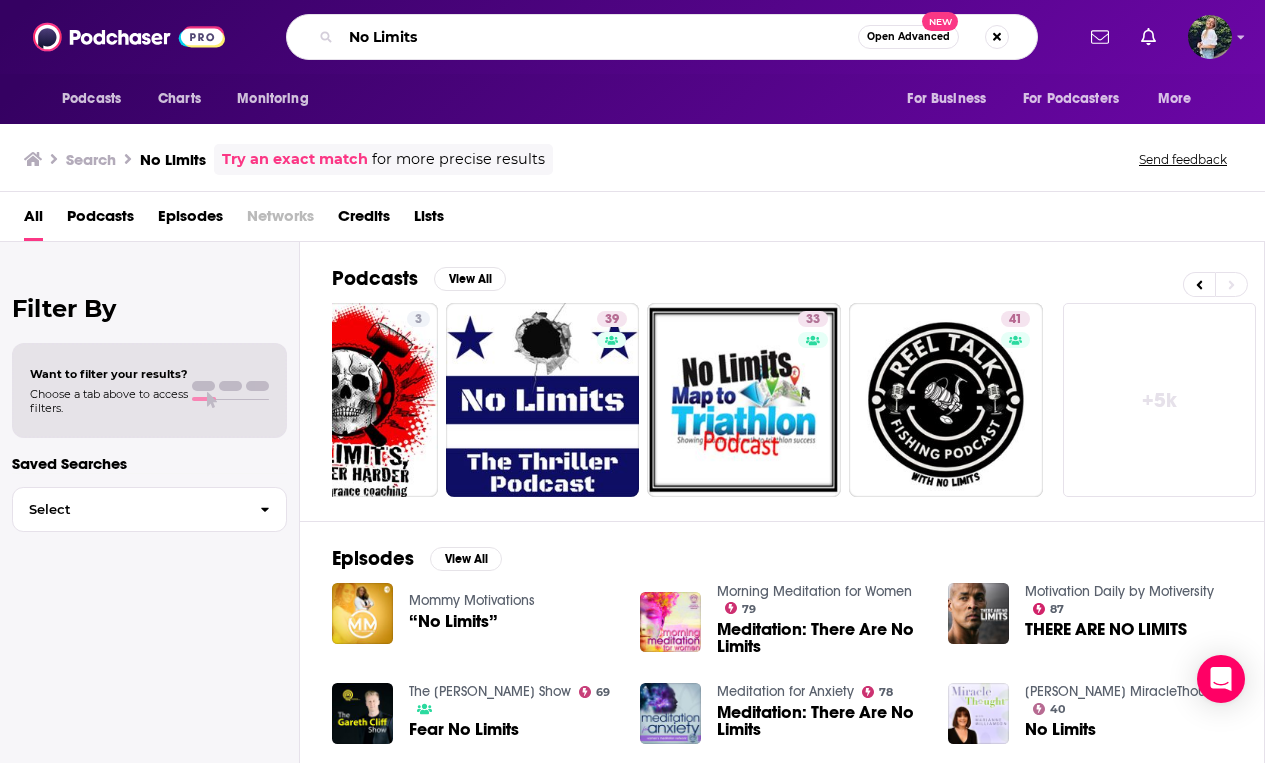 drag, startPoint x: 653, startPoint y: 34, endPoint x: 357, endPoint y: 19, distance: 296.37982 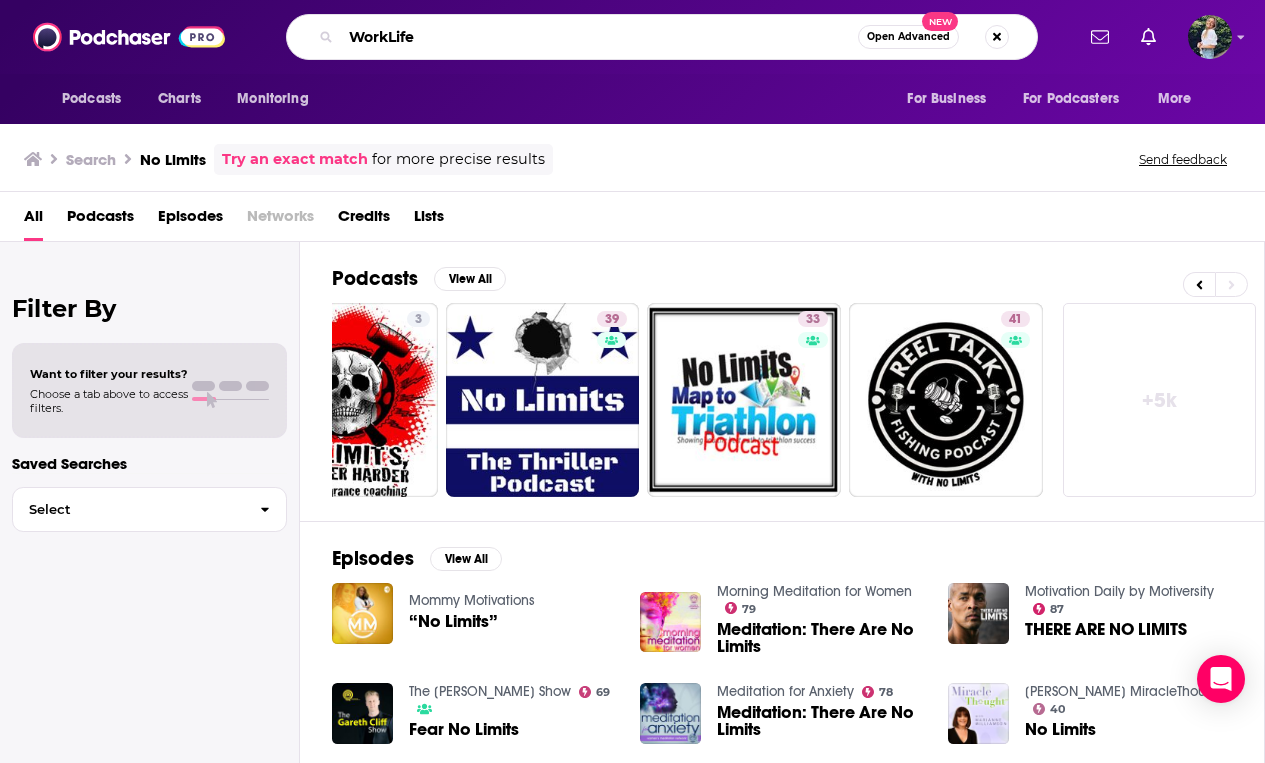 type on "WorkLife" 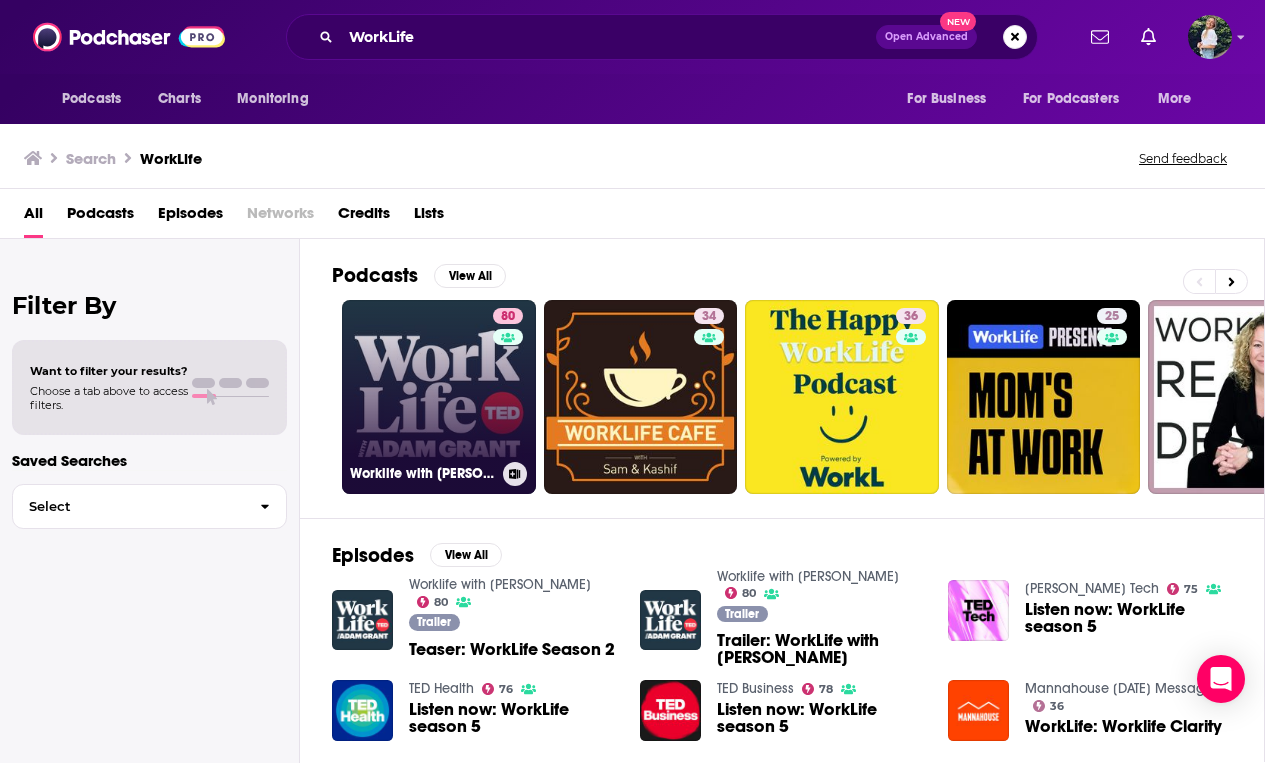 click on "80 Worklife with [PERSON_NAME]" at bounding box center (439, 397) 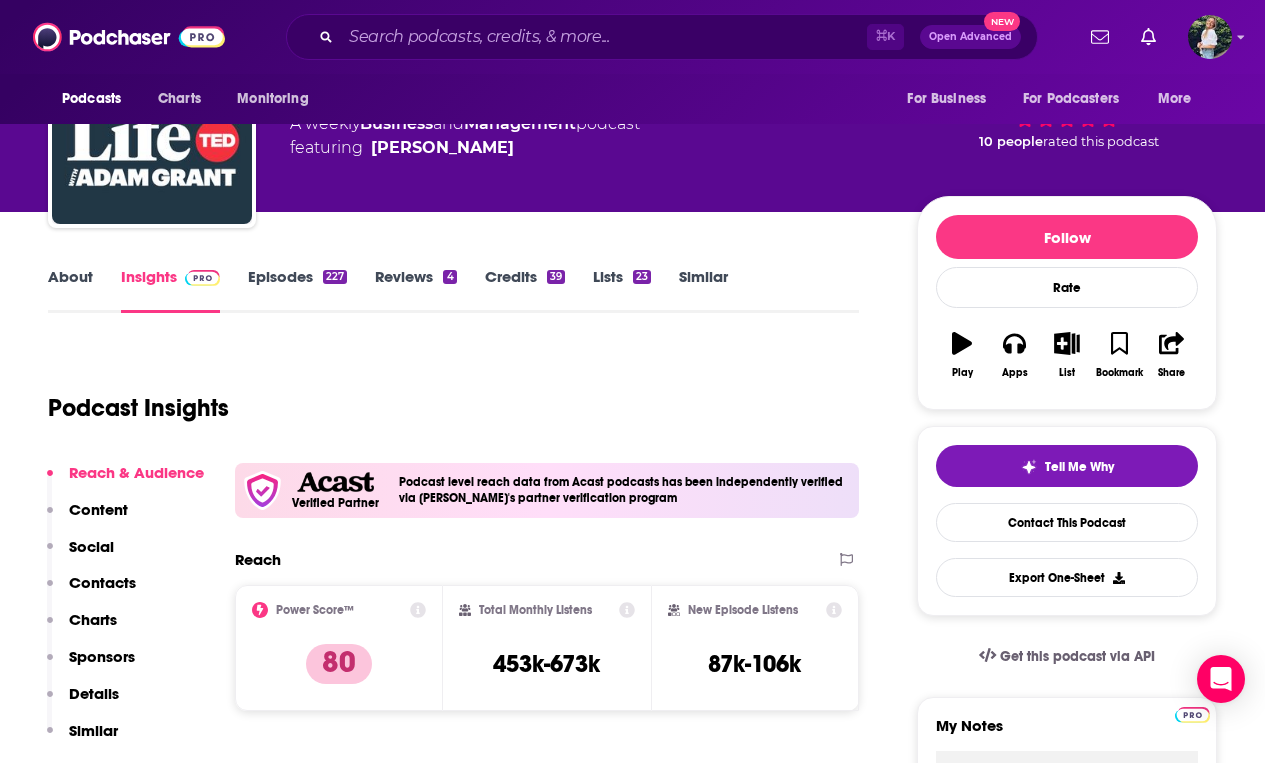 scroll, scrollTop: 116, scrollLeft: 0, axis: vertical 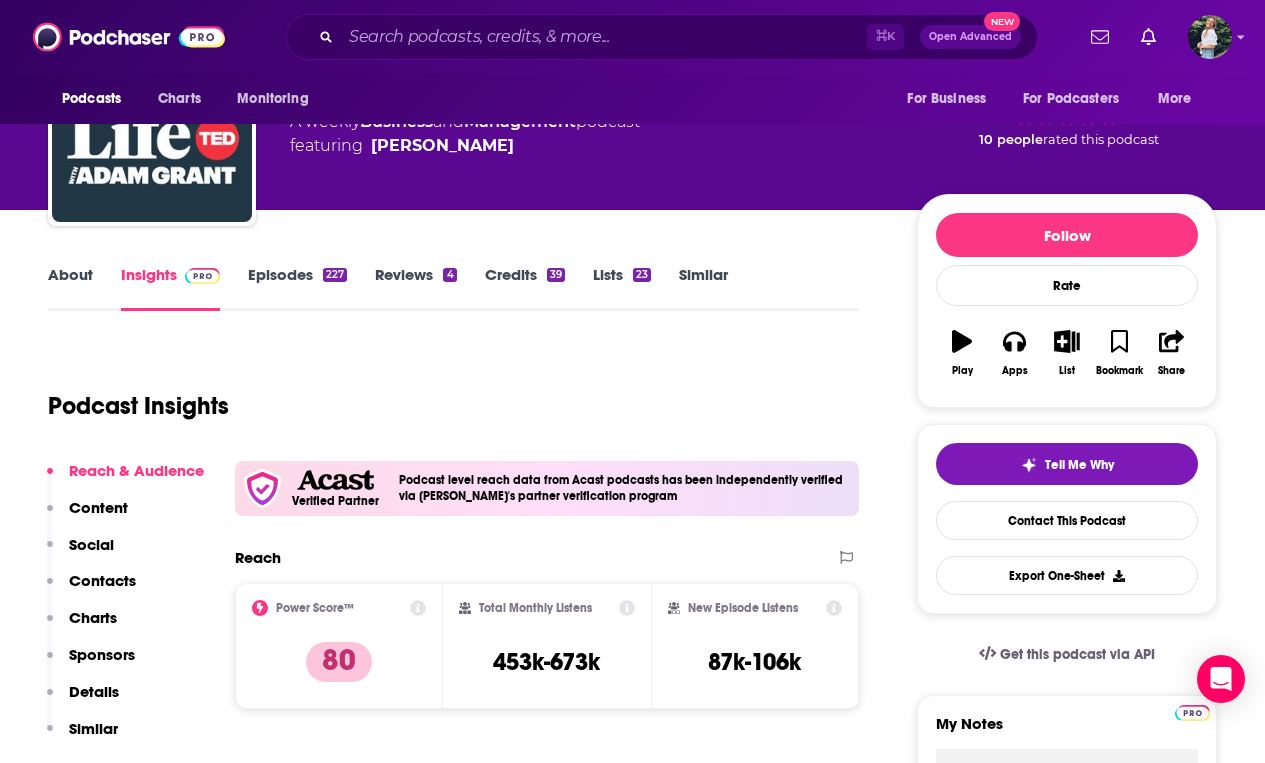 click on "About" at bounding box center [70, 288] 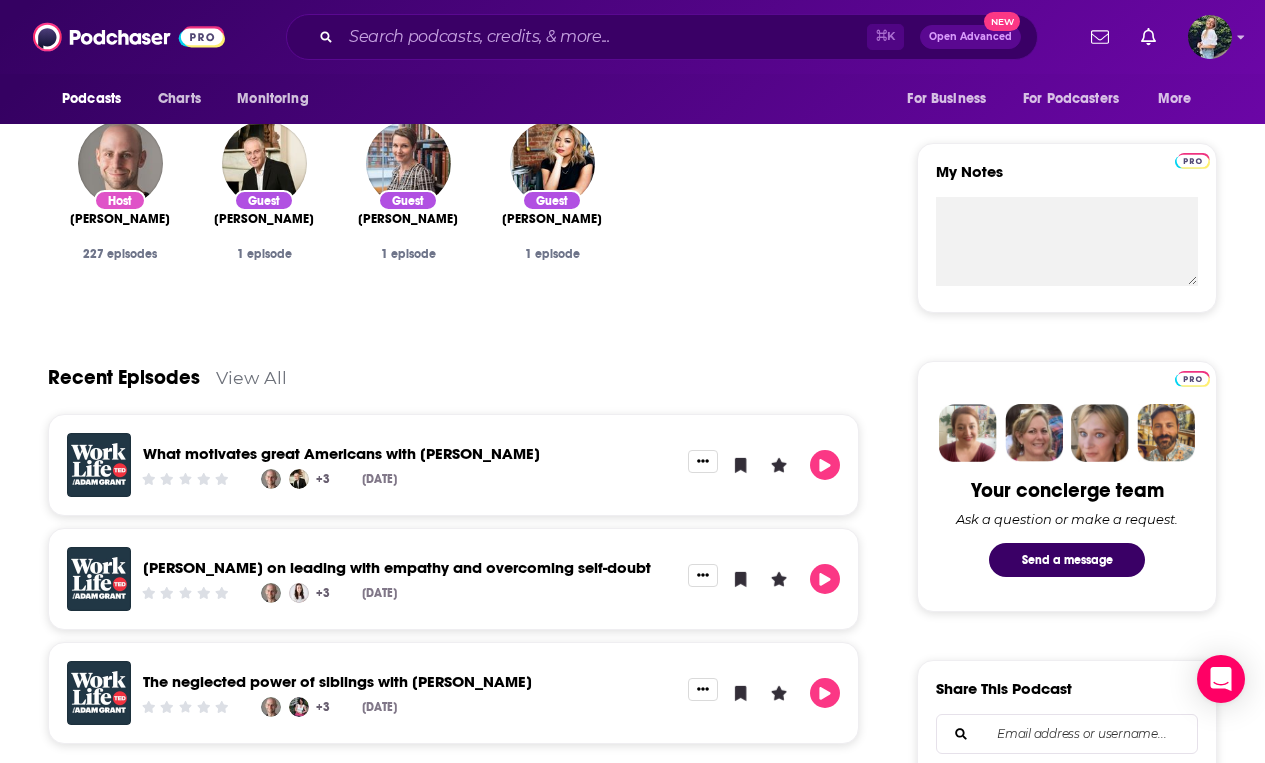 scroll, scrollTop: 701, scrollLeft: 0, axis: vertical 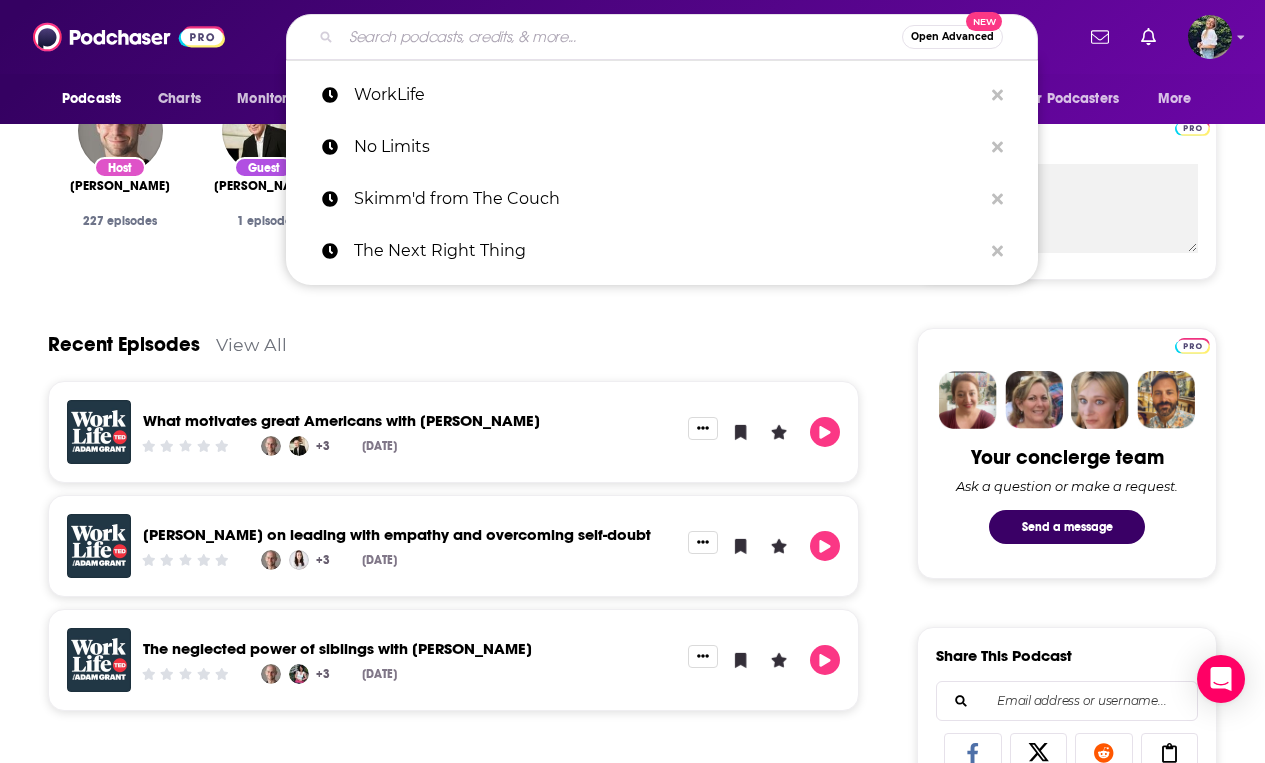 click at bounding box center (621, 37) 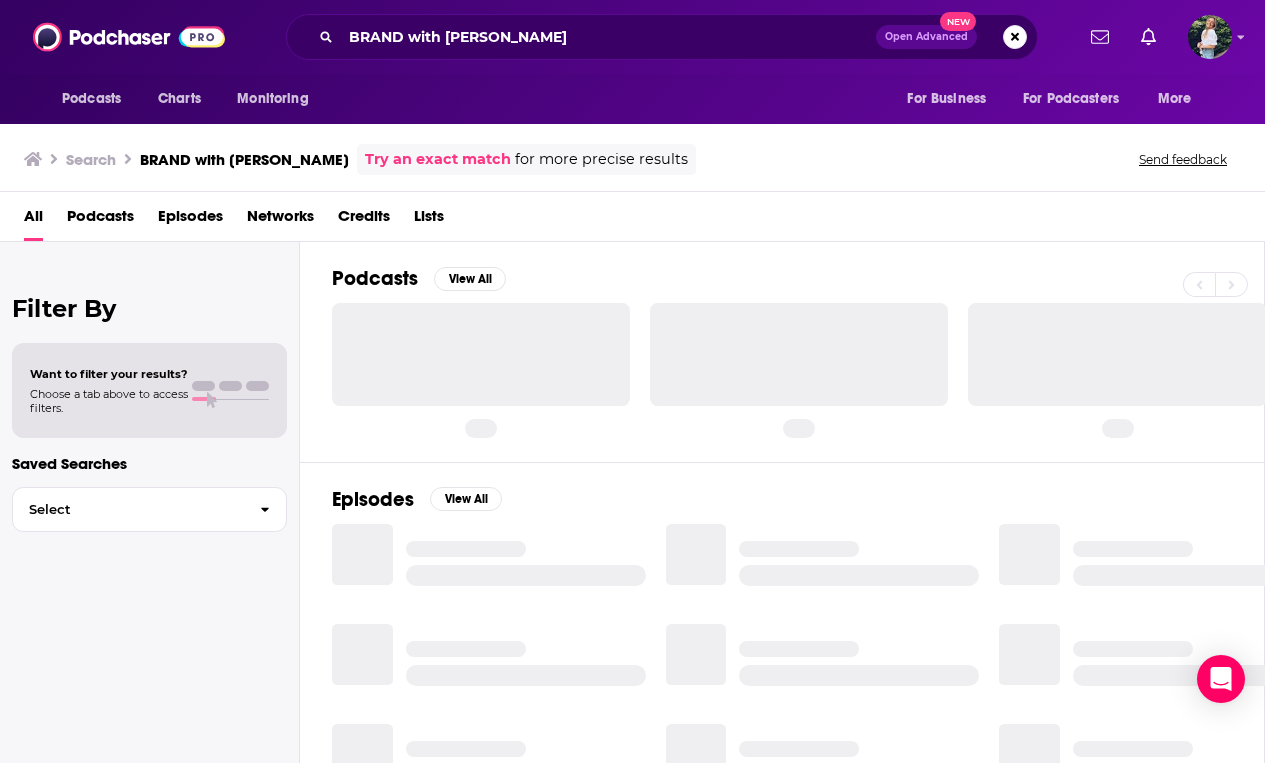 scroll, scrollTop: 0, scrollLeft: 0, axis: both 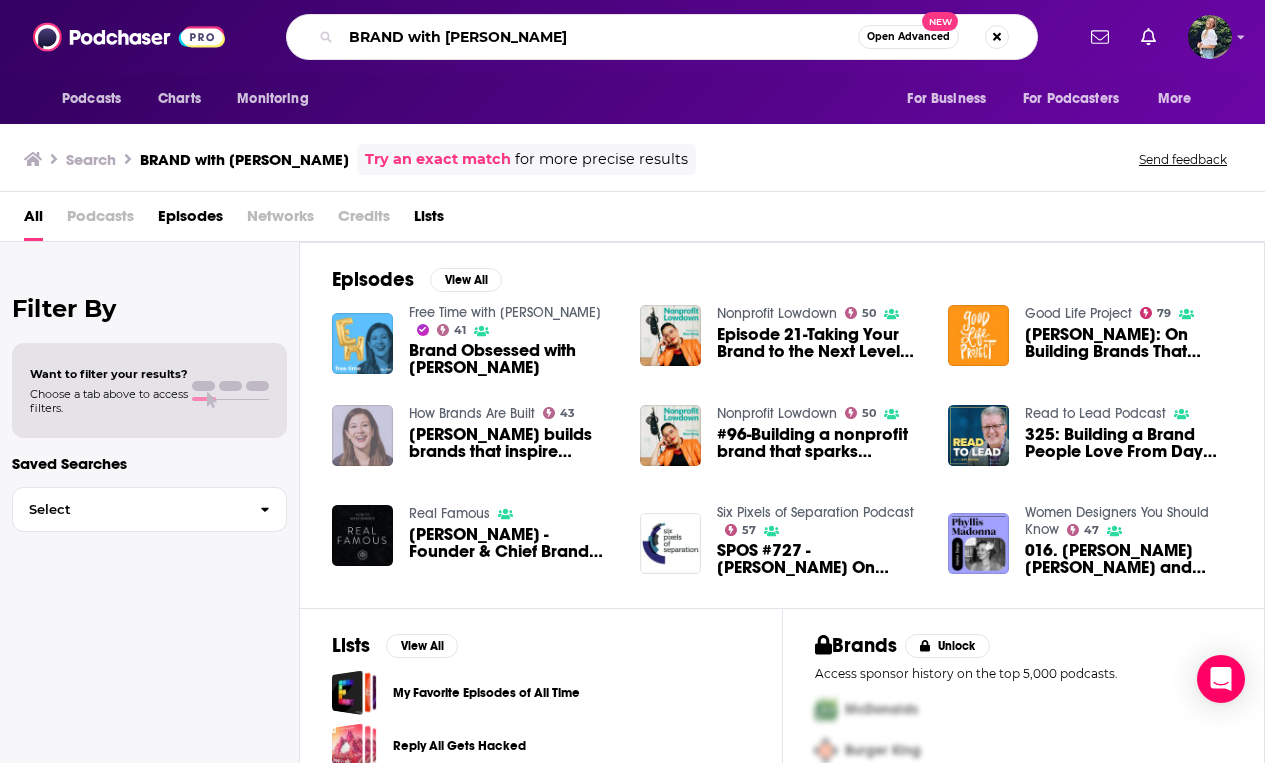 drag, startPoint x: 591, startPoint y: 40, endPoint x: 334, endPoint y: 41, distance: 257.00195 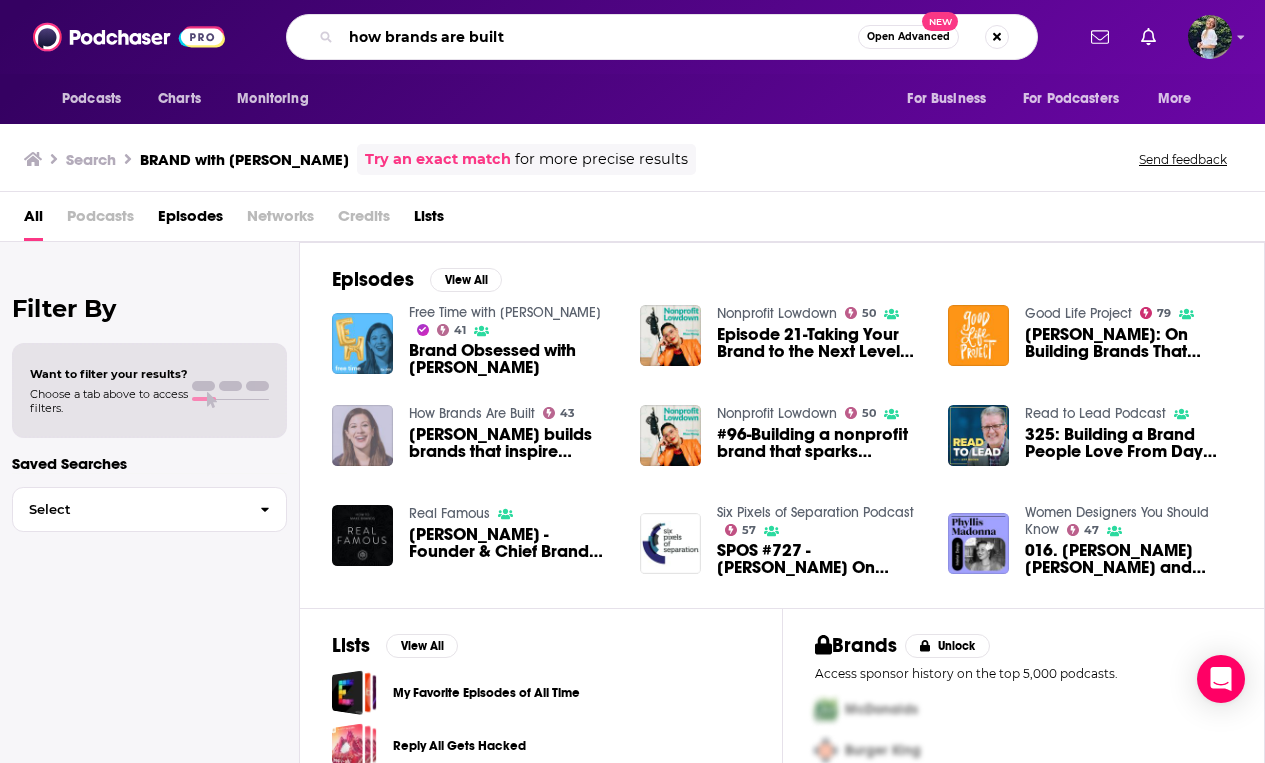 type on "how brands are built" 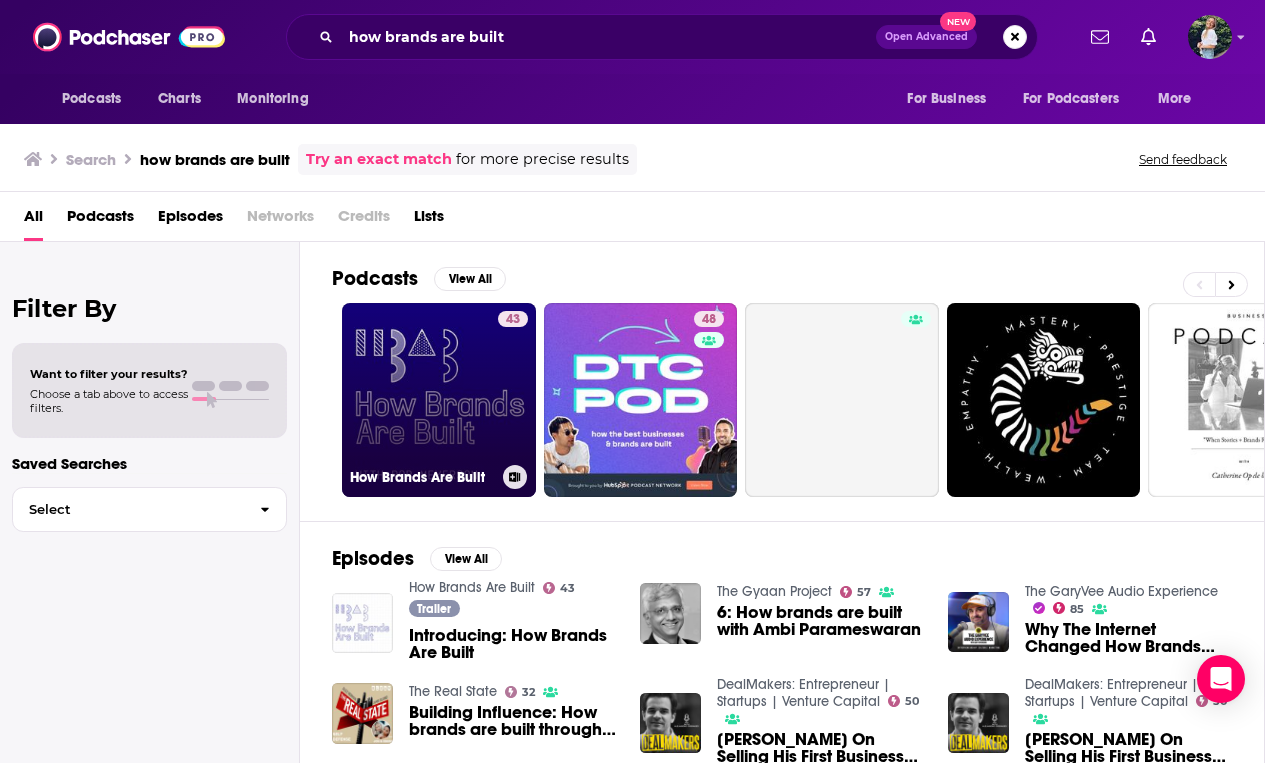 click on "43 How Brands Are Built" at bounding box center (439, 400) 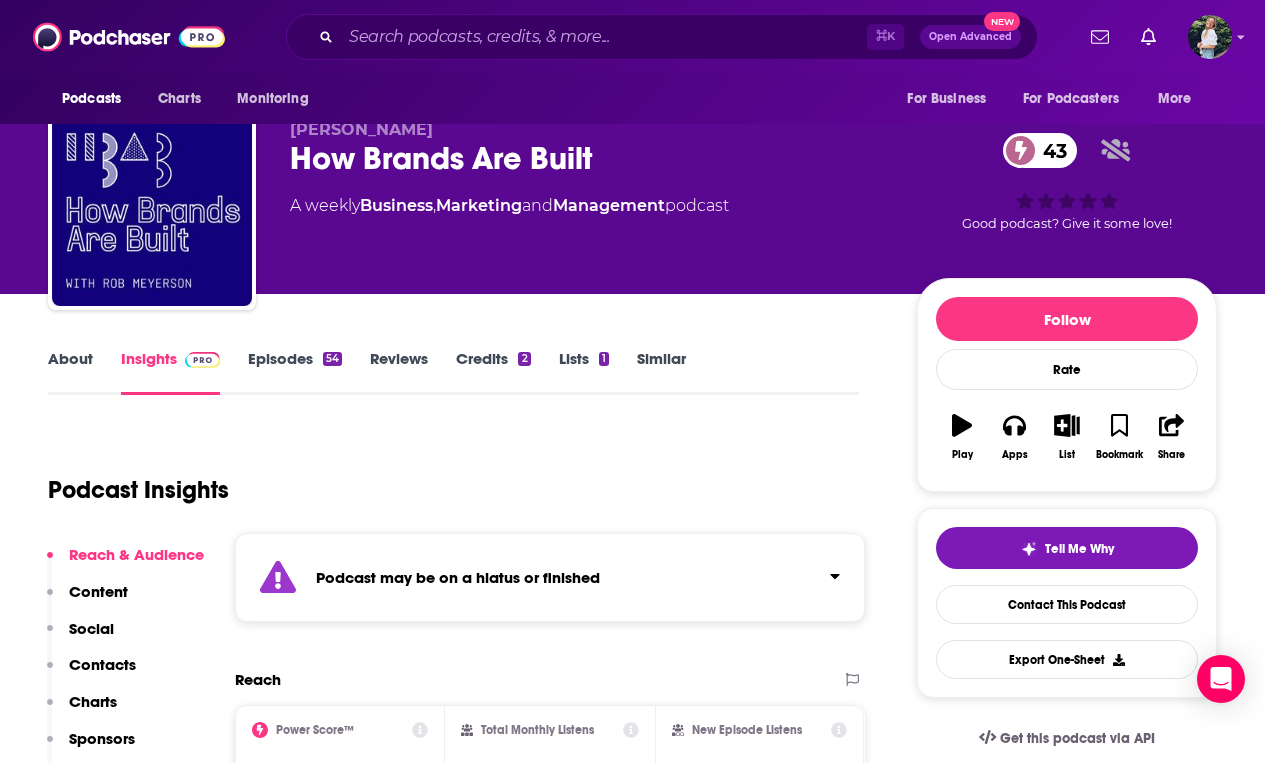 scroll, scrollTop: 0, scrollLeft: 0, axis: both 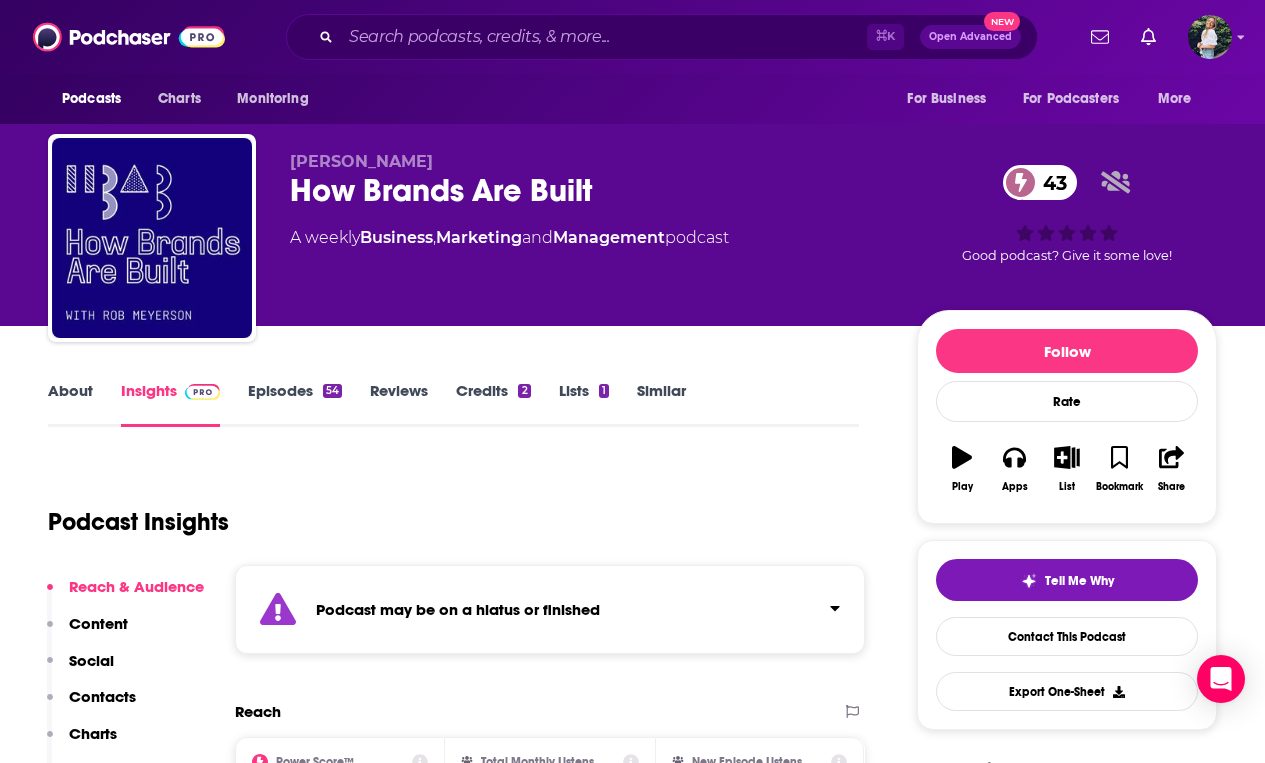 click on "Similar" at bounding box center [661, 404] 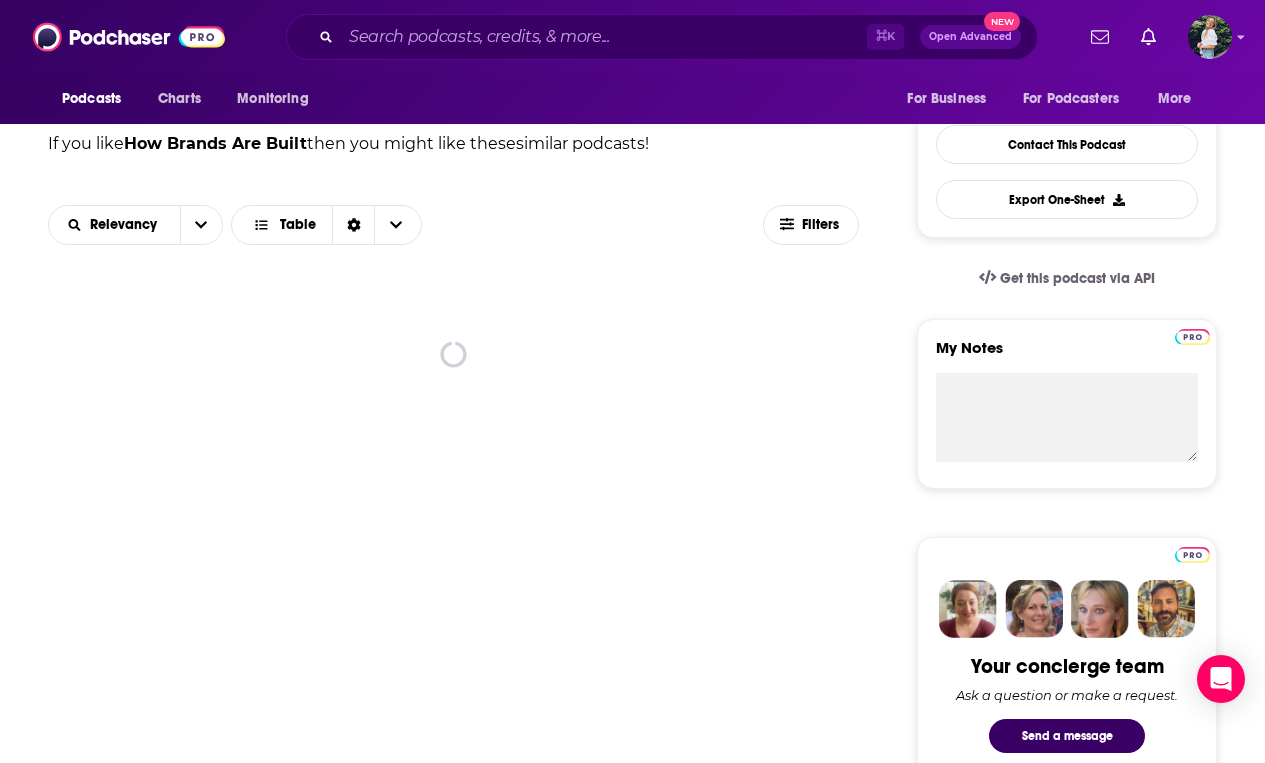 scroll, scrollTop: 496, scrollLeft: 0, axis: vertical 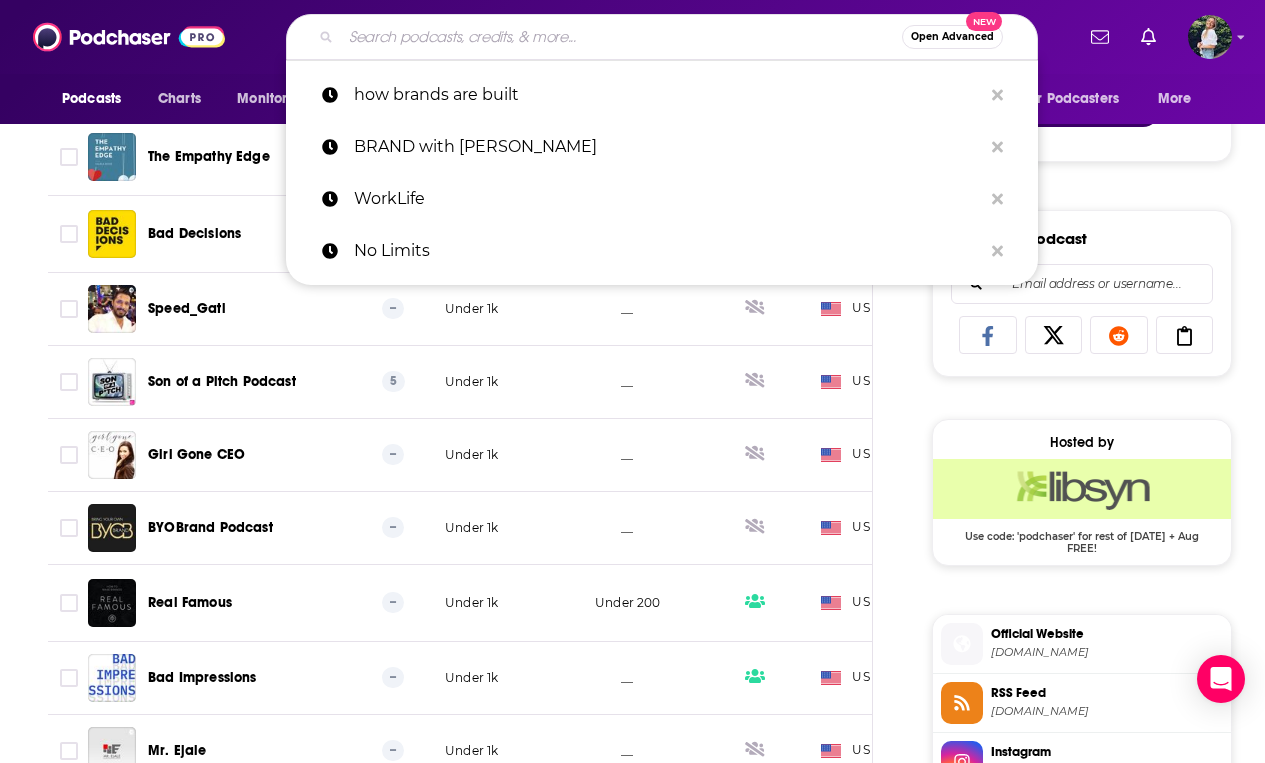 click at bounding box center [621, 37] 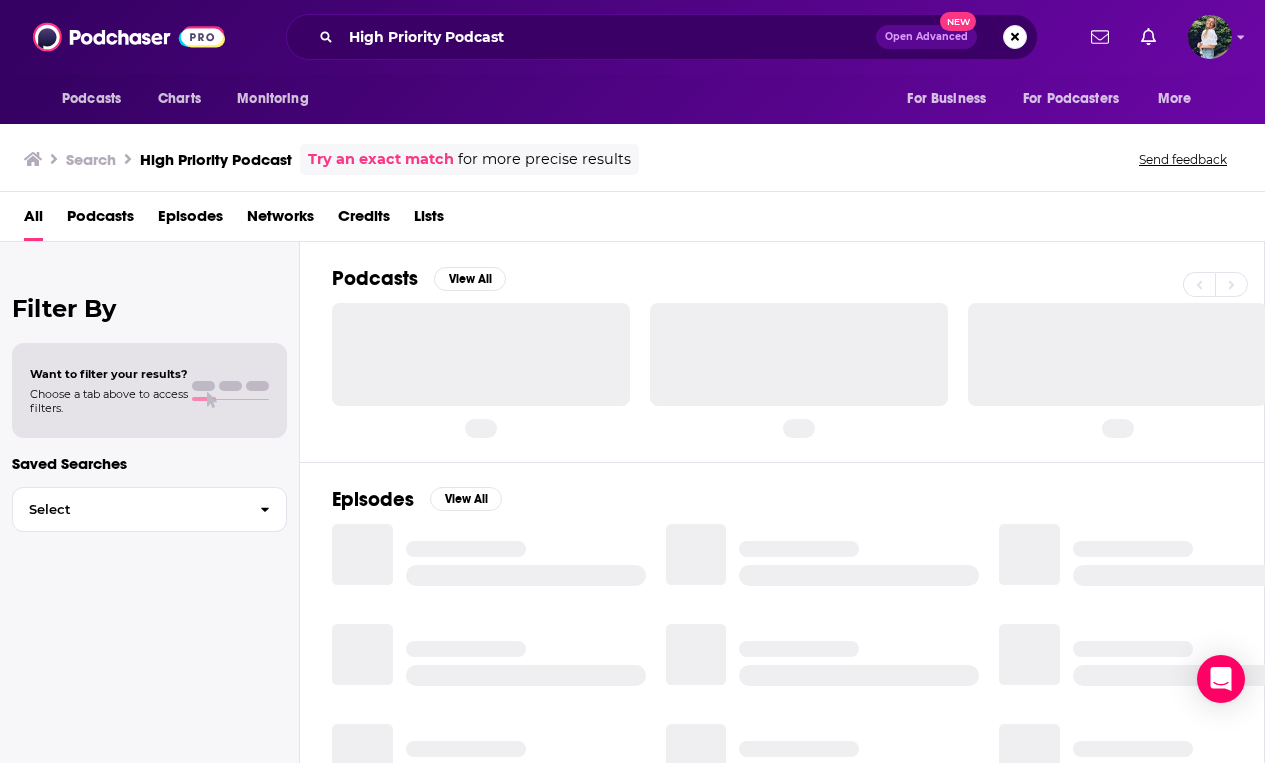 scroll, scrollTop: 0, scrollLeft: 0, axis: both 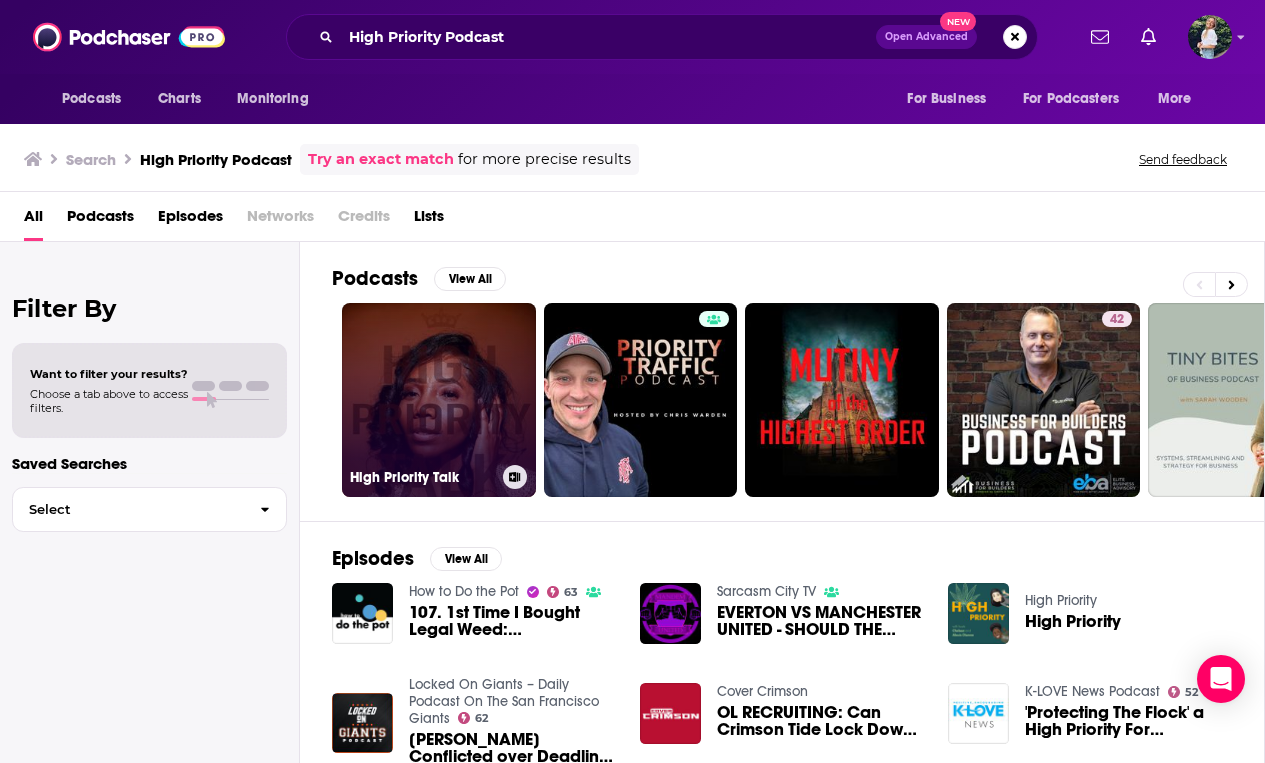 click on "High Priority Talk" at bounding box center (439, 400) 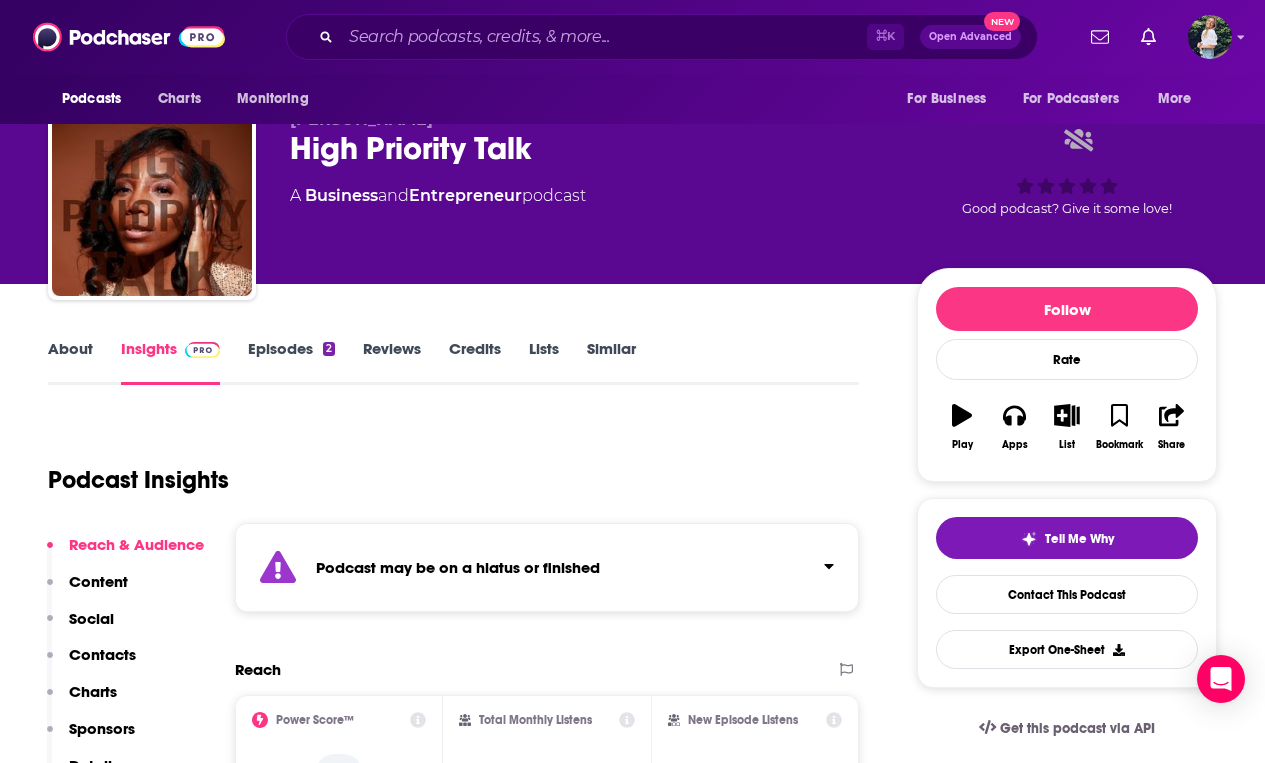 scroll, scrollTop: 0, scrollLeft: 0, axis: both 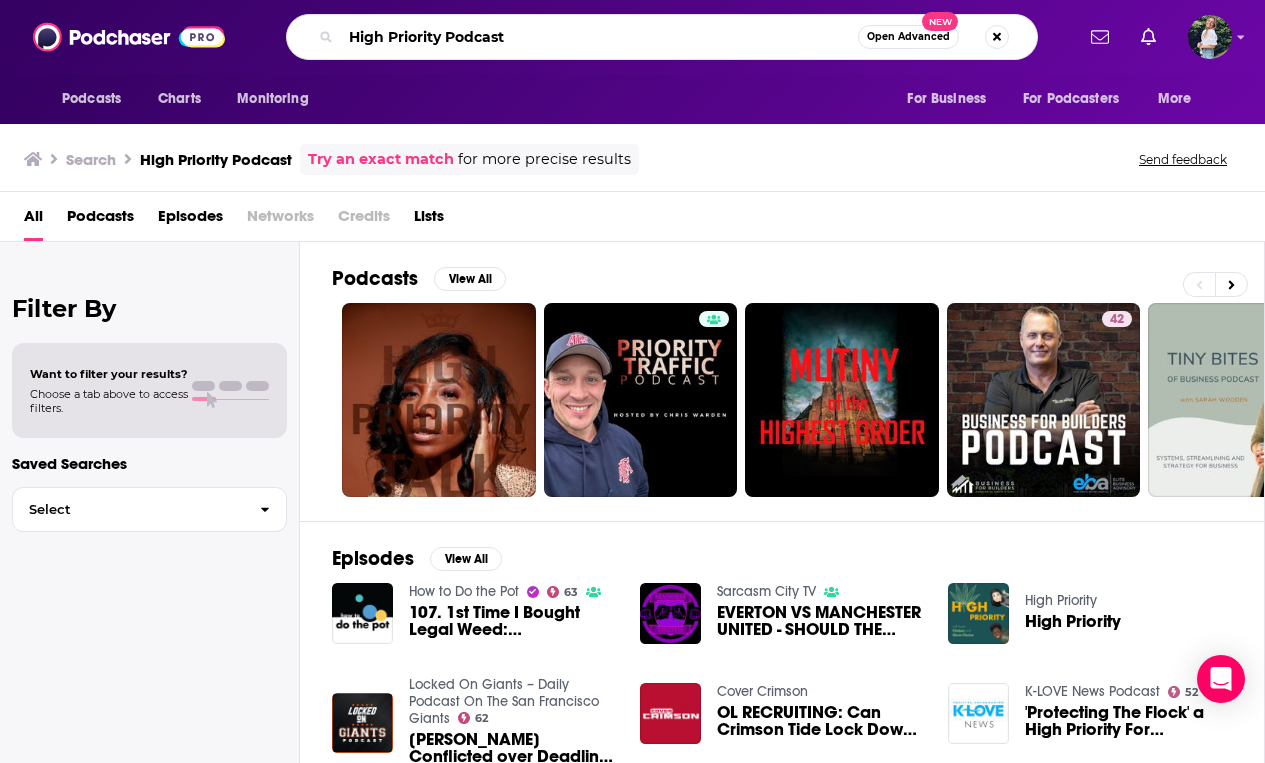drag, startPoint x: 524, startPoint y: 46, endPoint x: 304, endPoint y: 43, distance: 220.02045 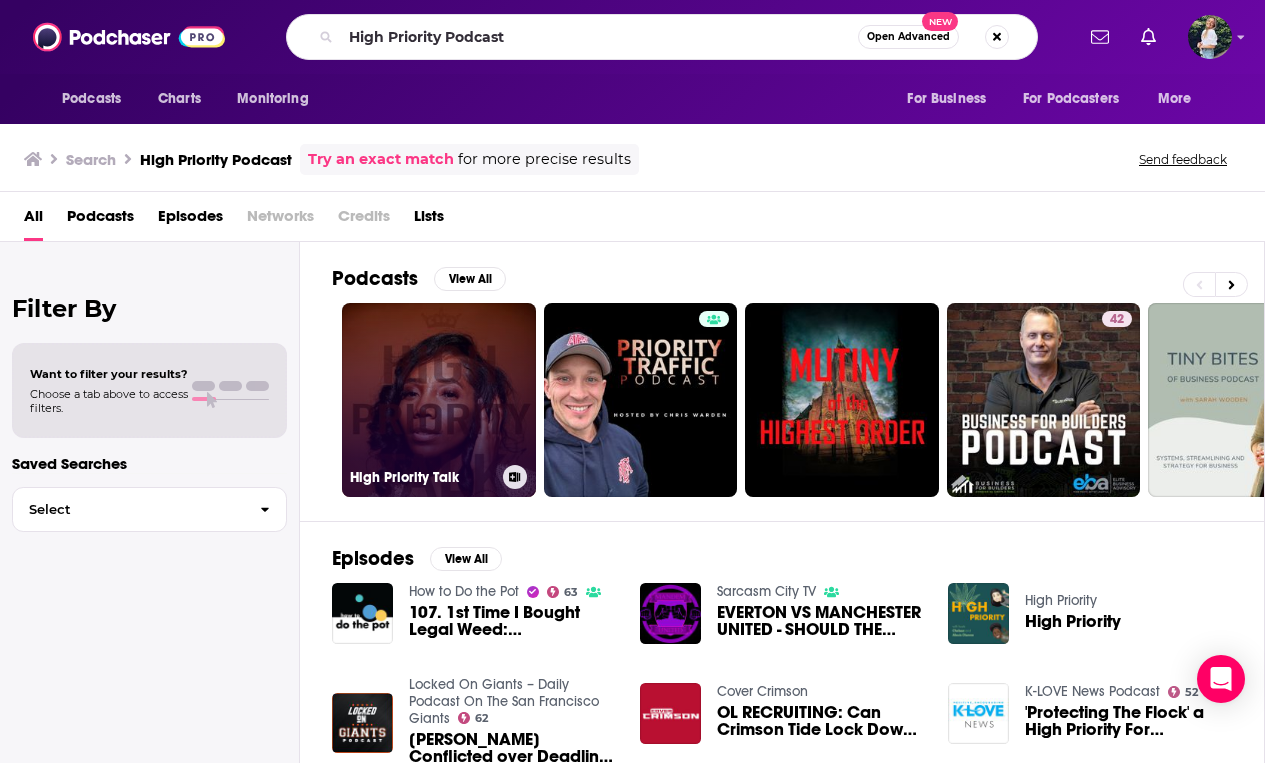 click on "High Priority Talk" at bounding box center (439, 400) 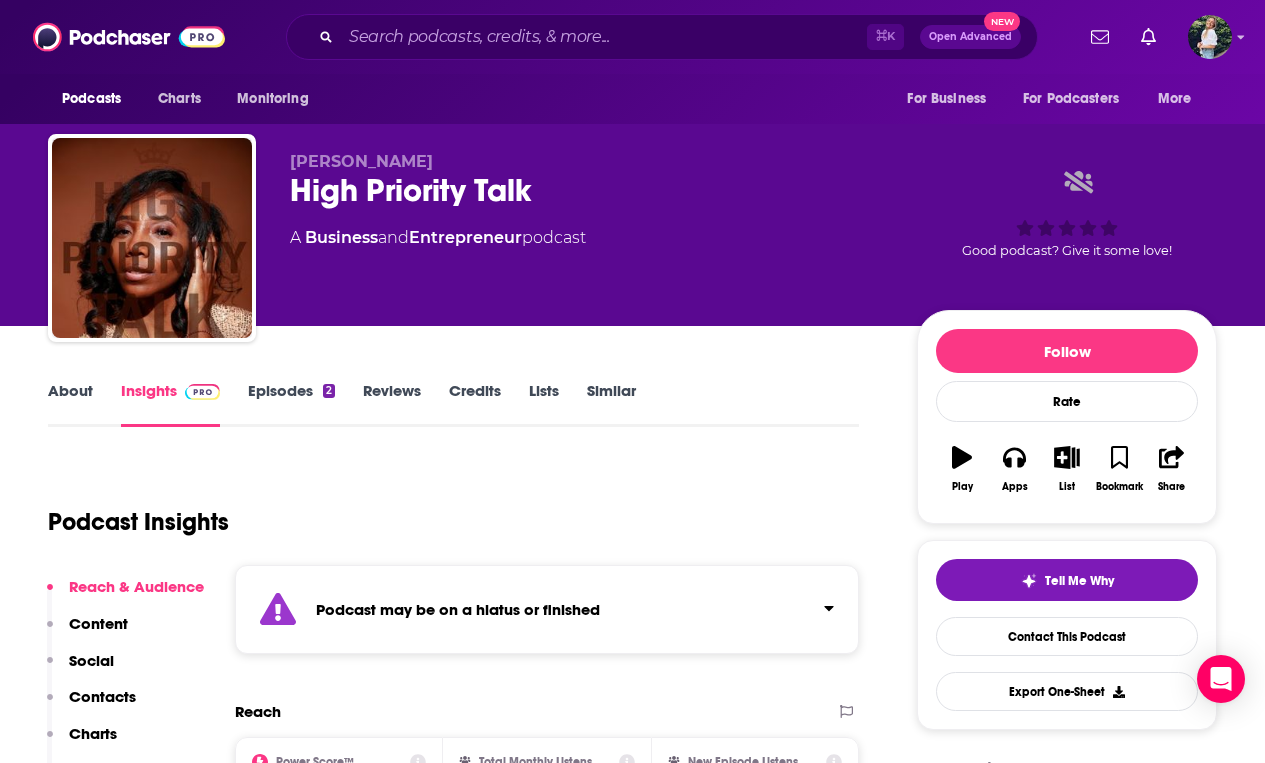 click on "Similar" at bounding box center [611, 404] 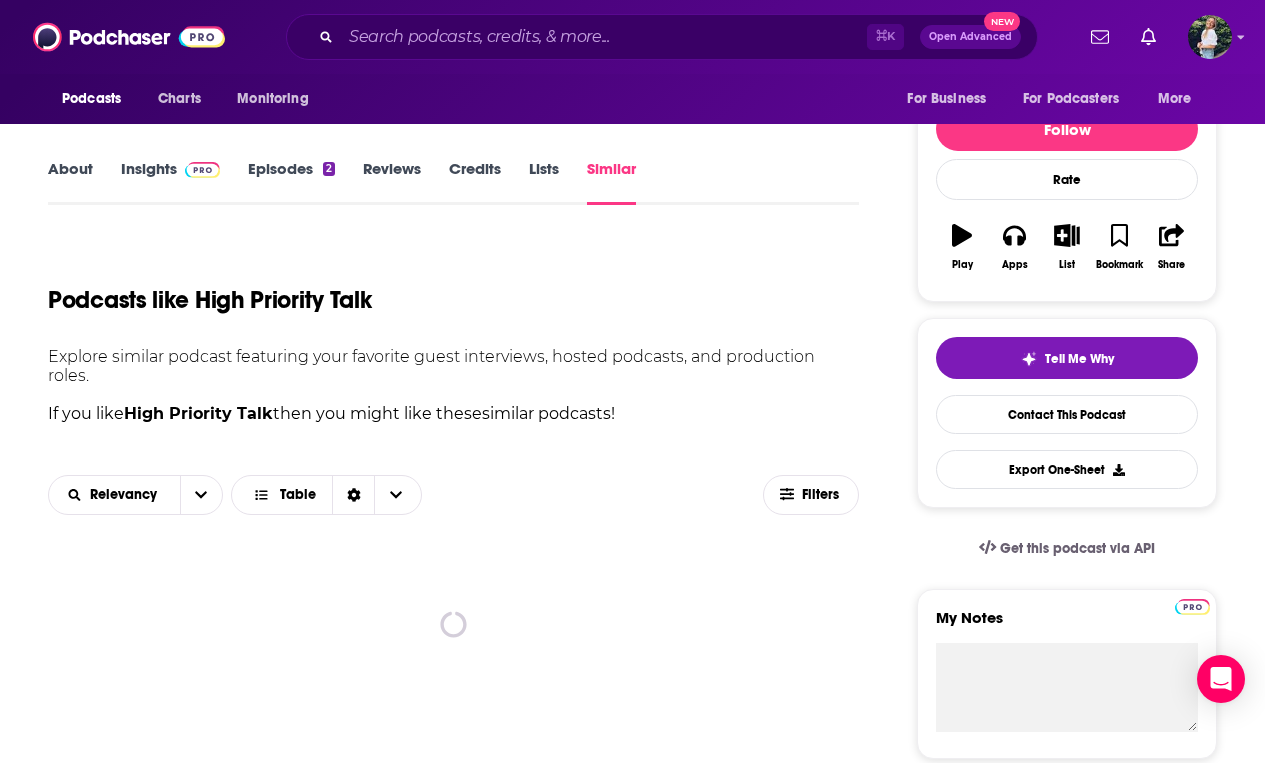 scroll, scrollTop: 470, scrollLeft: 0, axis: vertical 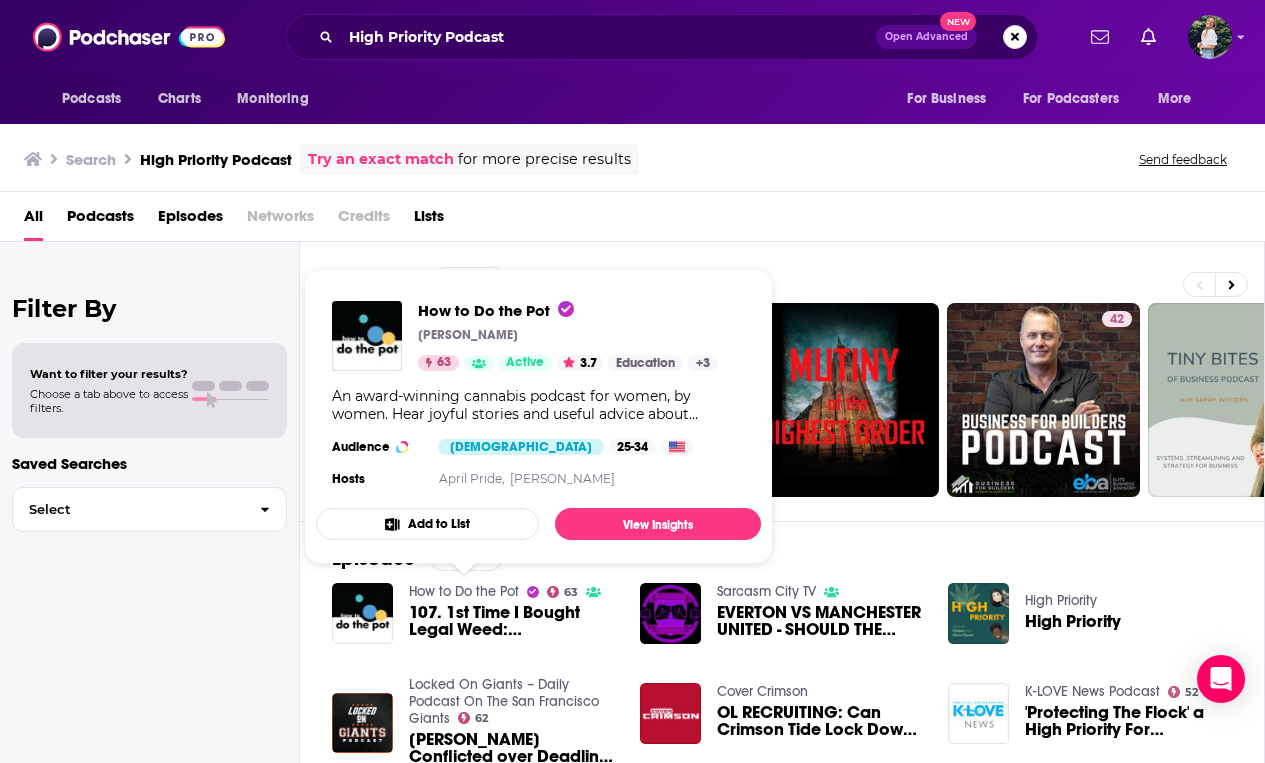 click on "How to Do the Pot" at bounding box center [464, 591] 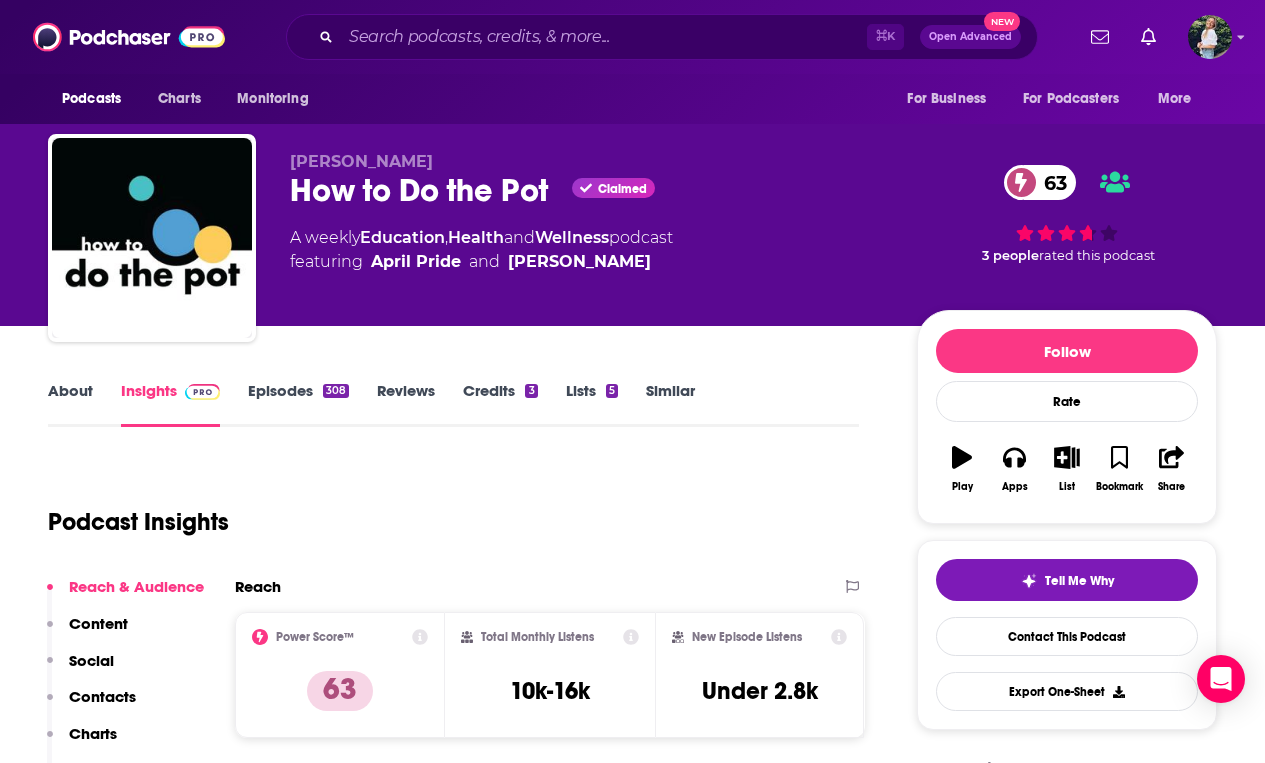 click on "About" at bounding box center [70, 404] 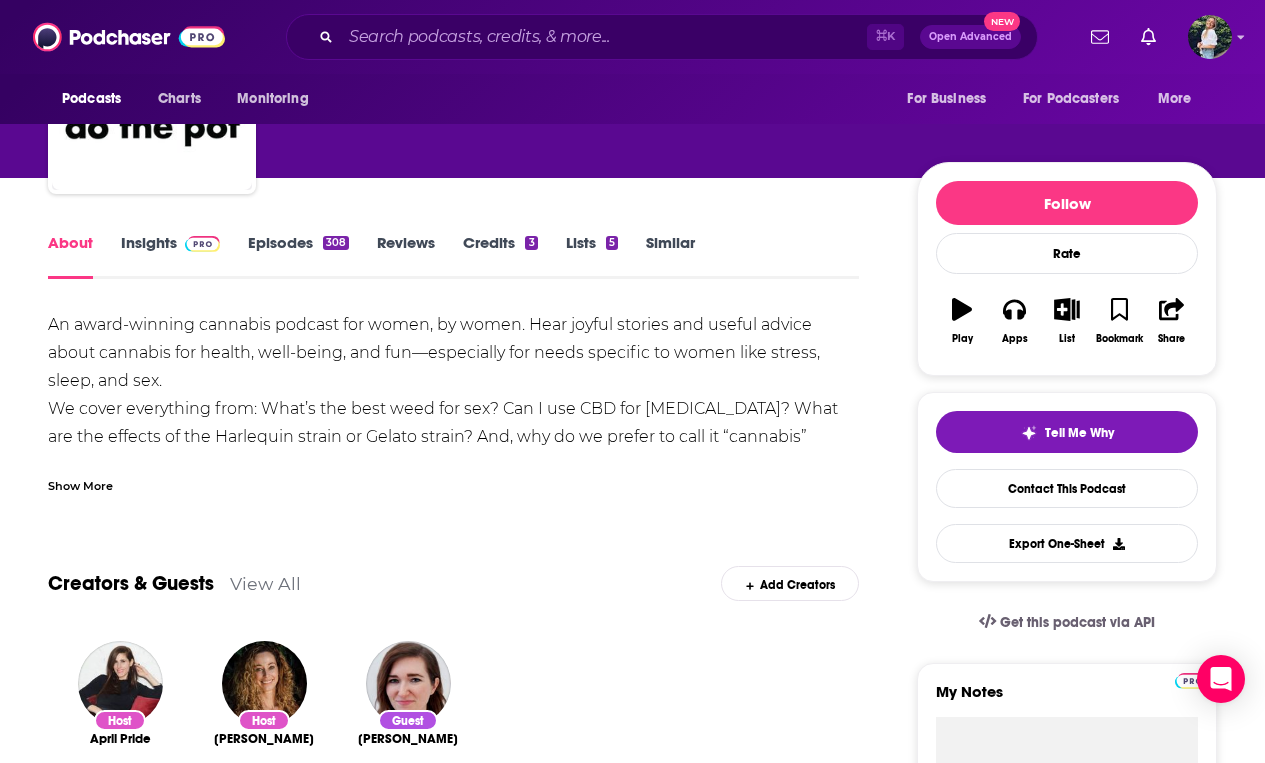 scroll, scrollTop: 0, scrollLeft: 0, axis: both 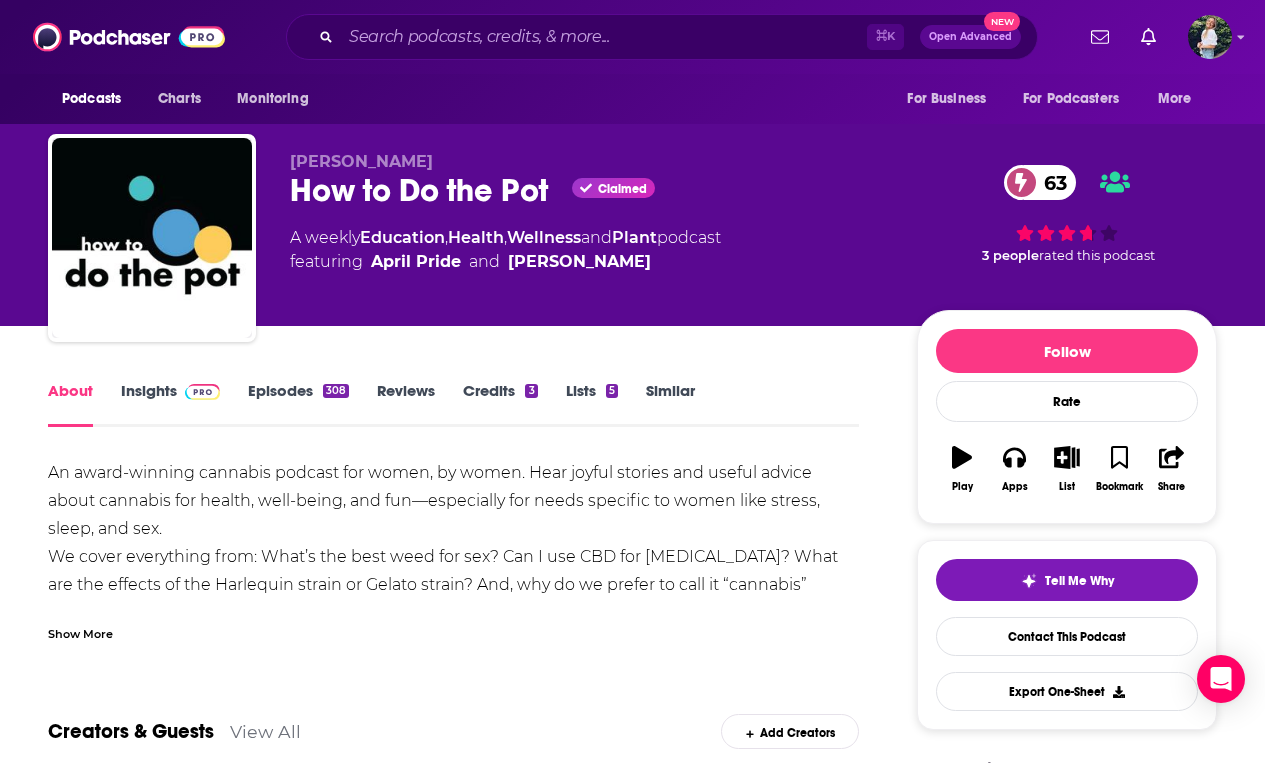click on "Episodes 308" at bounding box center [298, 404] 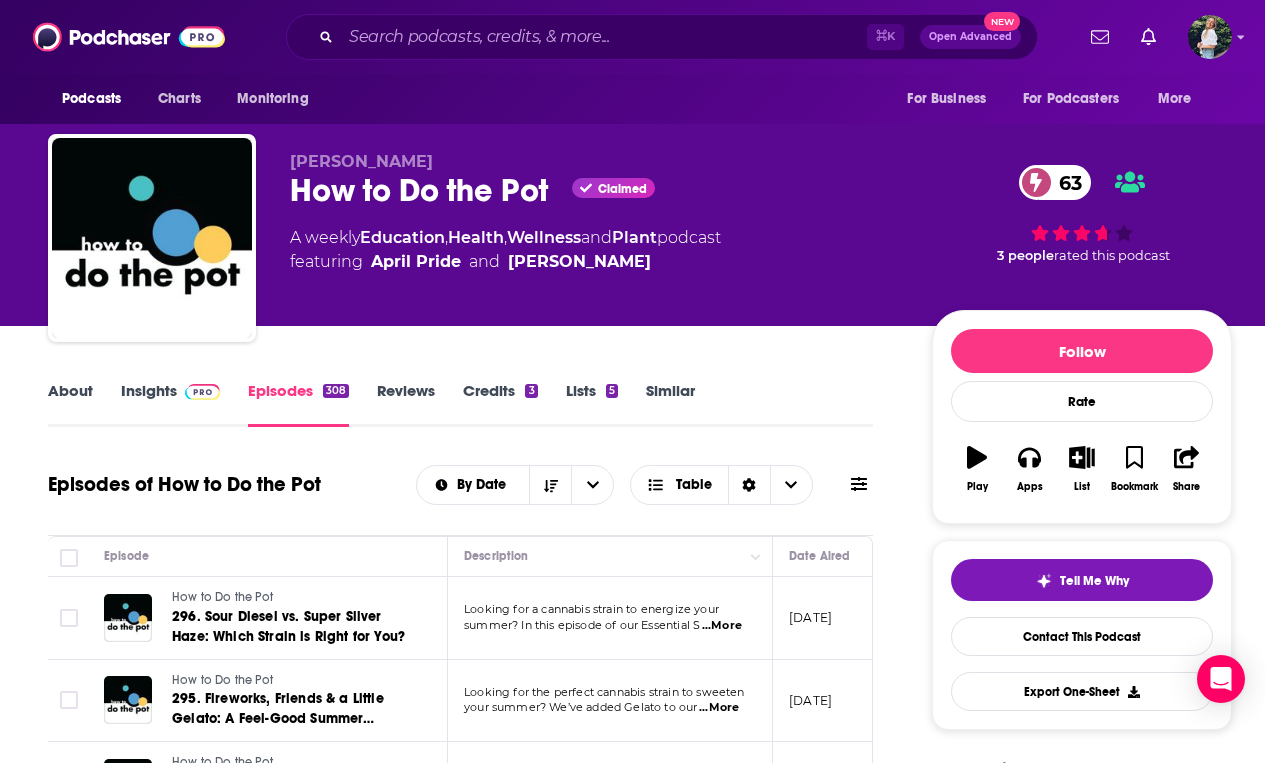 click on "Insights" at bounding box center (170, 404) 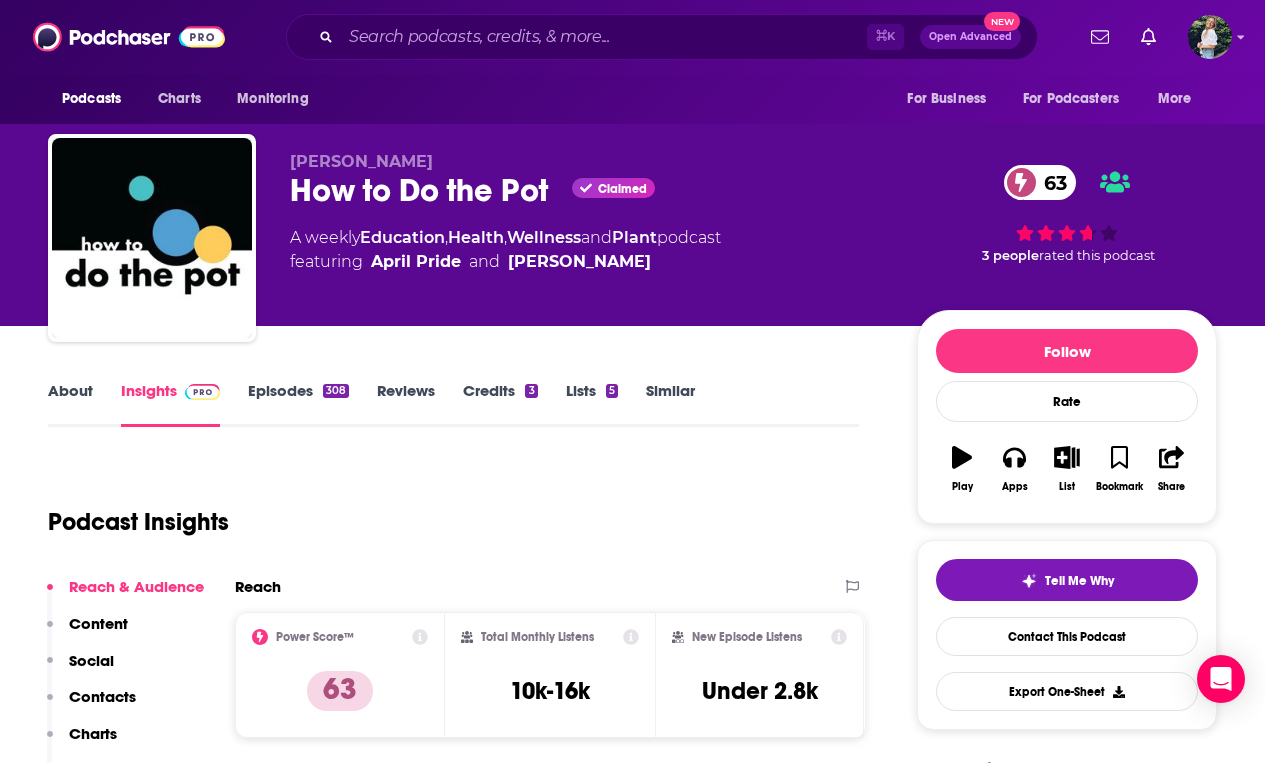 click on "About" at bounding box center (70, 404) 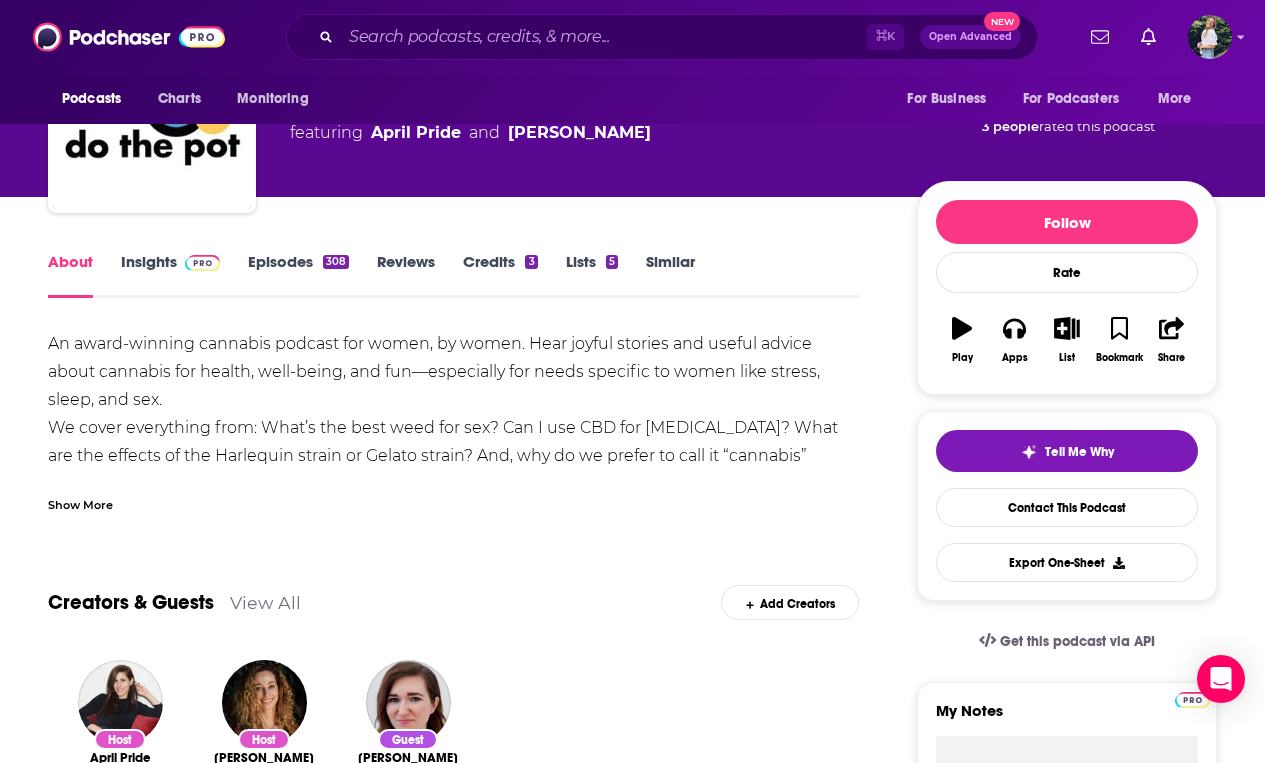 scroll, scrollTop: 62, scrollLeft: 0, axis: vertical 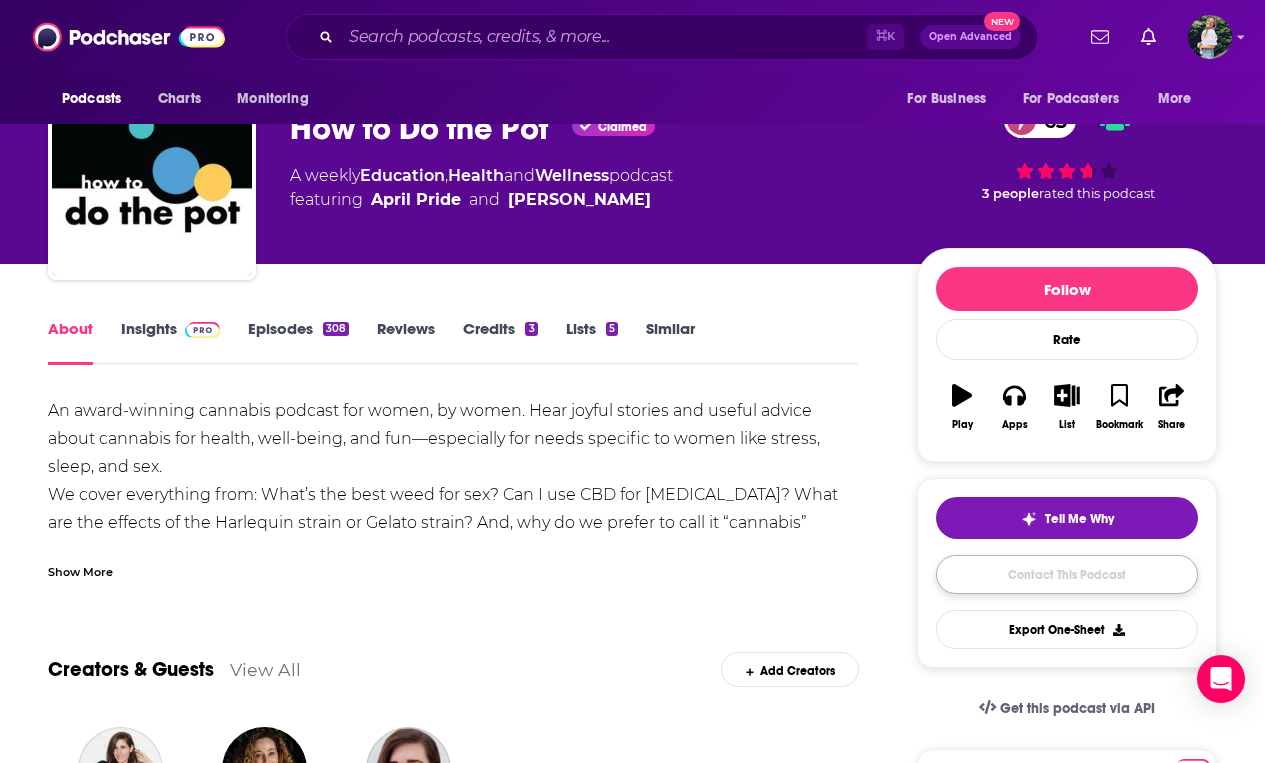 click on "Contact This Podcast" at bounding box center (1067, 574) 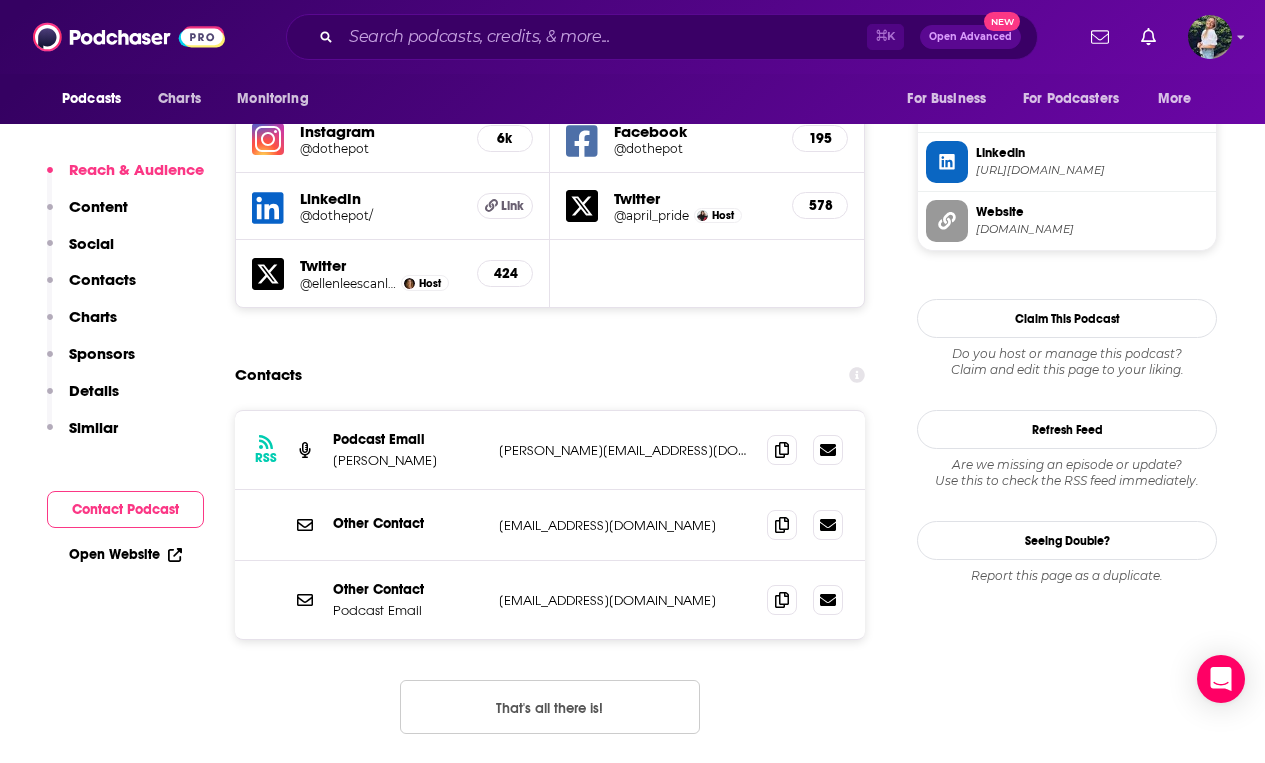 scroll, scrollTop: 1920, scrollLeft: 0, axis: vertical 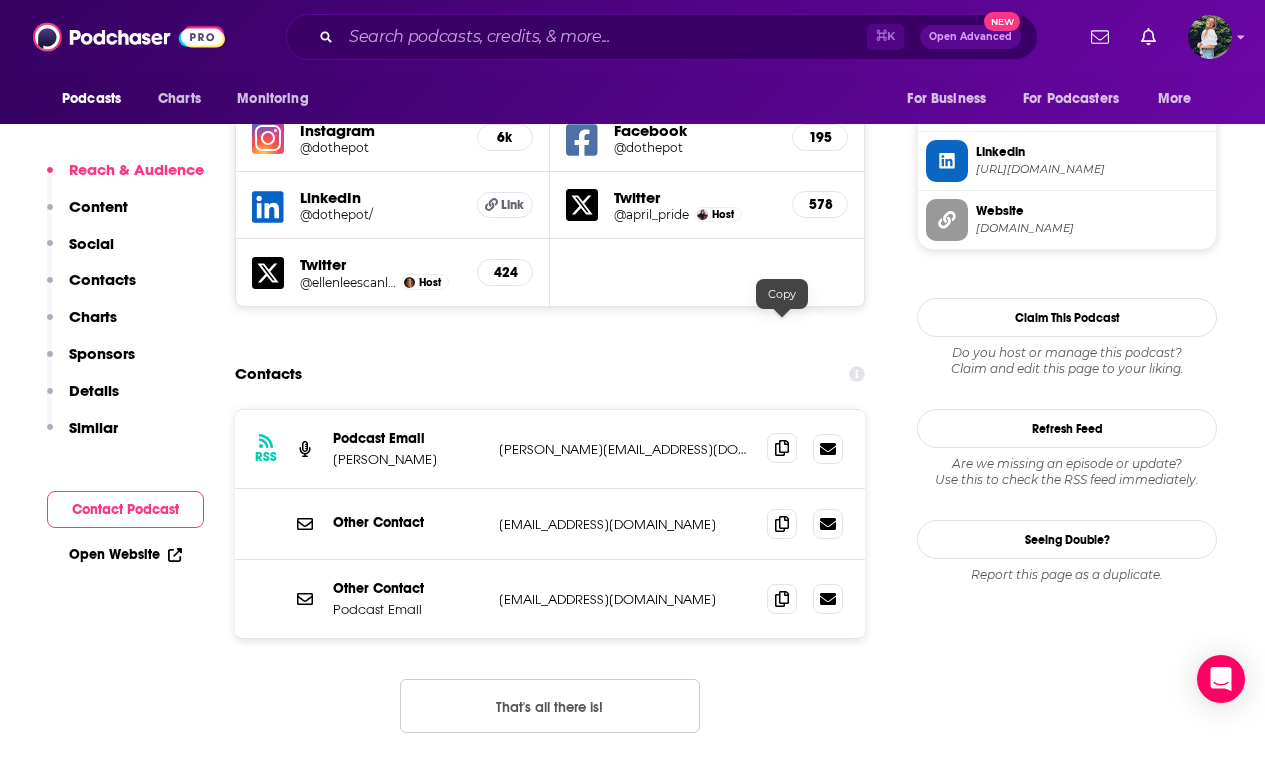 click at bounding box center [782, 448] 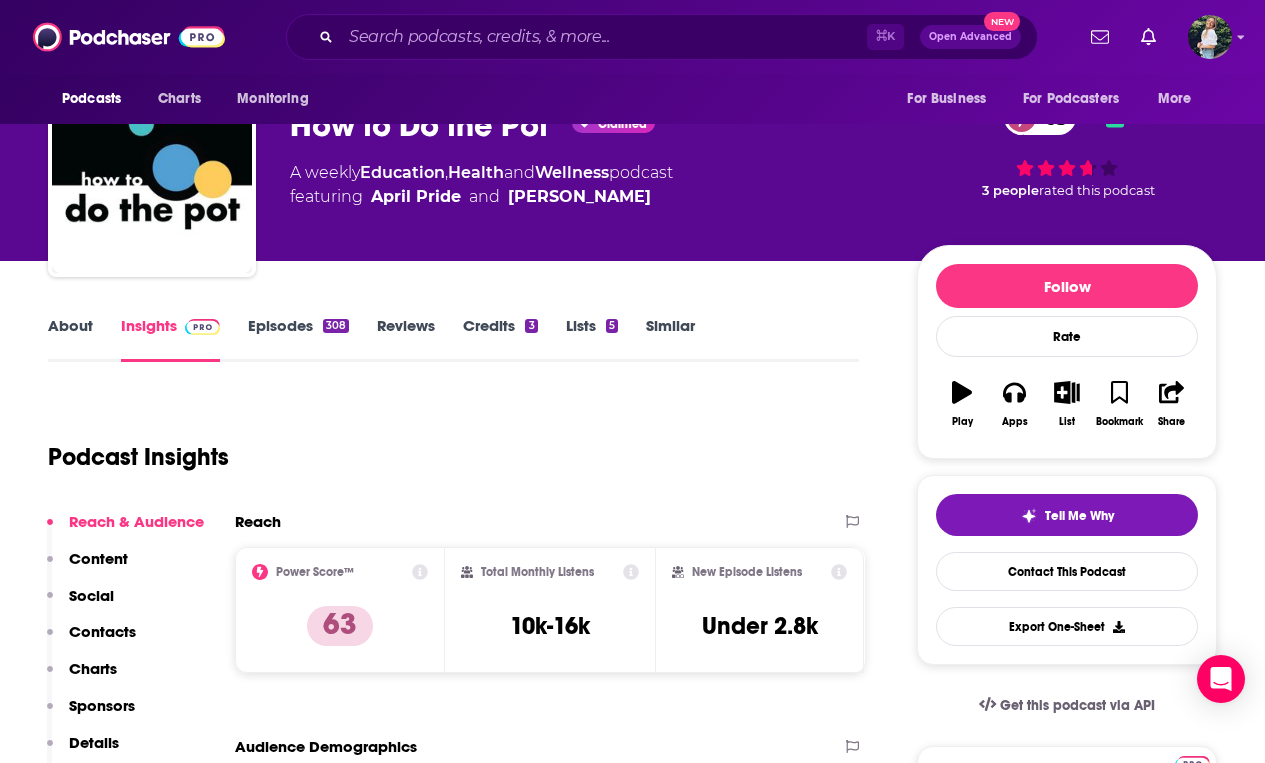 scroll, scrollTop: 0, scrollLeft: 0, axis: both 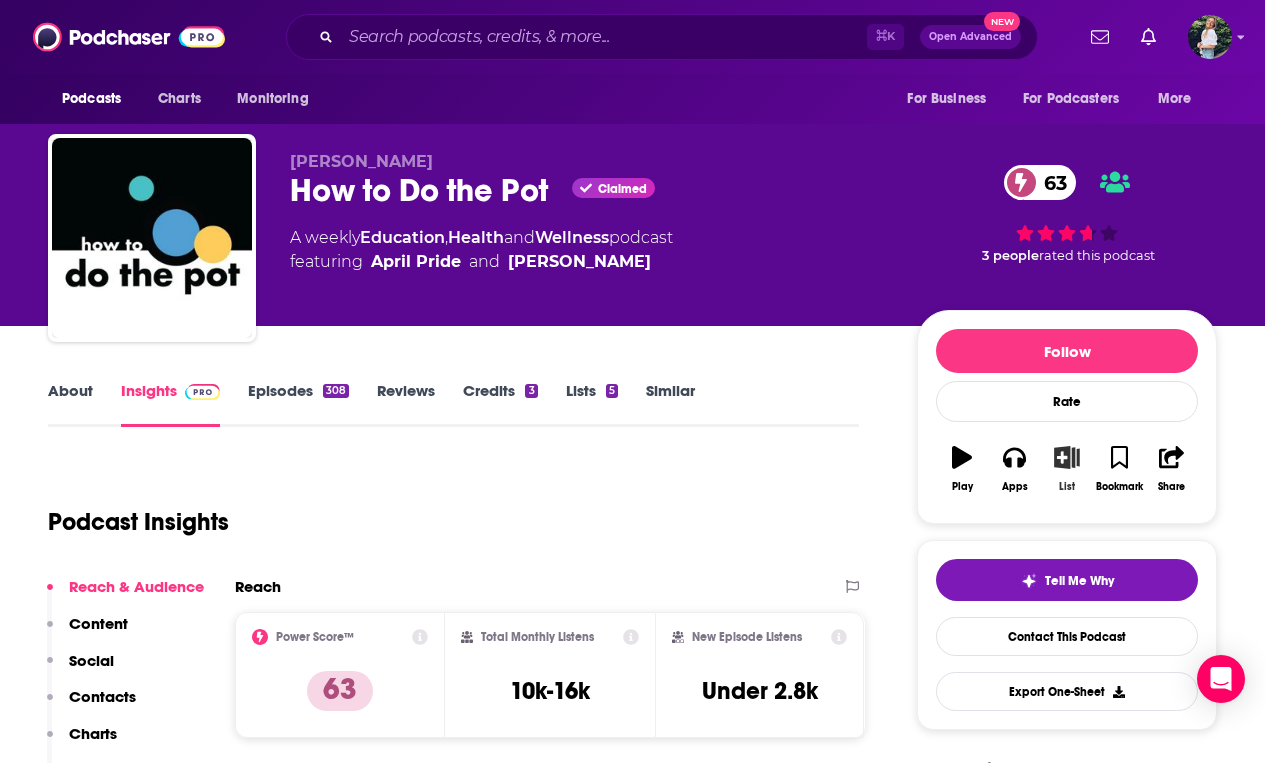 click on "List" at bounding box center [1067, 469] 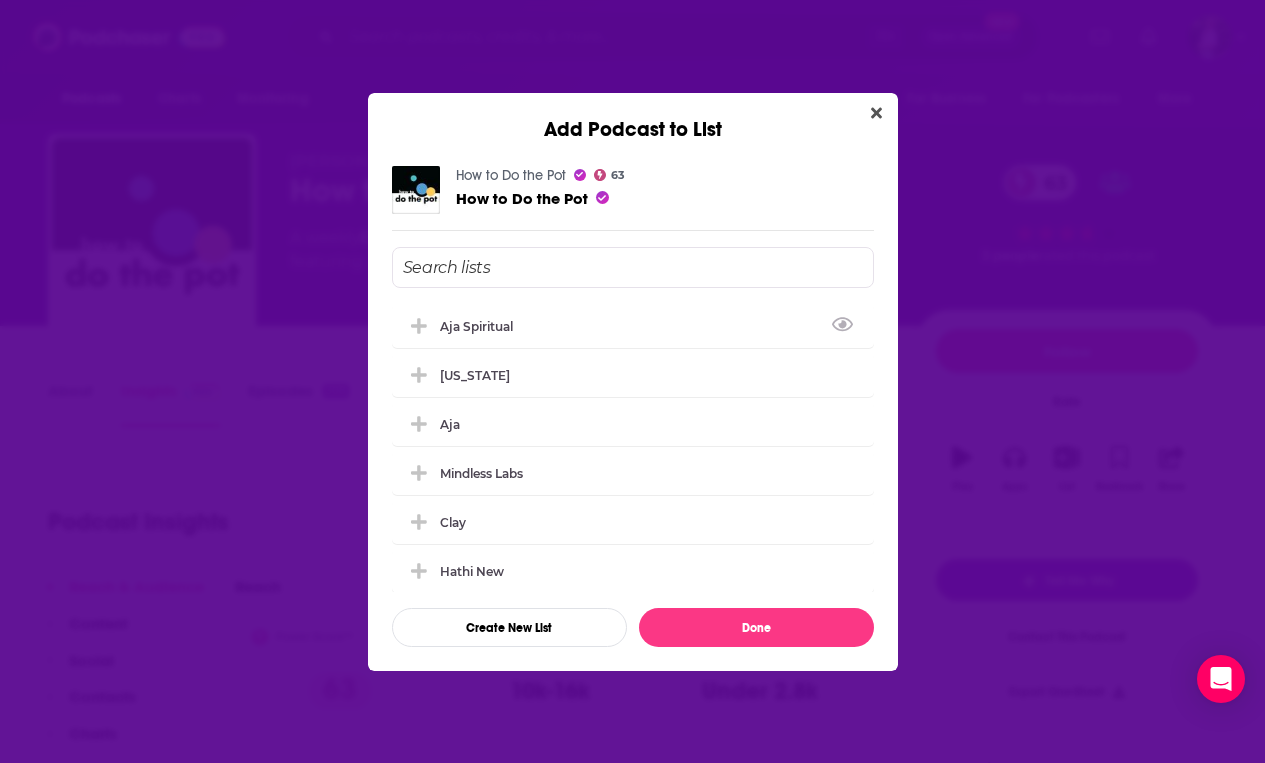 click at bounding box center [633, 267] 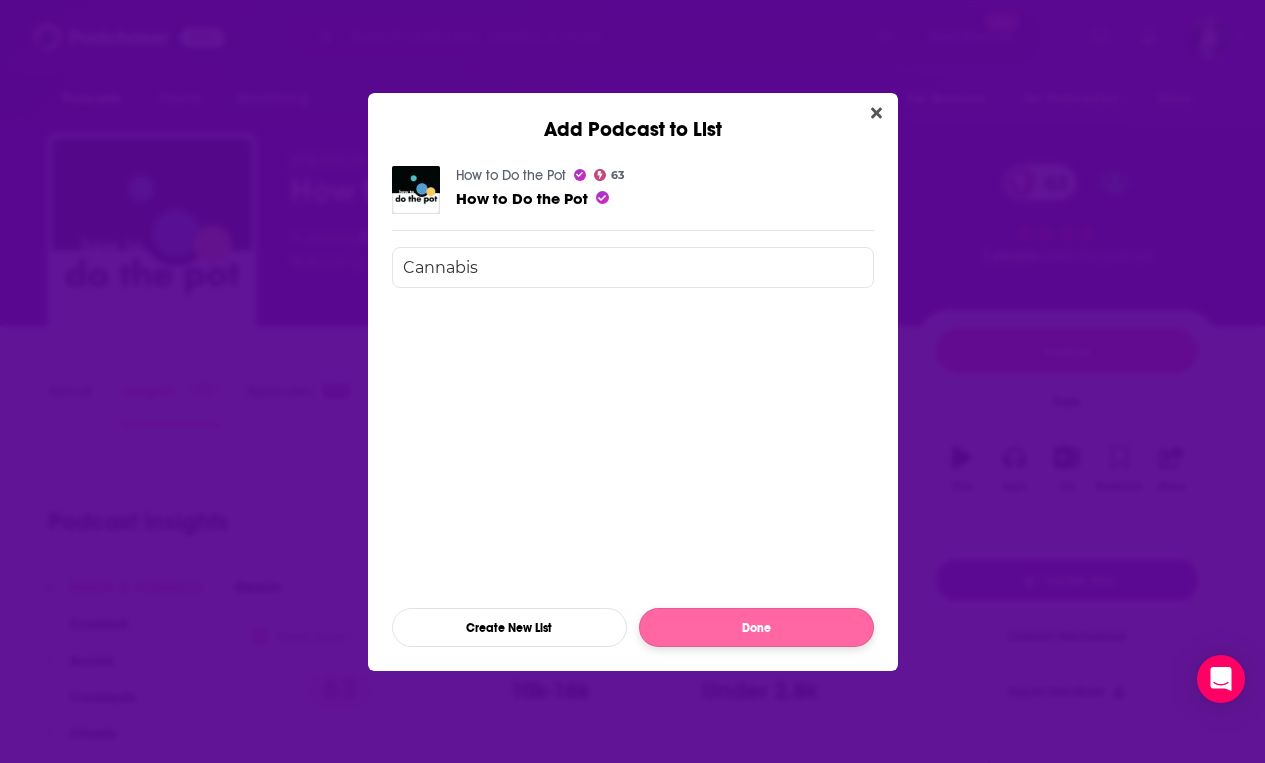 type on "Cannabis" 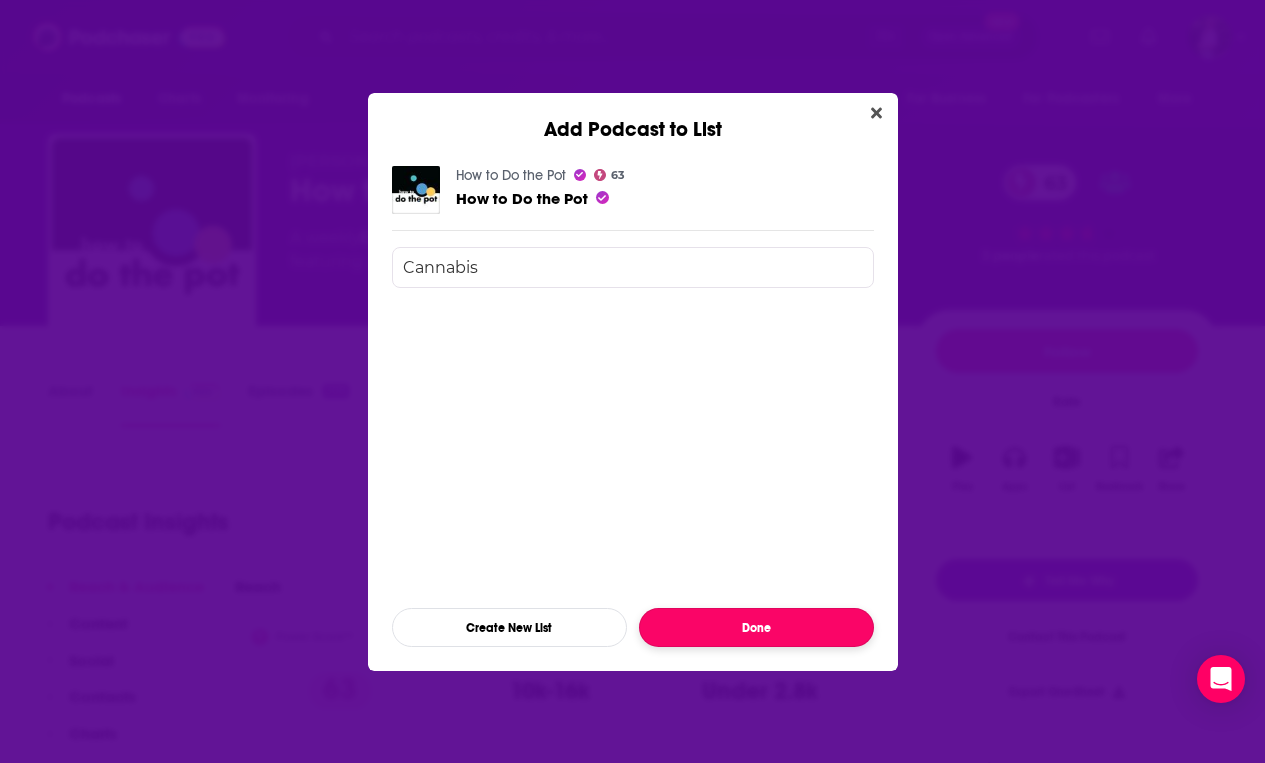 click on "Done" at bounding box center (756, 627) 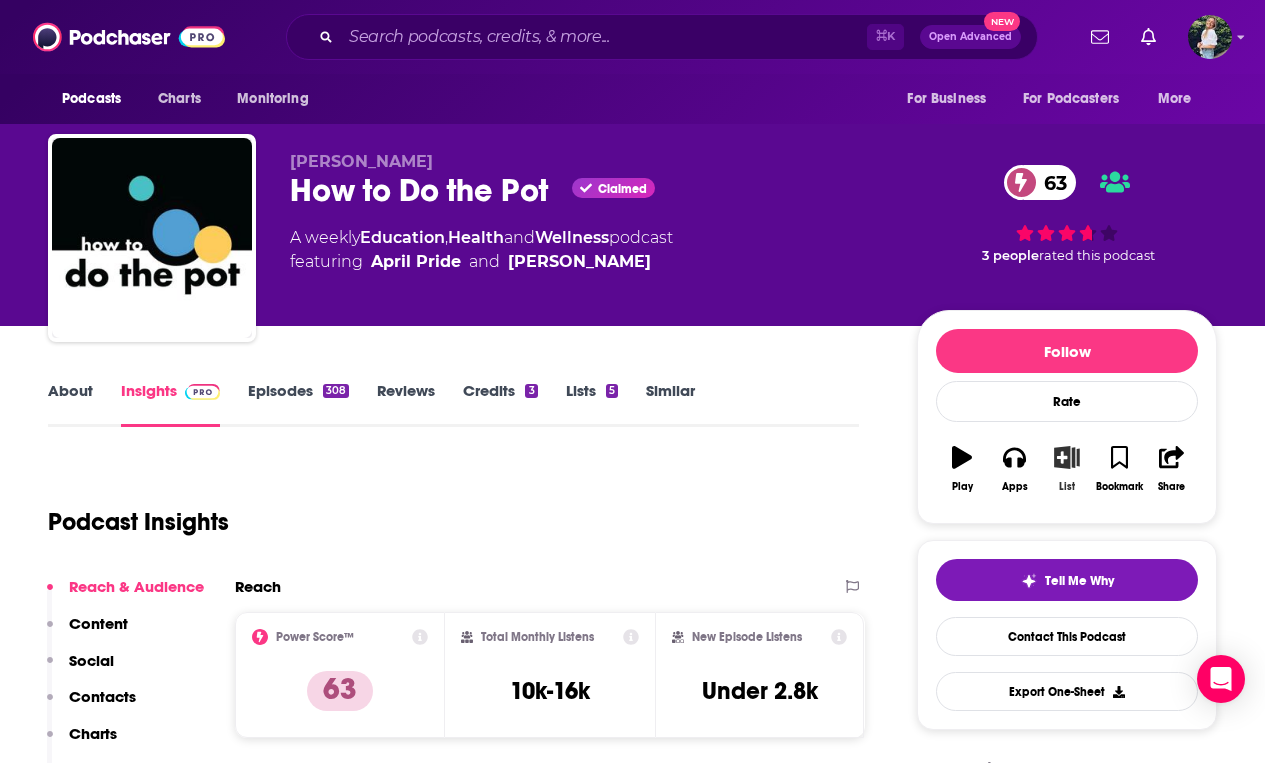 click on "List" at bounding box center (1067, 469) 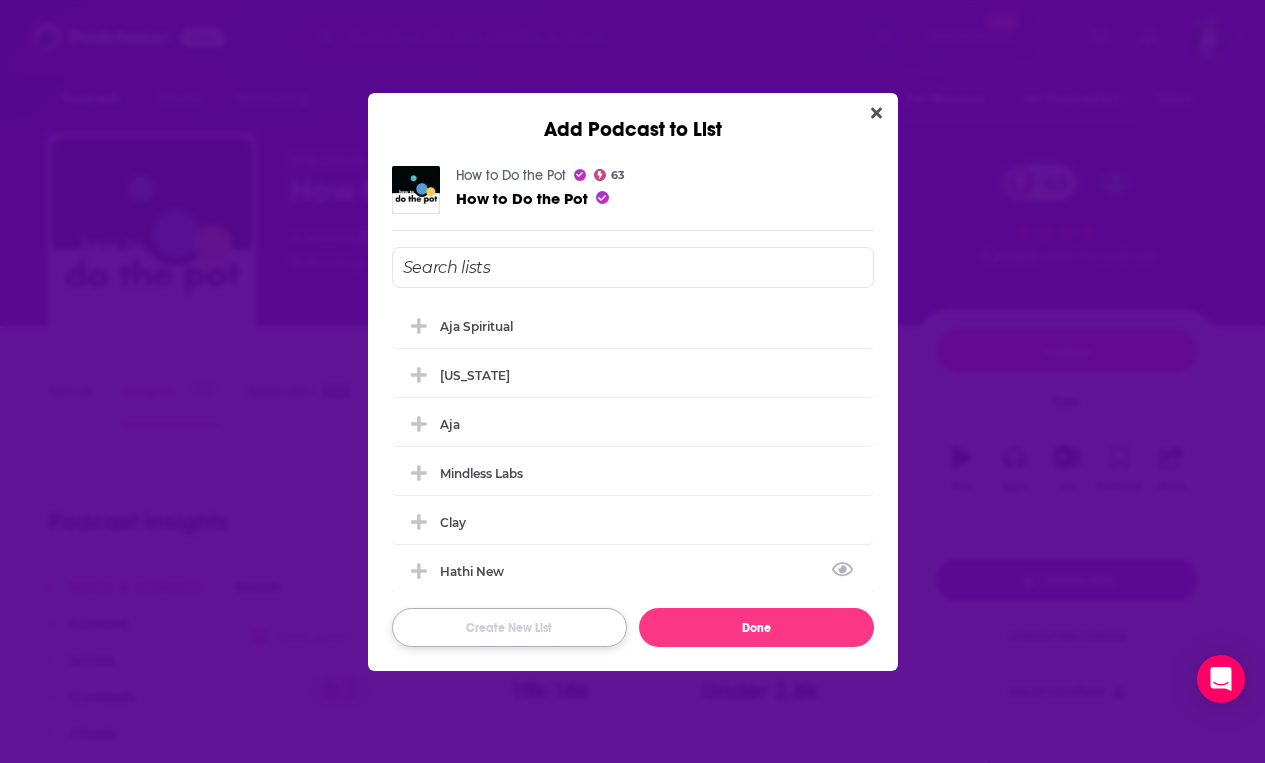 click on "Create New List" at bounding box center (509, 627) 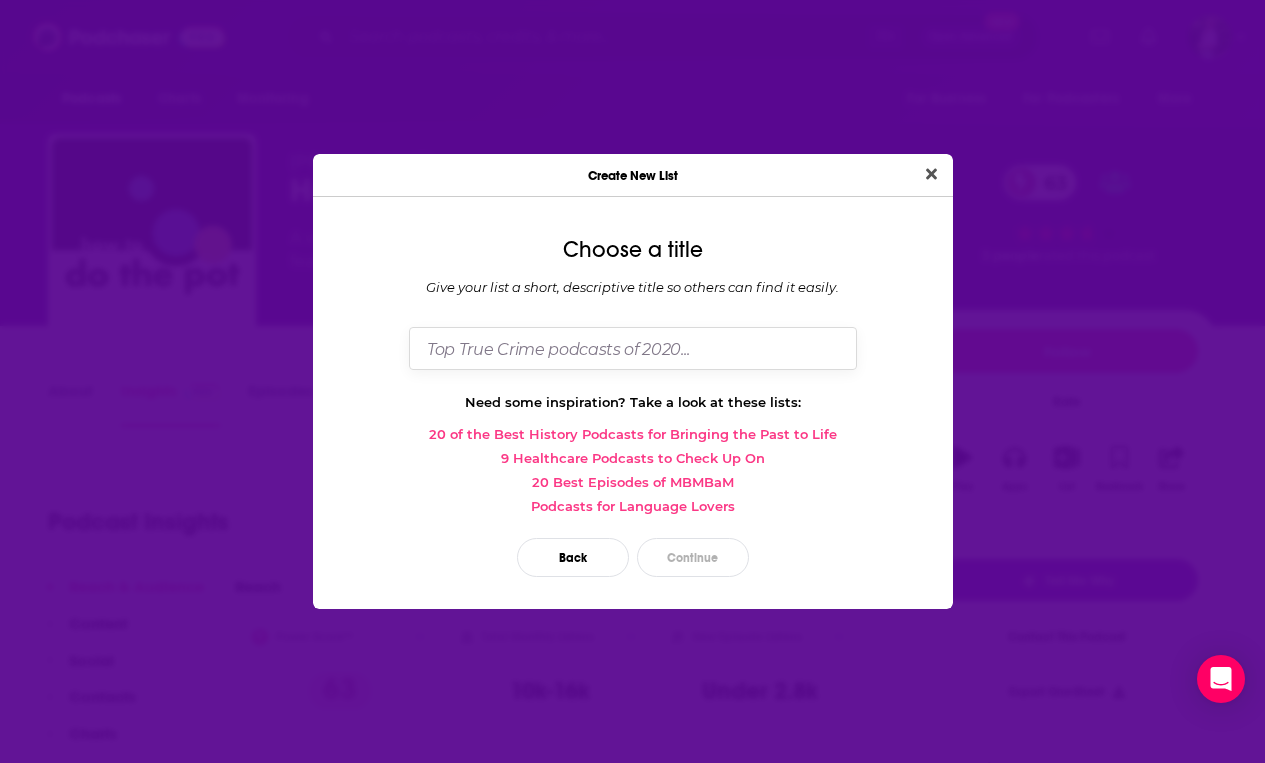 click at bounding box center (633, 348) 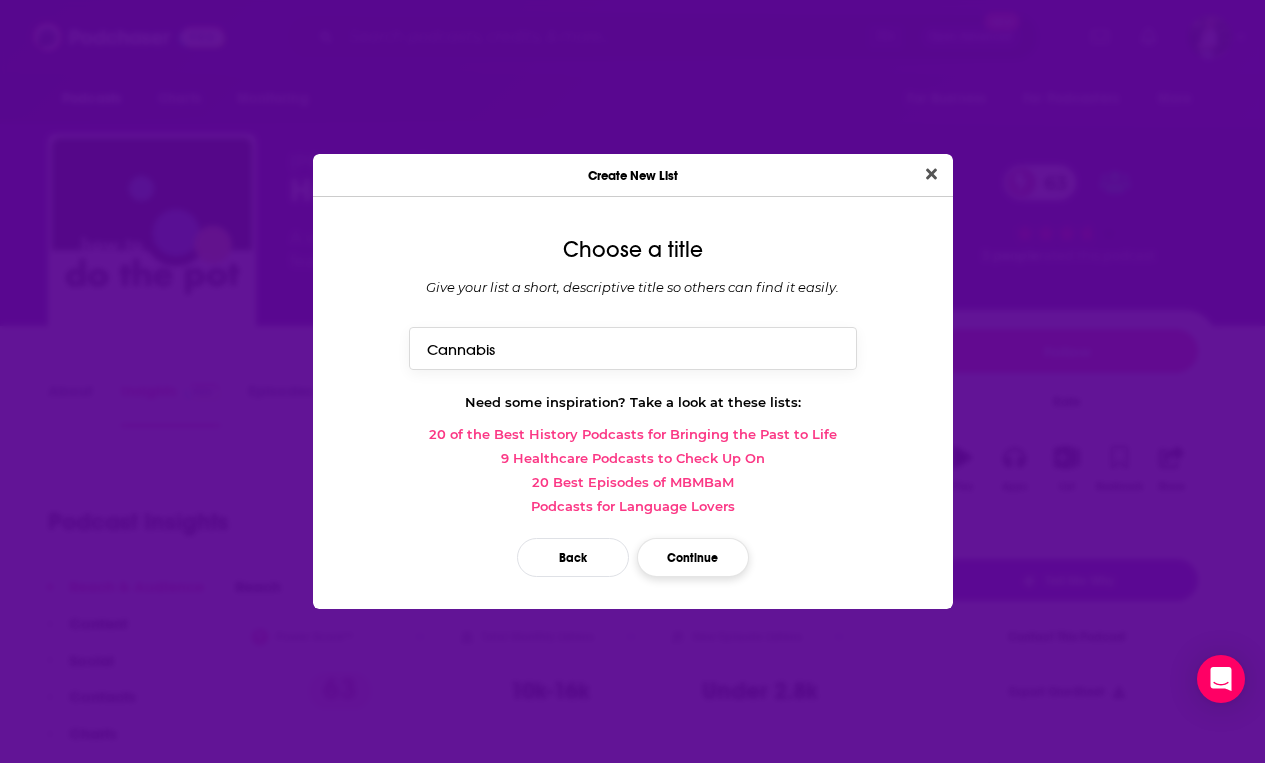 type on "Cannabis" 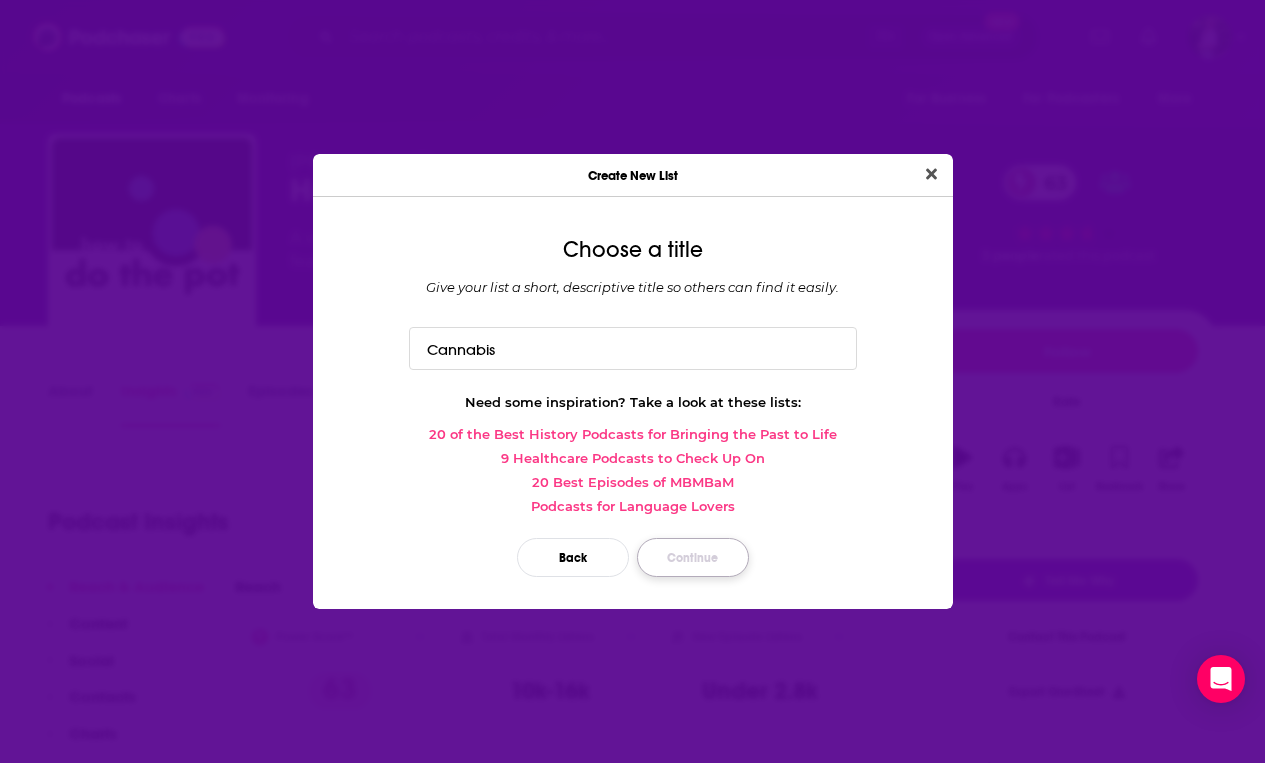 click on "Continue" at bounding box center [693, 557] 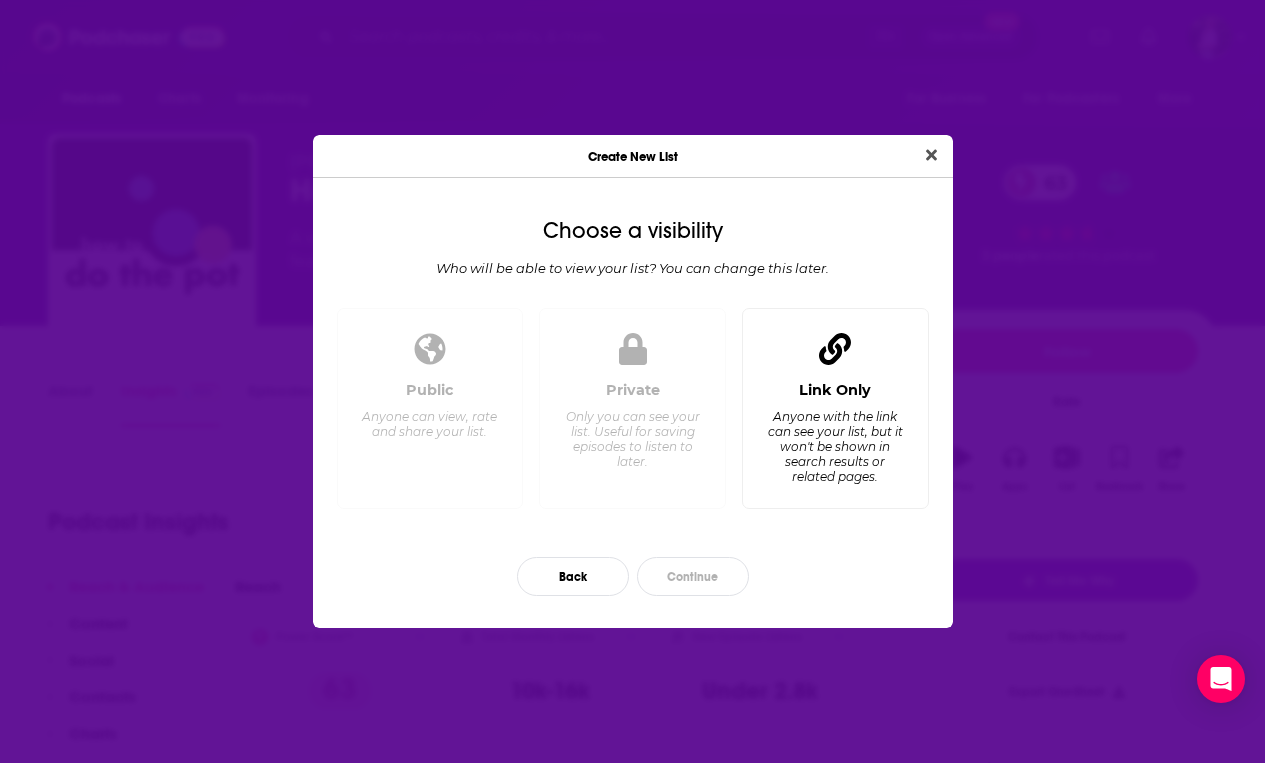 click on "Anyone with the link can see your list, but it won't be shown in search results or related pages." at bounding box center [834, 446] 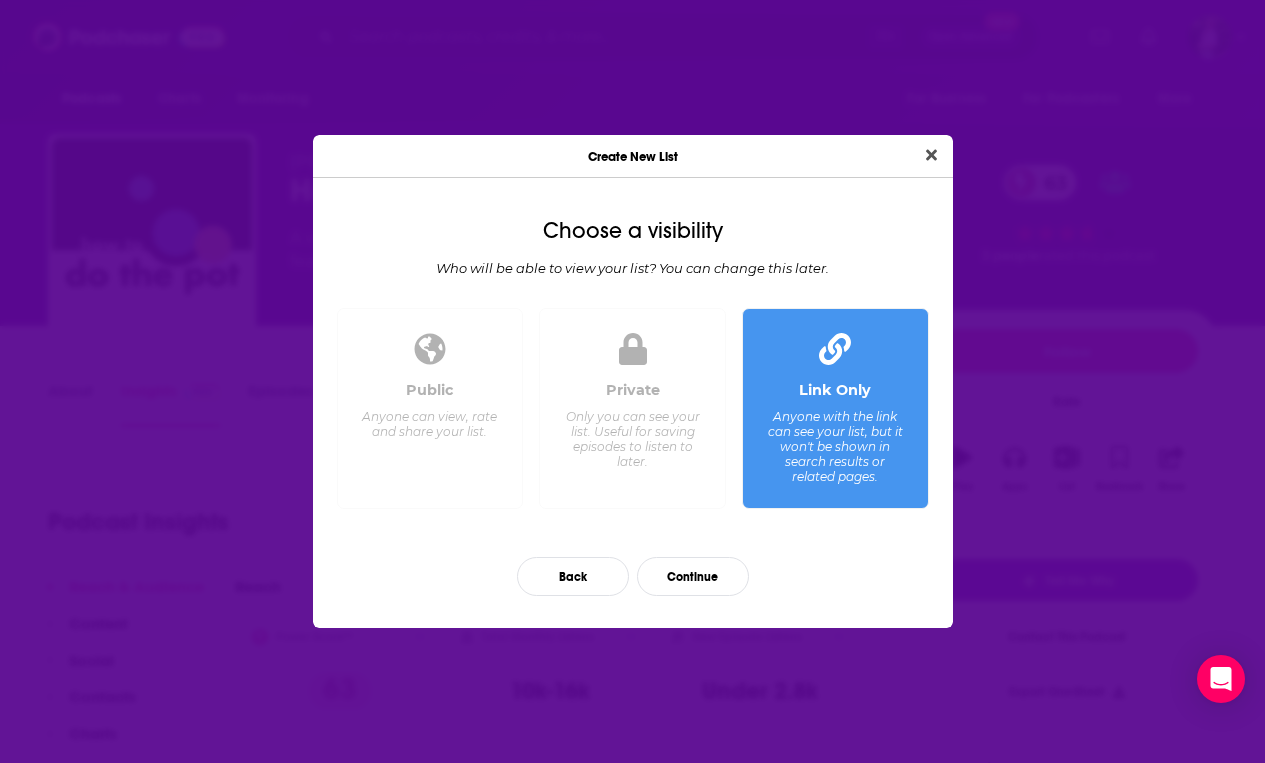 click on "Private Only you can see your list. Useful for saving episodes to listen to later." at bounding box center [632, 436] 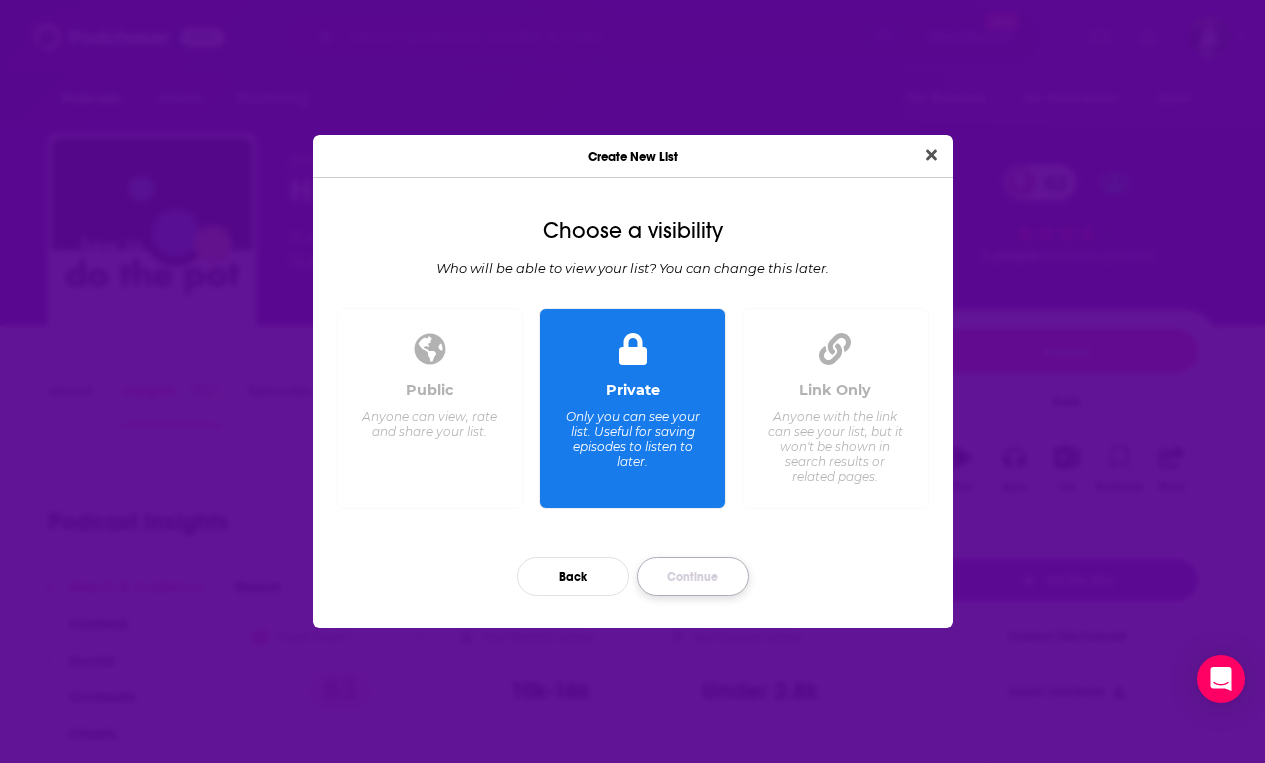 click on "Continue" at bounding box center [693, 576] 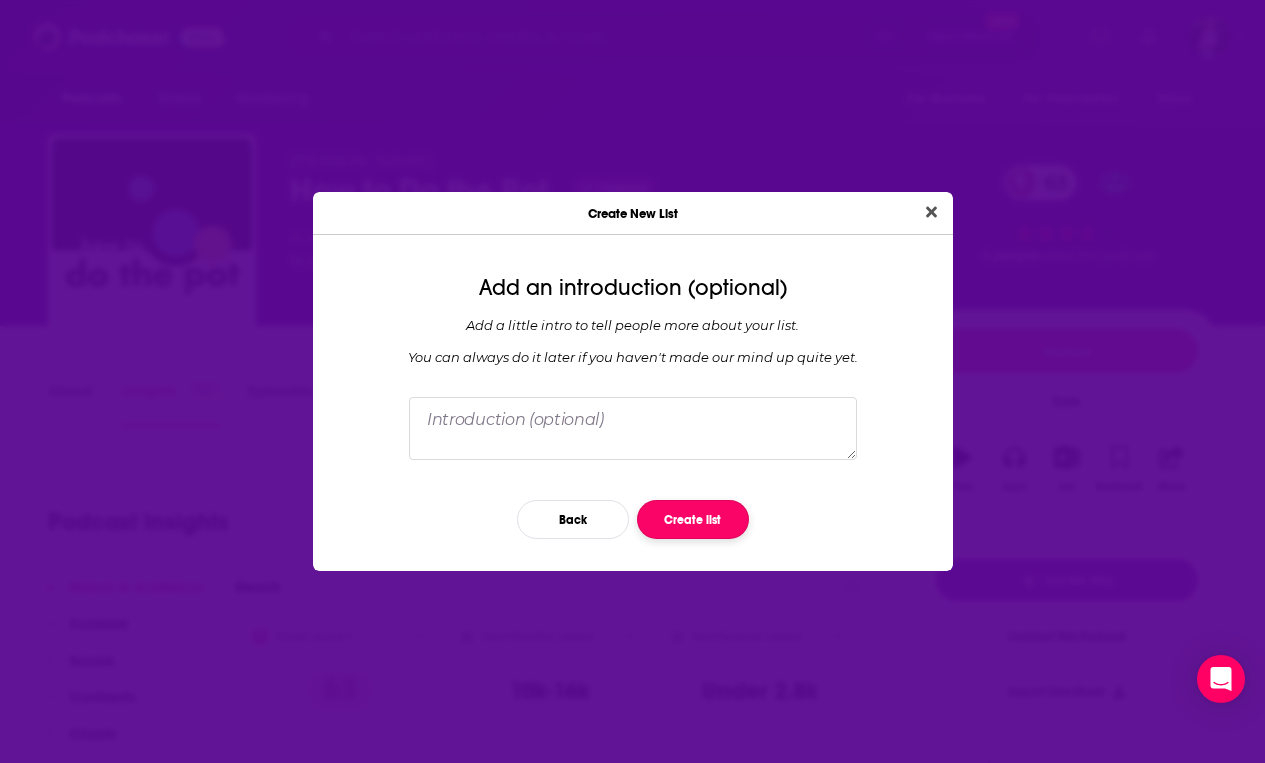 click on "Create list" at bounding box center (693, 519) 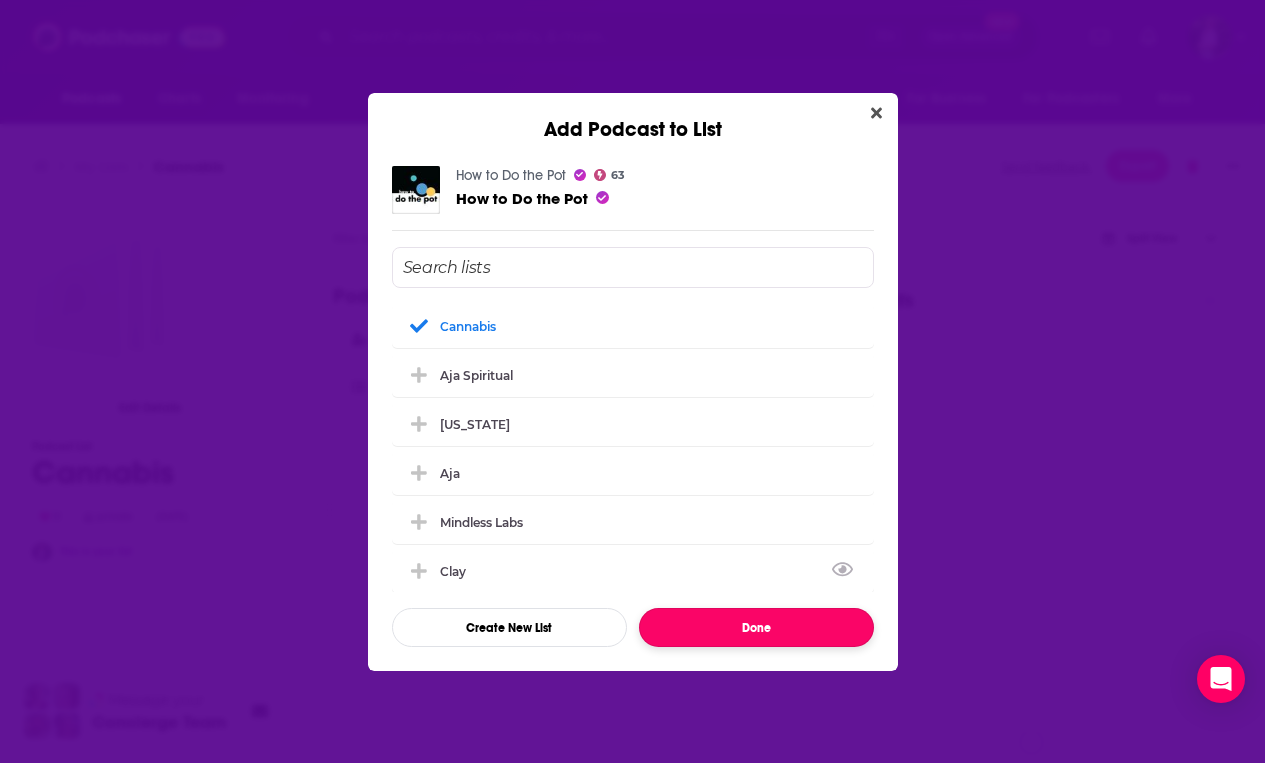 click on "Done" at bounding box center [756, 627] 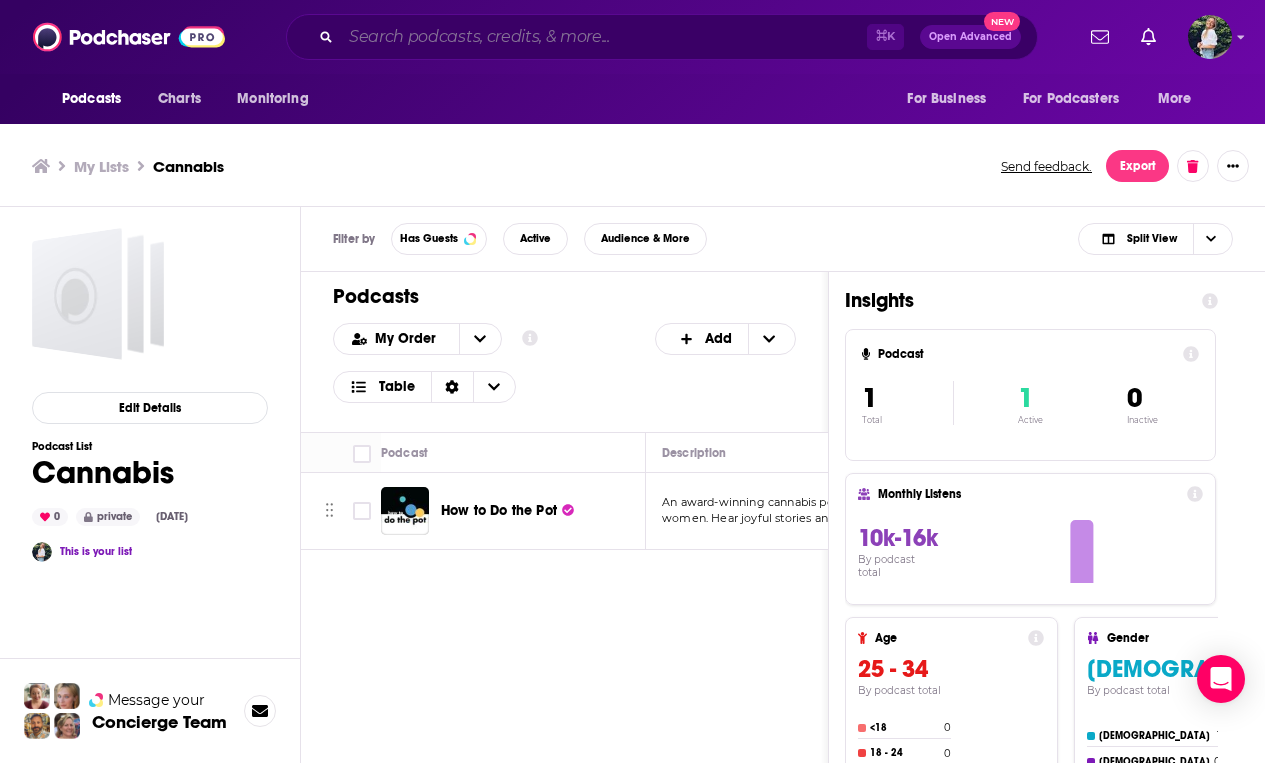 click at bounding box center [604, 37] 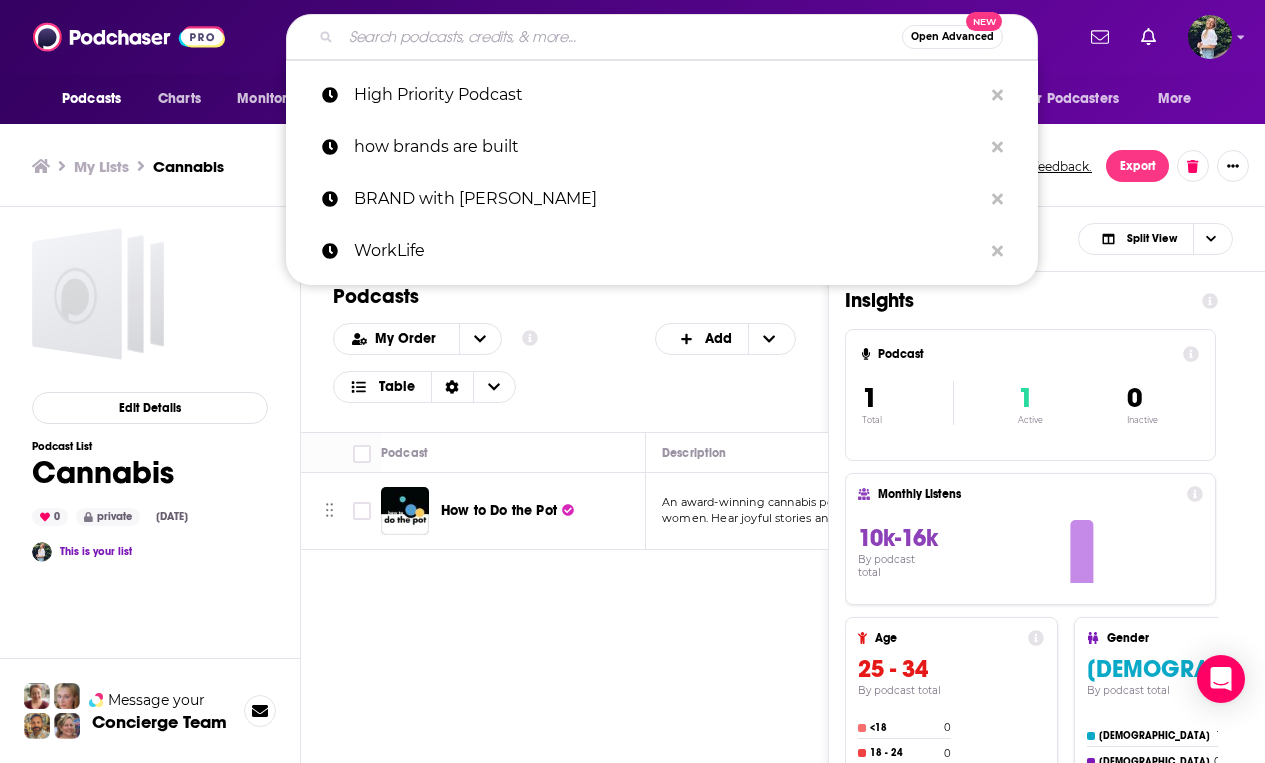 paste on "Blunt Blowin’ Mama" 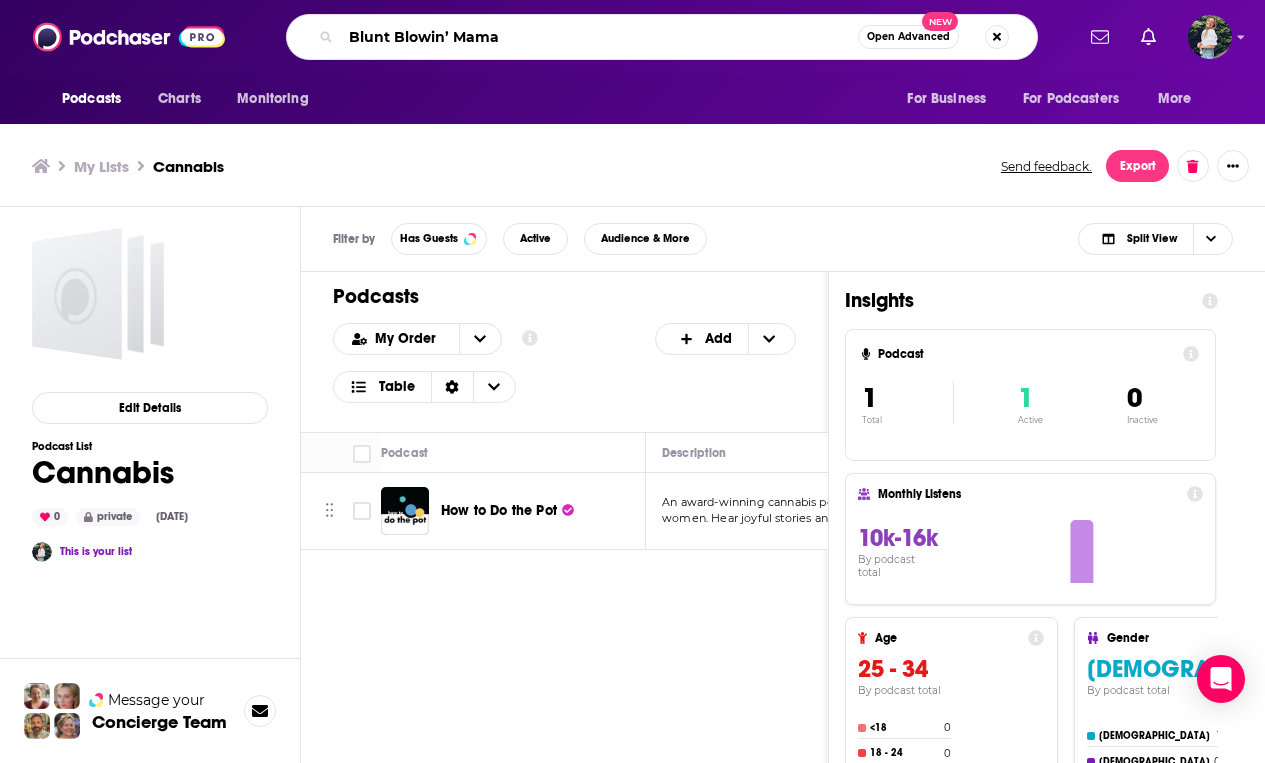 type on "Blunt Blowin’ Mama" 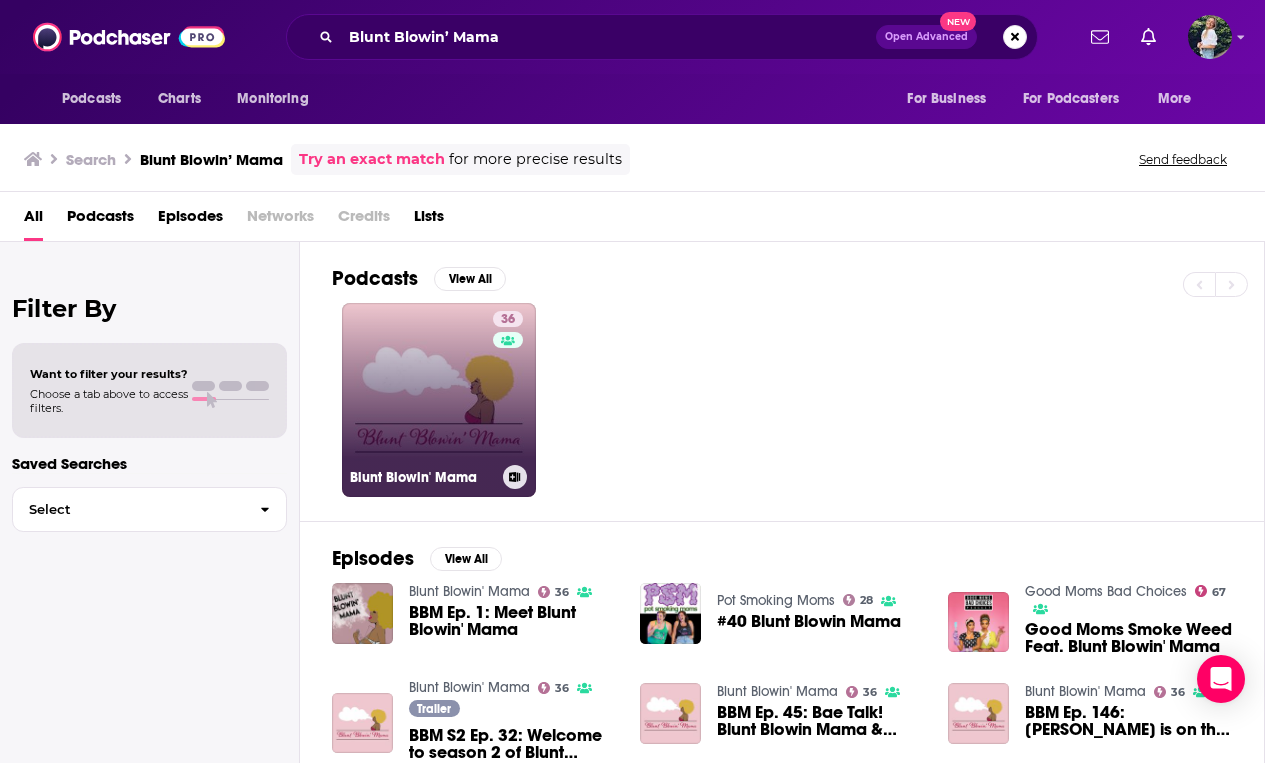 click on "36 Blunt Blowin' Mama" at bounding box center (439, 400) 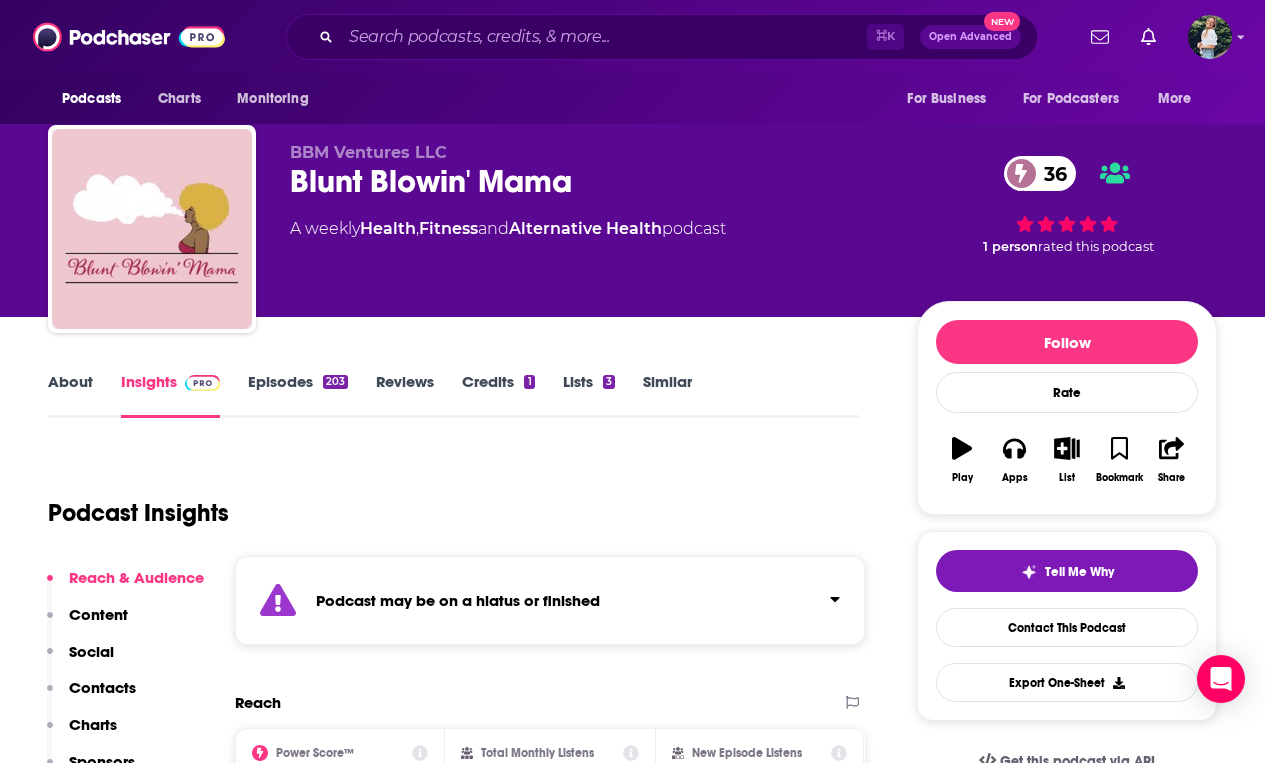 scroll, scrollTop: 0, scrollLeft: 0, axis: both 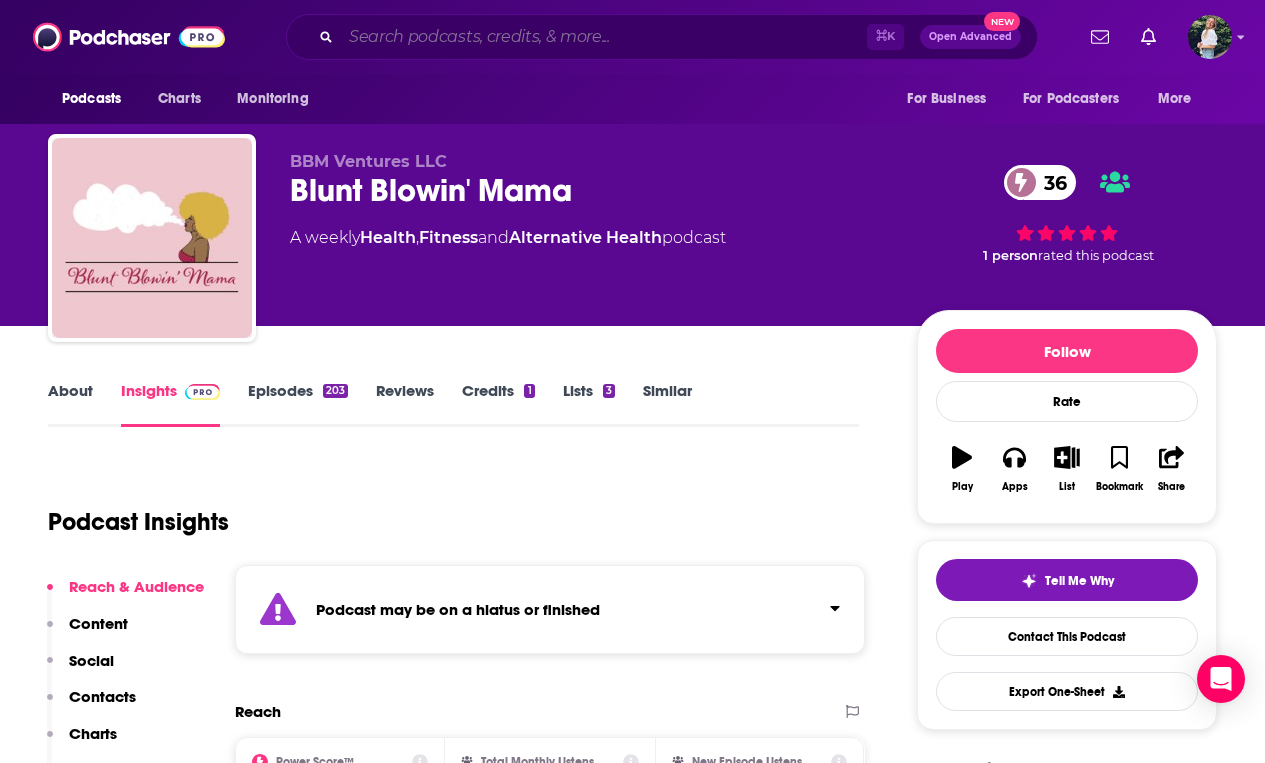 click at bounding box center (604, 37) 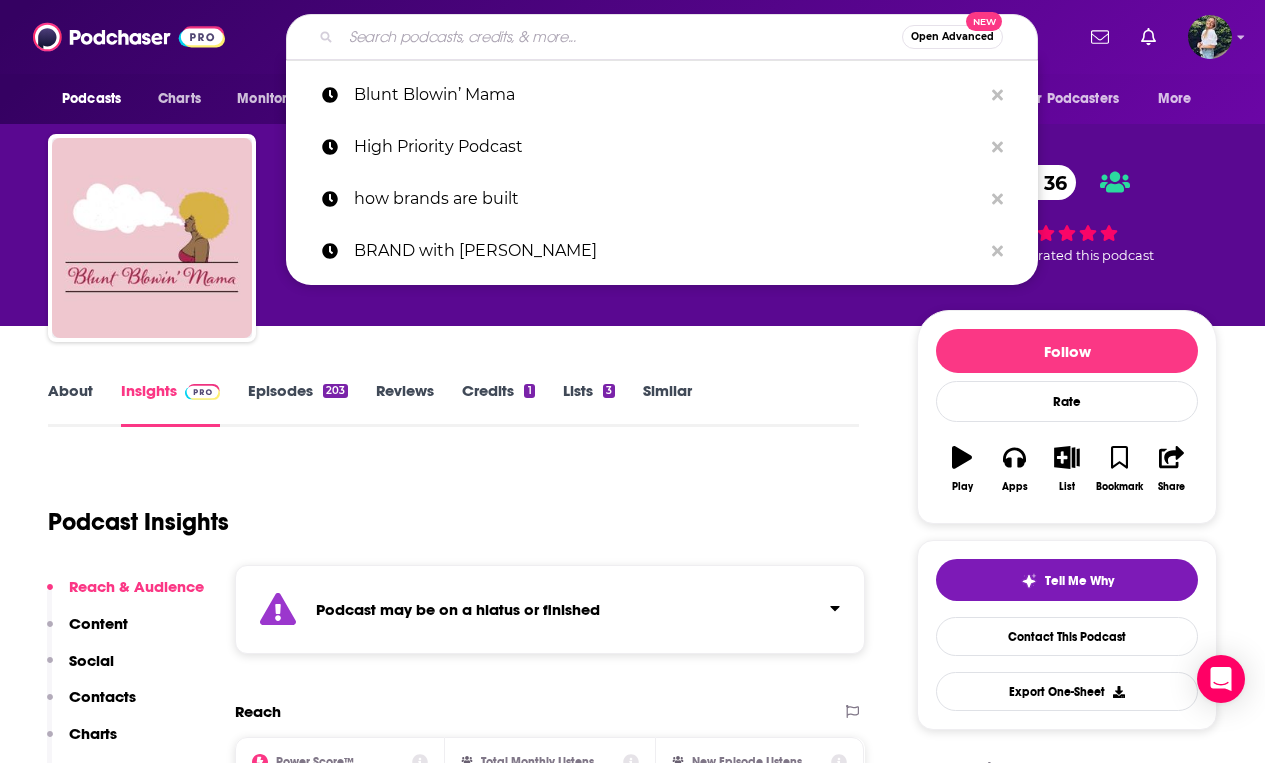 paste on "Second Life" 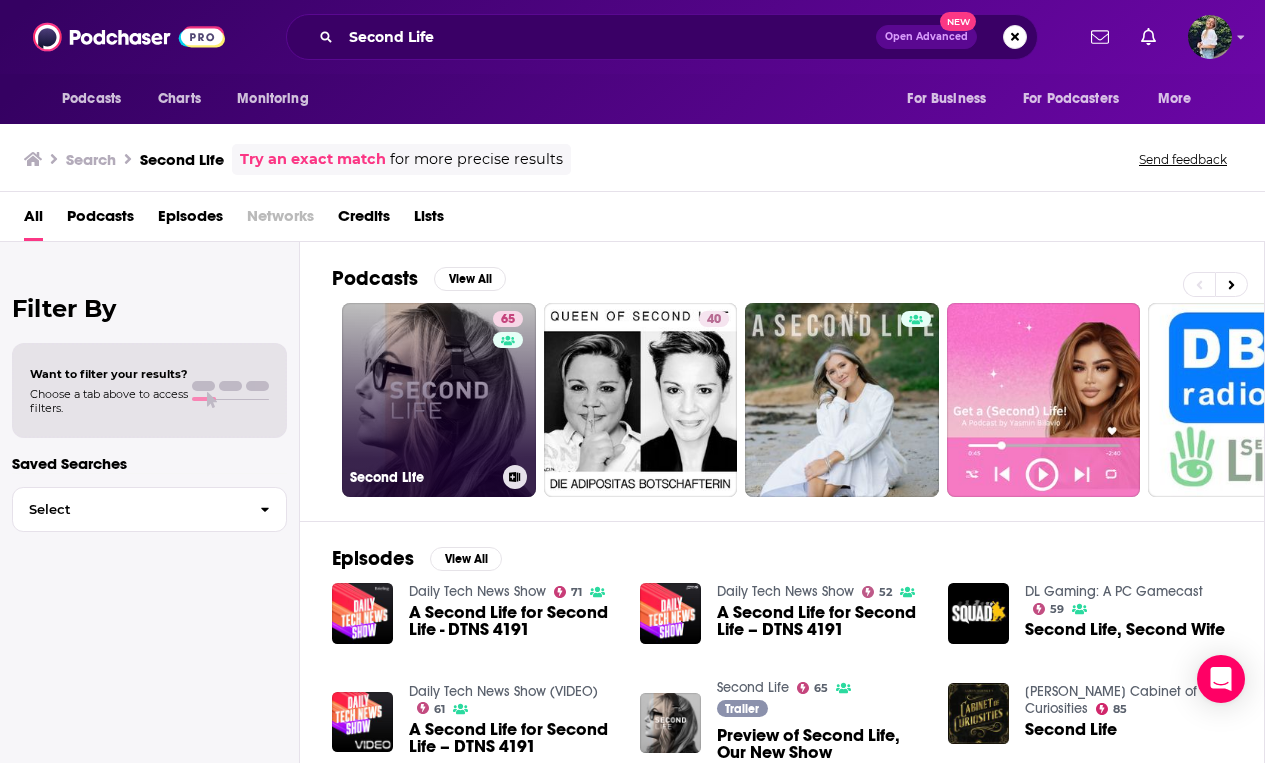click on "65 Second Life" at bounding box center [439, 400] 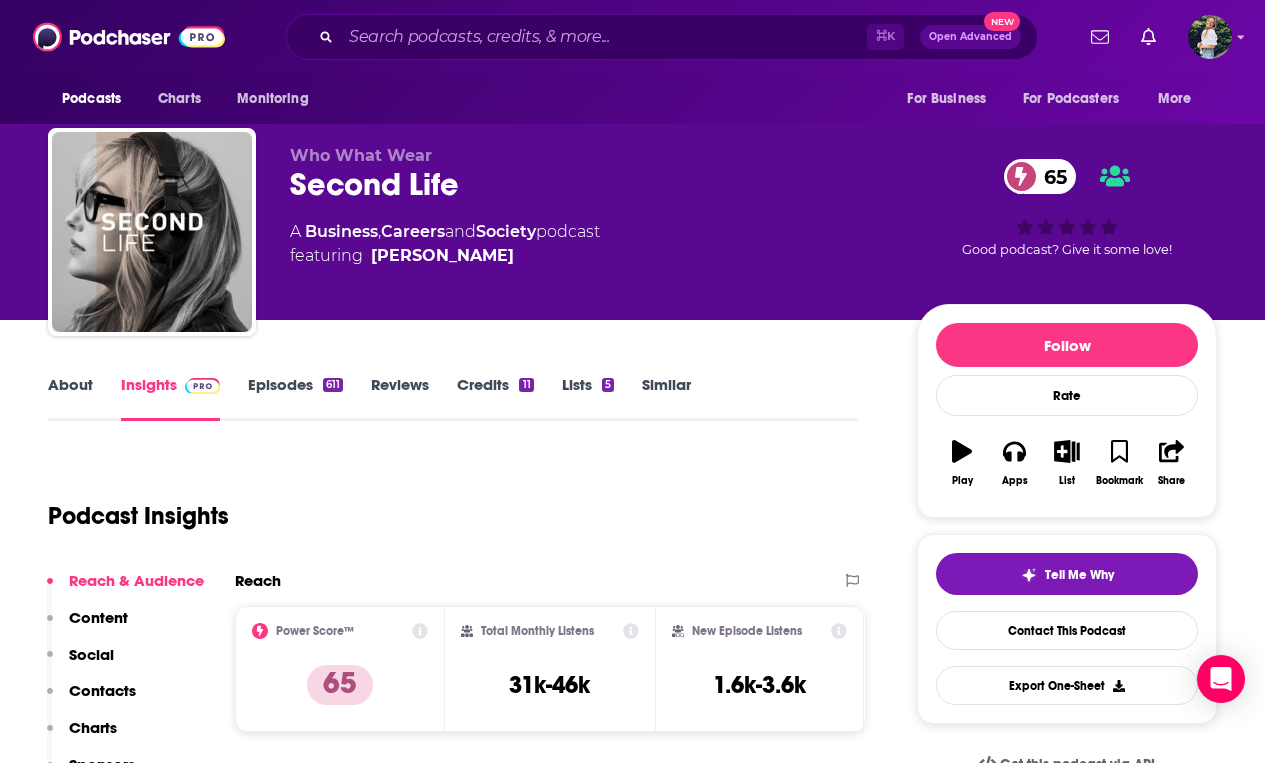 scroll, scrollTop: 0, scrollLeft: 0, axis: both 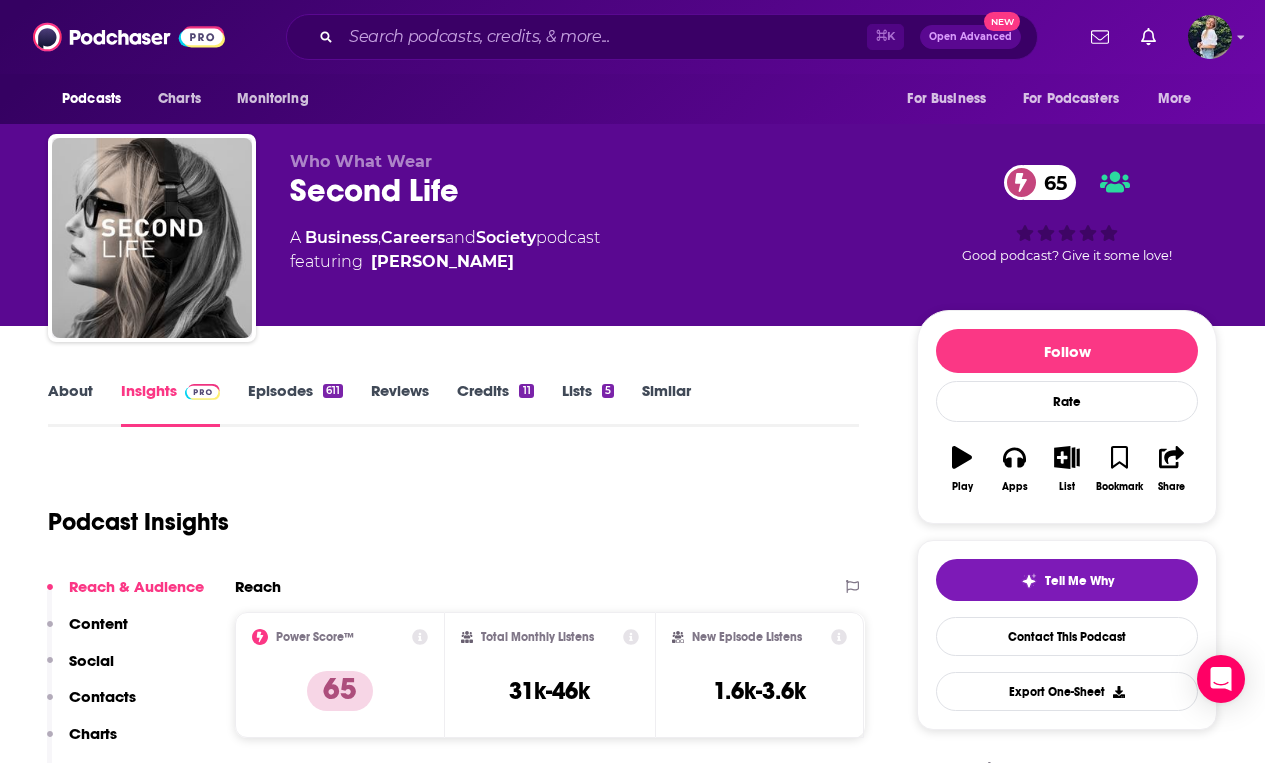 click on "About" at bounding box center (70, 404) 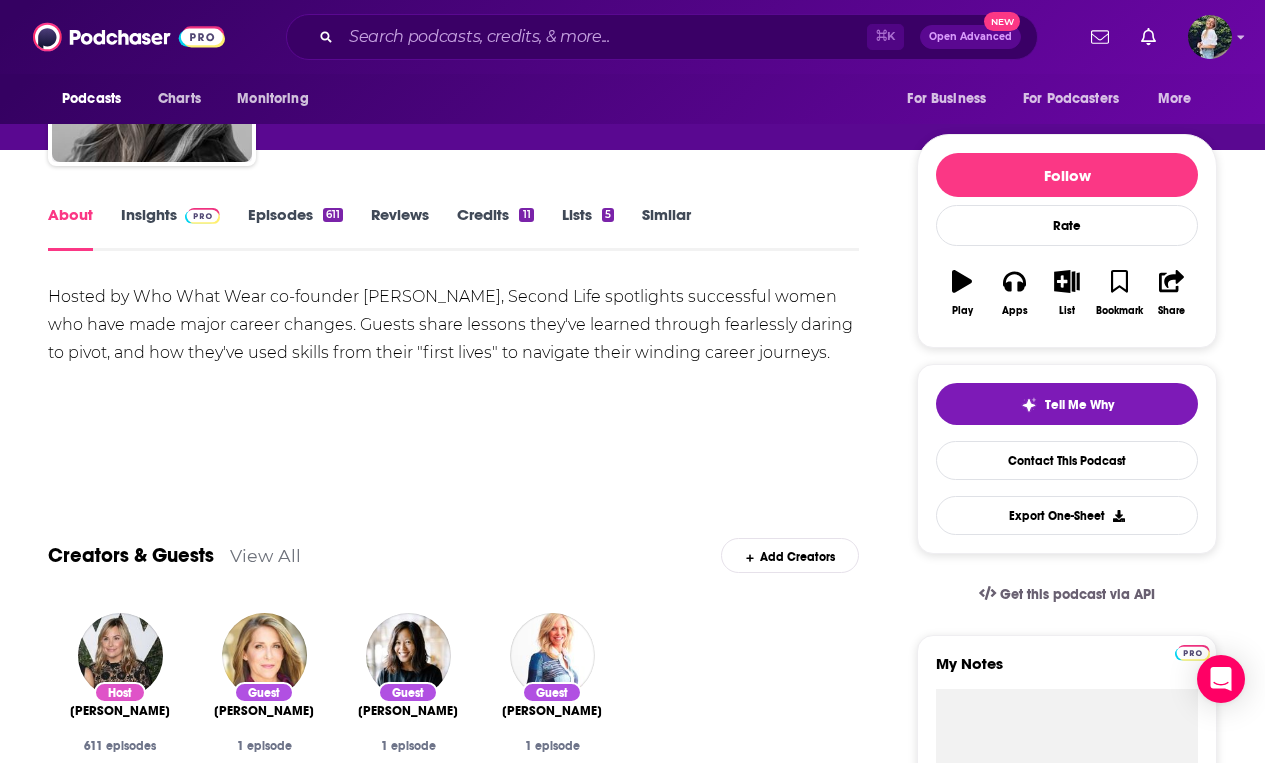 scroll, scrollTop: 67, scrollLeft: 0, axis: vertical 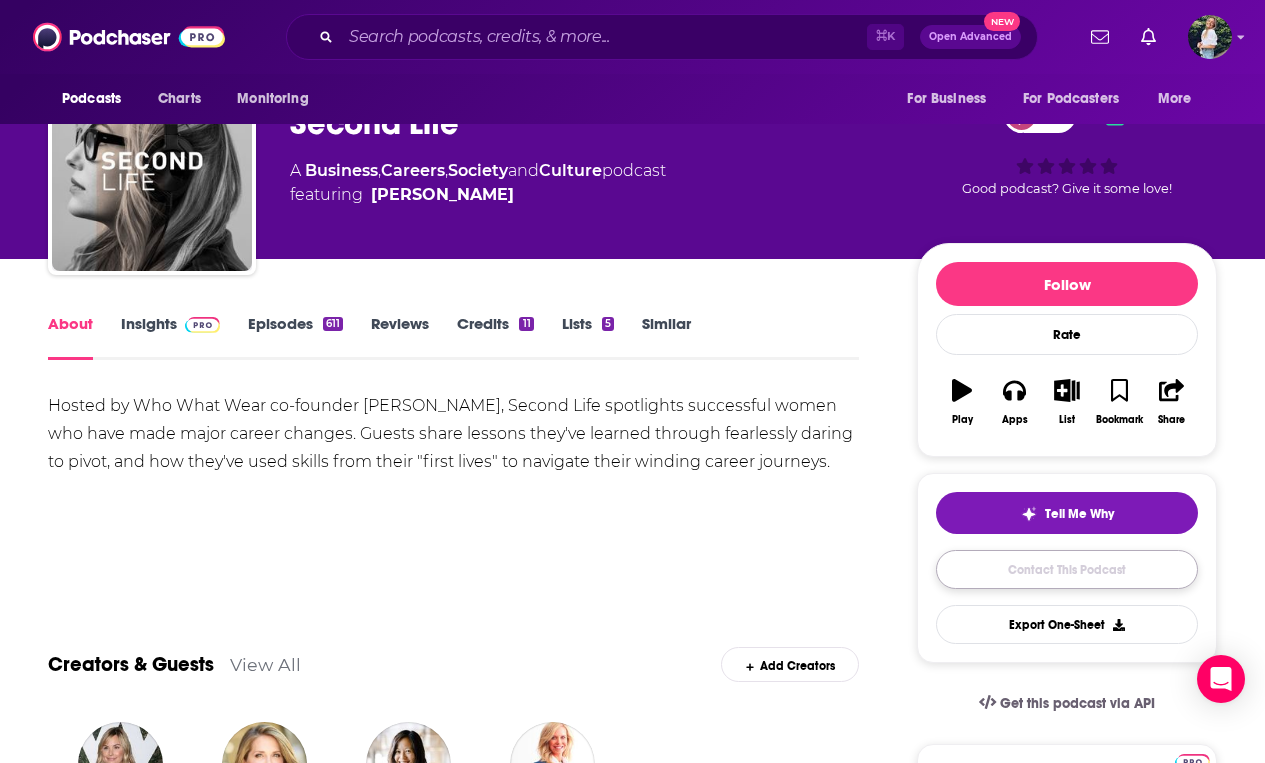 click on "Contact This Podcast" at bounding box center (1067, 569) 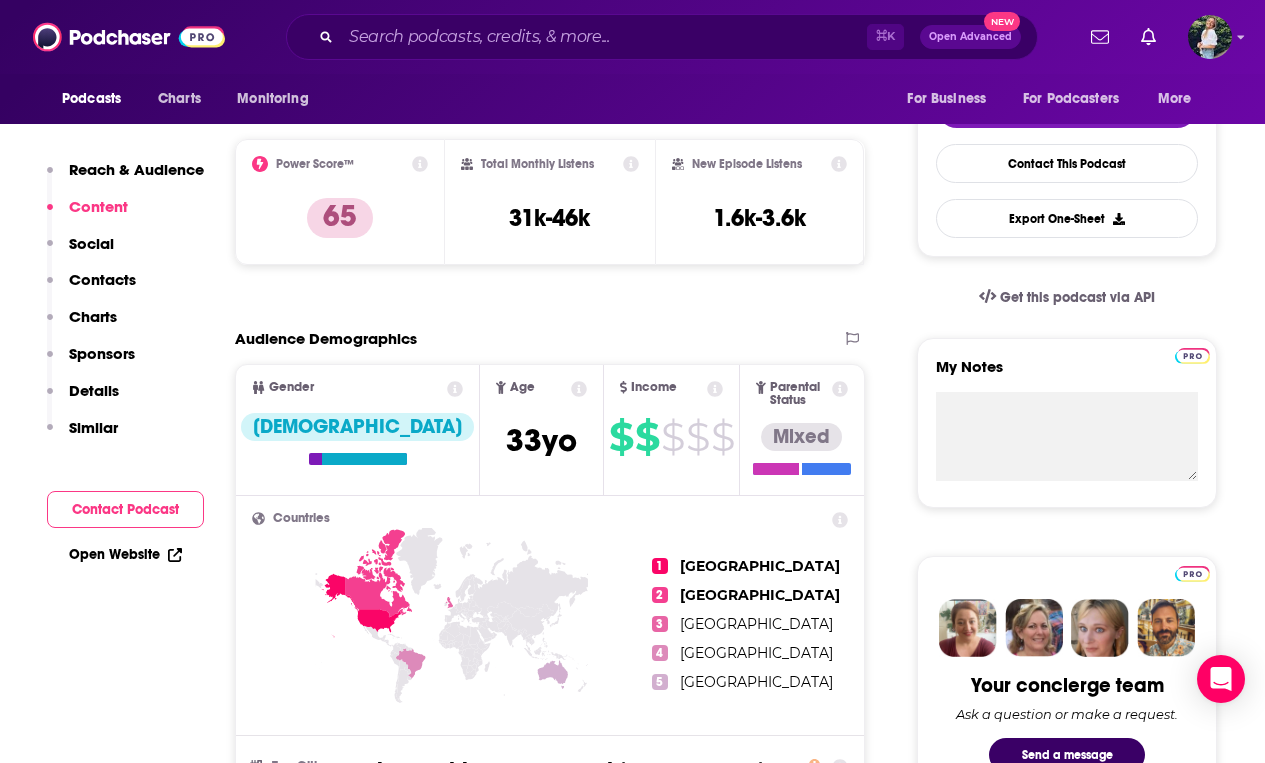 scroll, scrollTop: 0, scrollLeft: 0, axis: both 